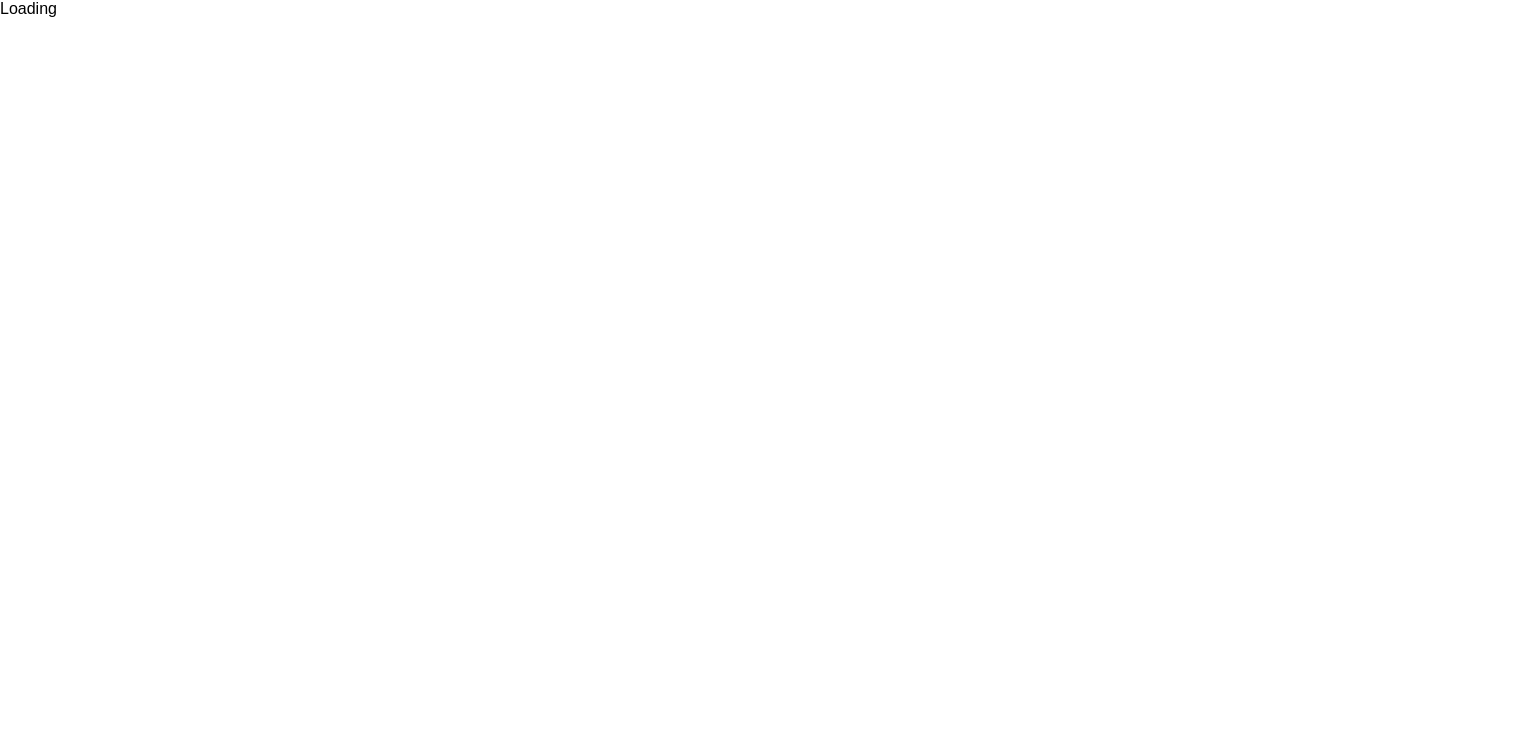 scroll, scrollTop: 0, scrollLeft: 0, axis: both 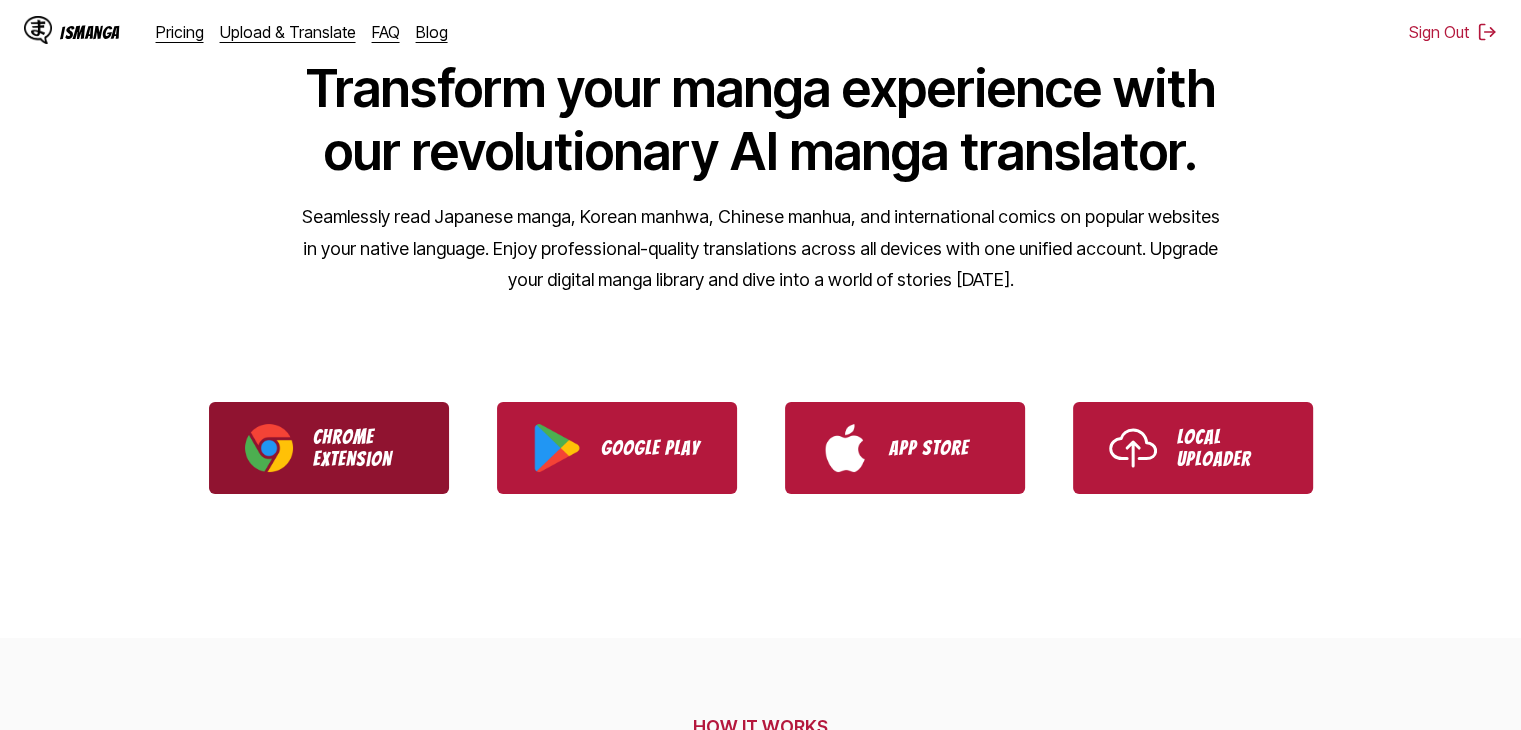 click on "Chrome Extension" at bounding box center [363, 448] 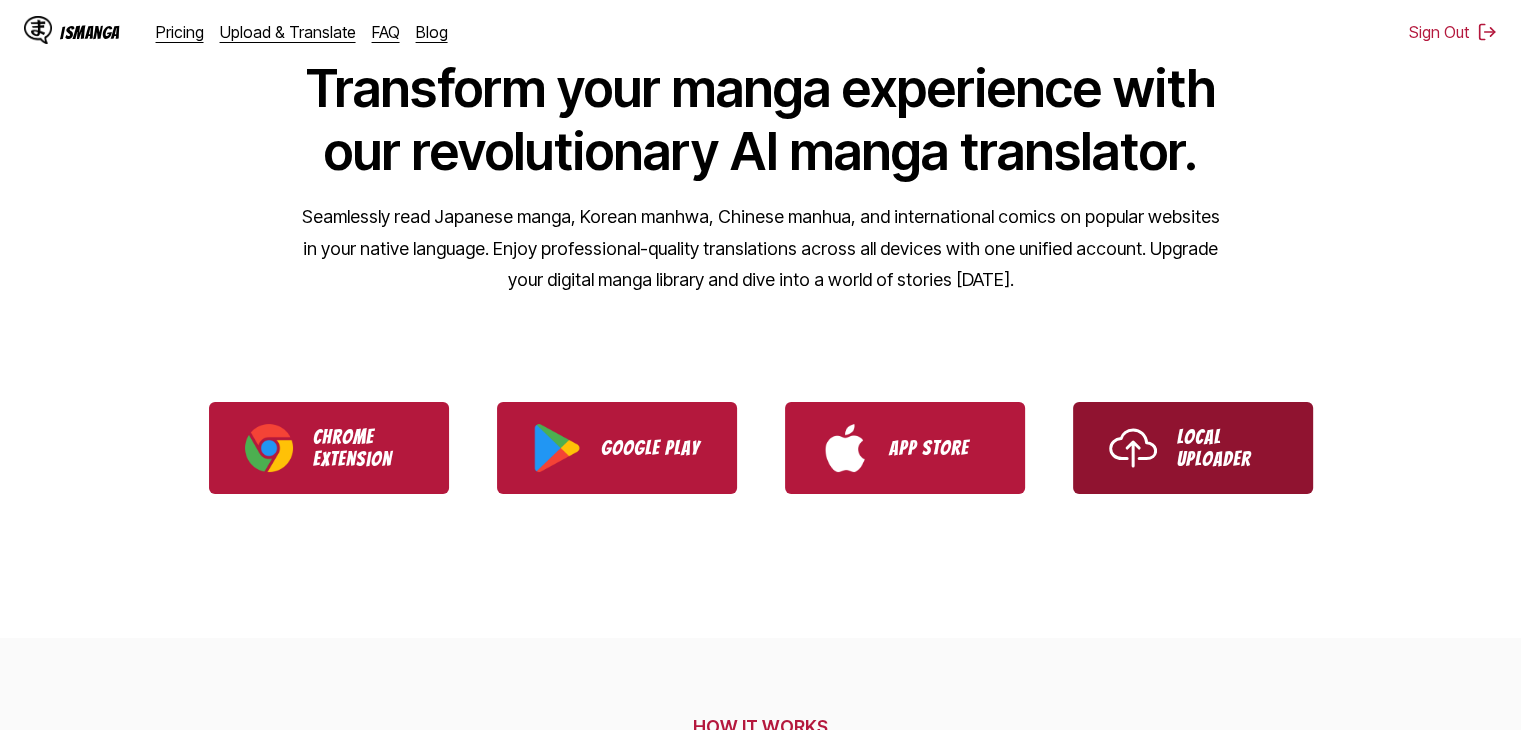 click on "Local Uploader" at bounding box center [1193, 448] 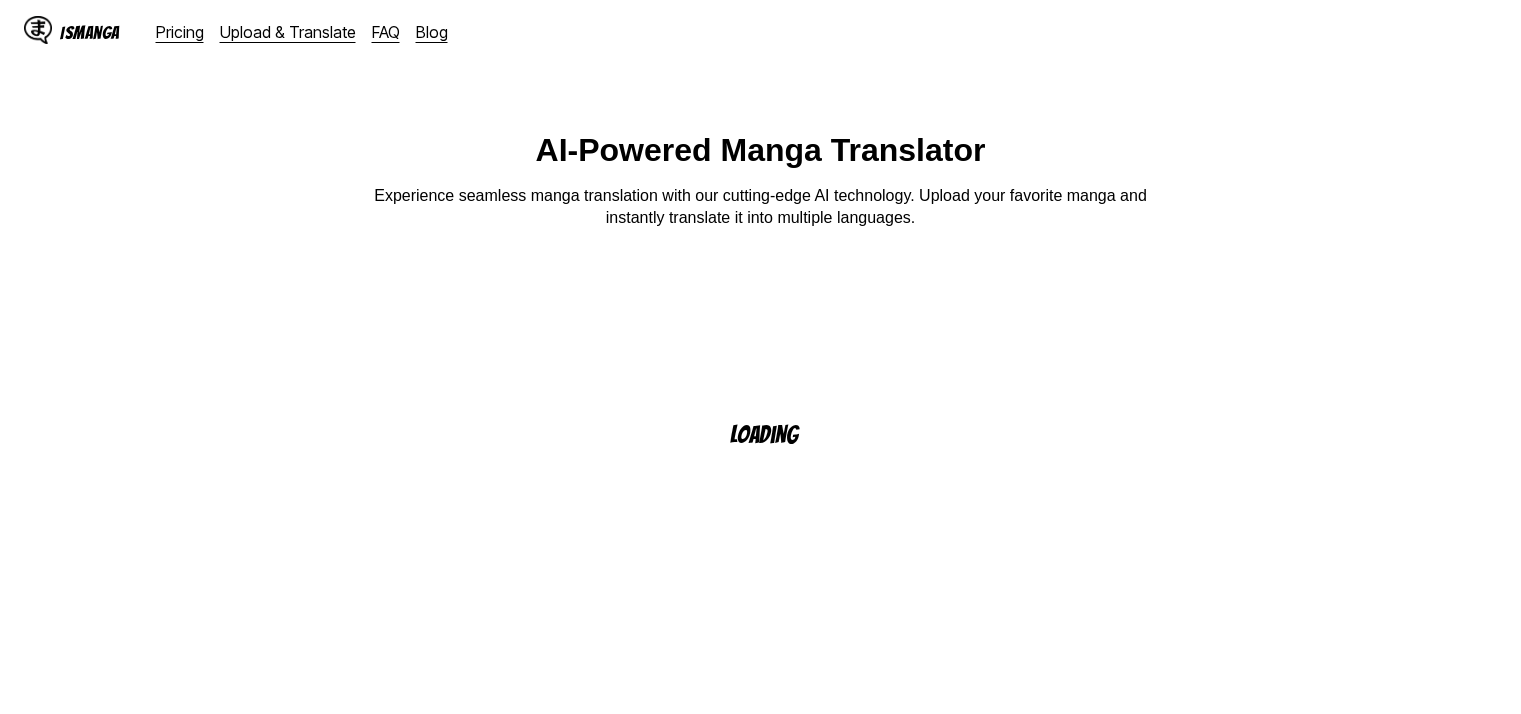 scroll, scrollTop: 0, scrollLeft: 0, axis: both 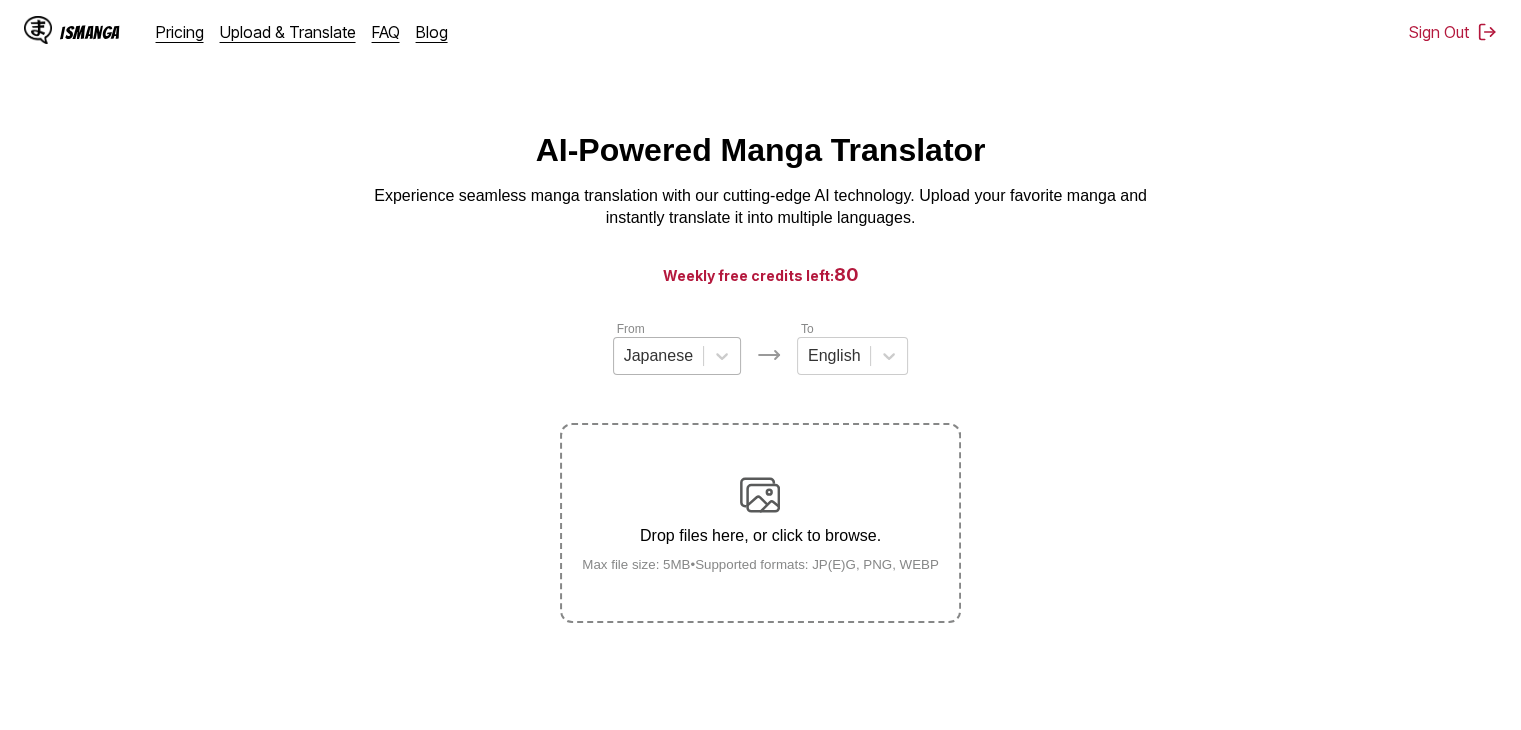 click on "Japanese" at bounding box center [658, 356] 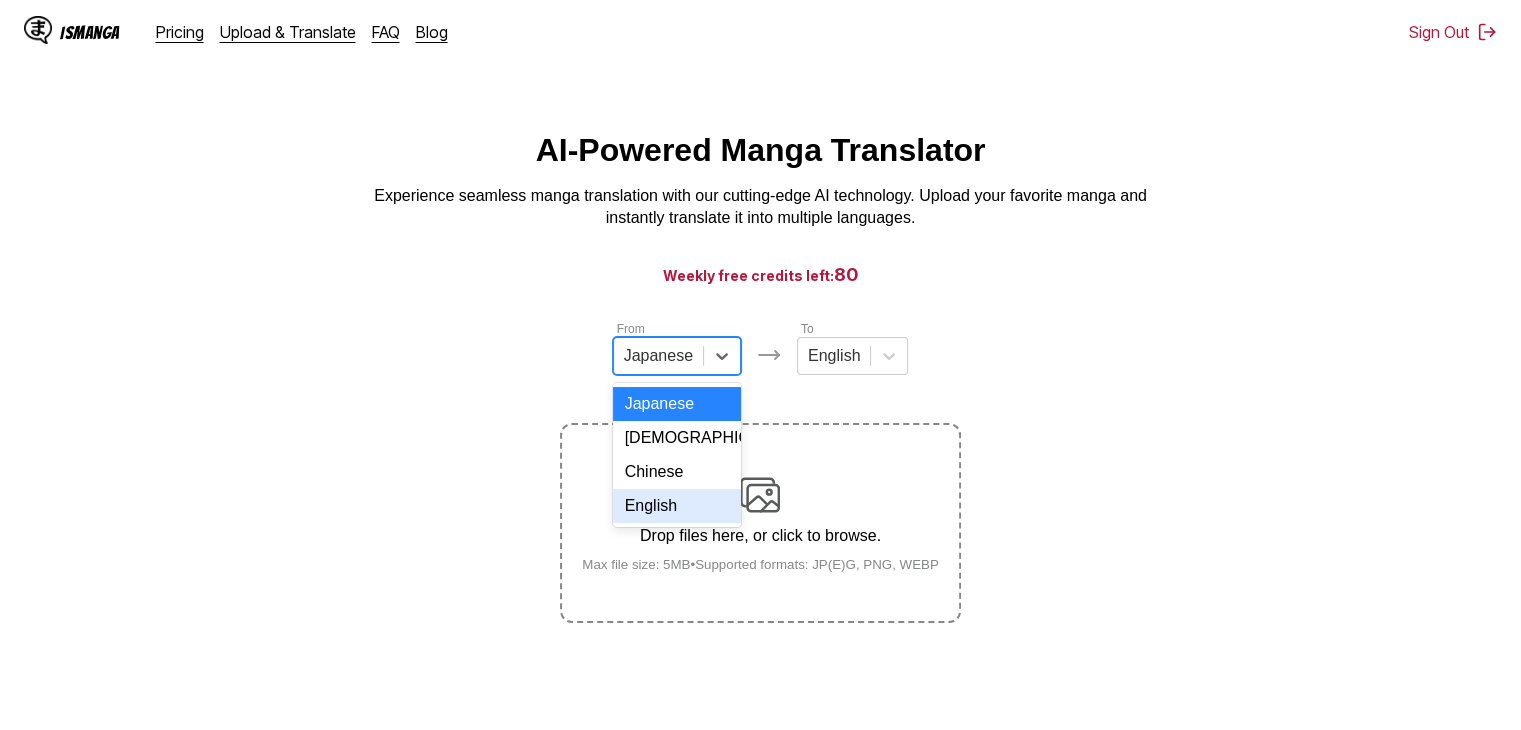 click on "English" at bounding box center [677, 506] 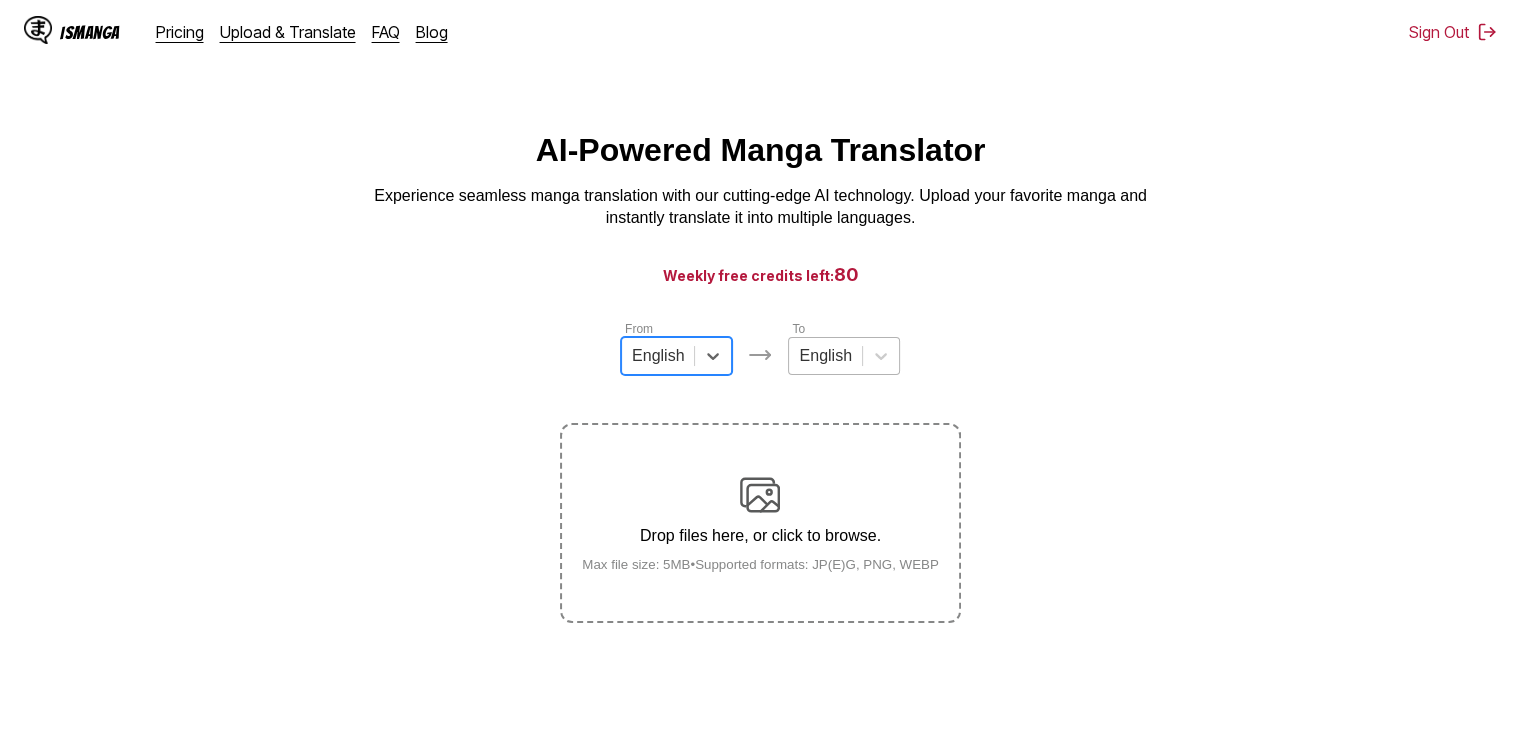 click at bounding box center (825, 356) 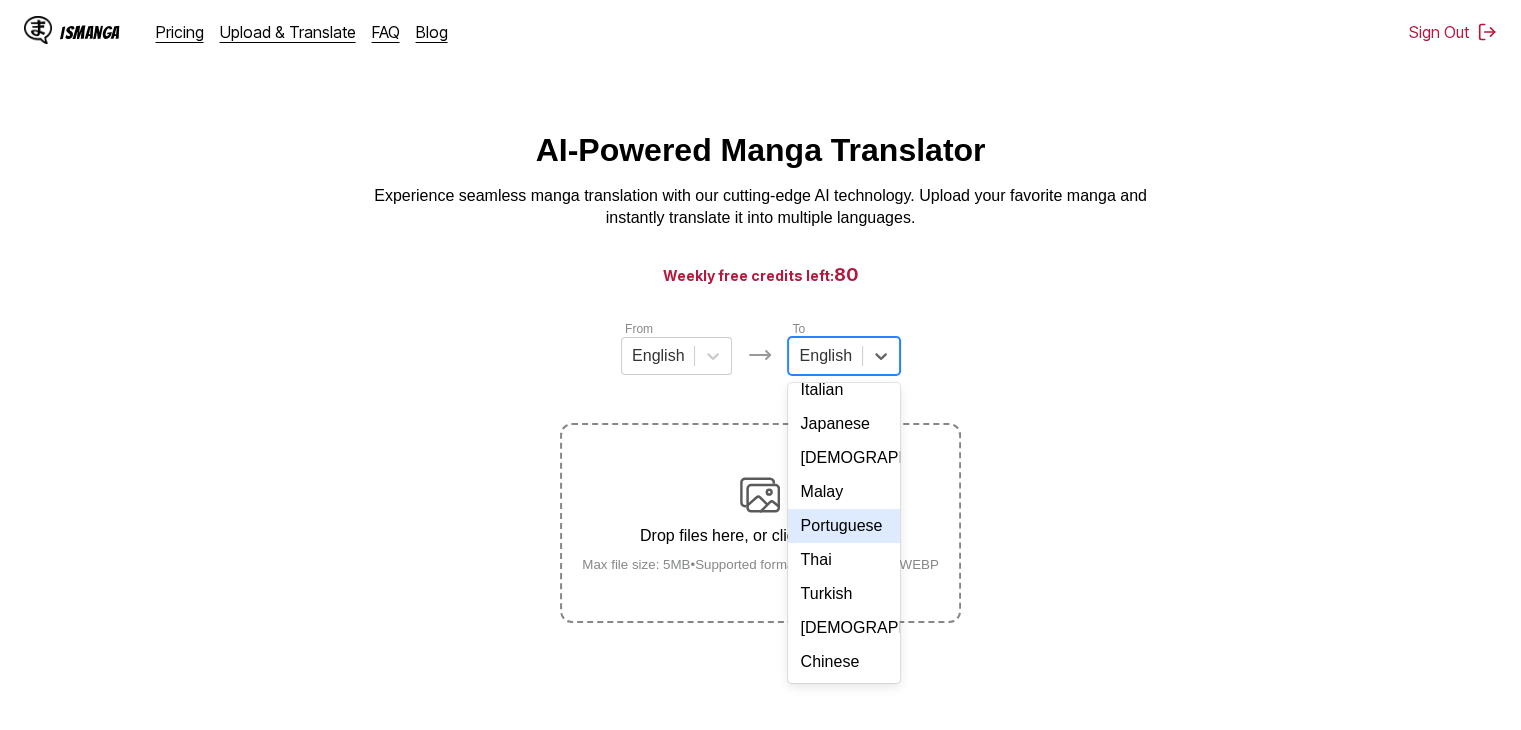 scroll, scrollTop: 249, scrollLeft: 0, axis: vertical 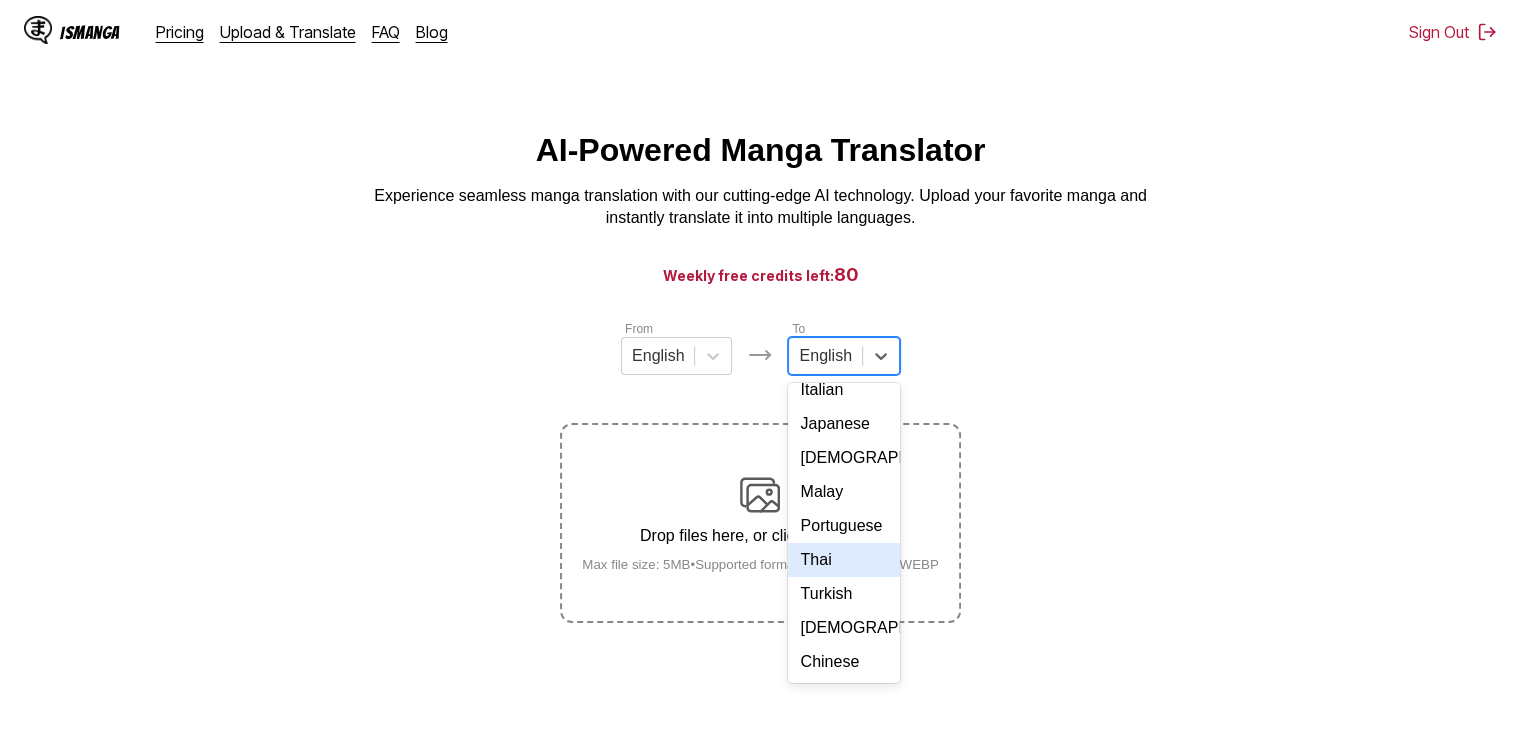 click on "Thai" at bounding box center [843, 560] 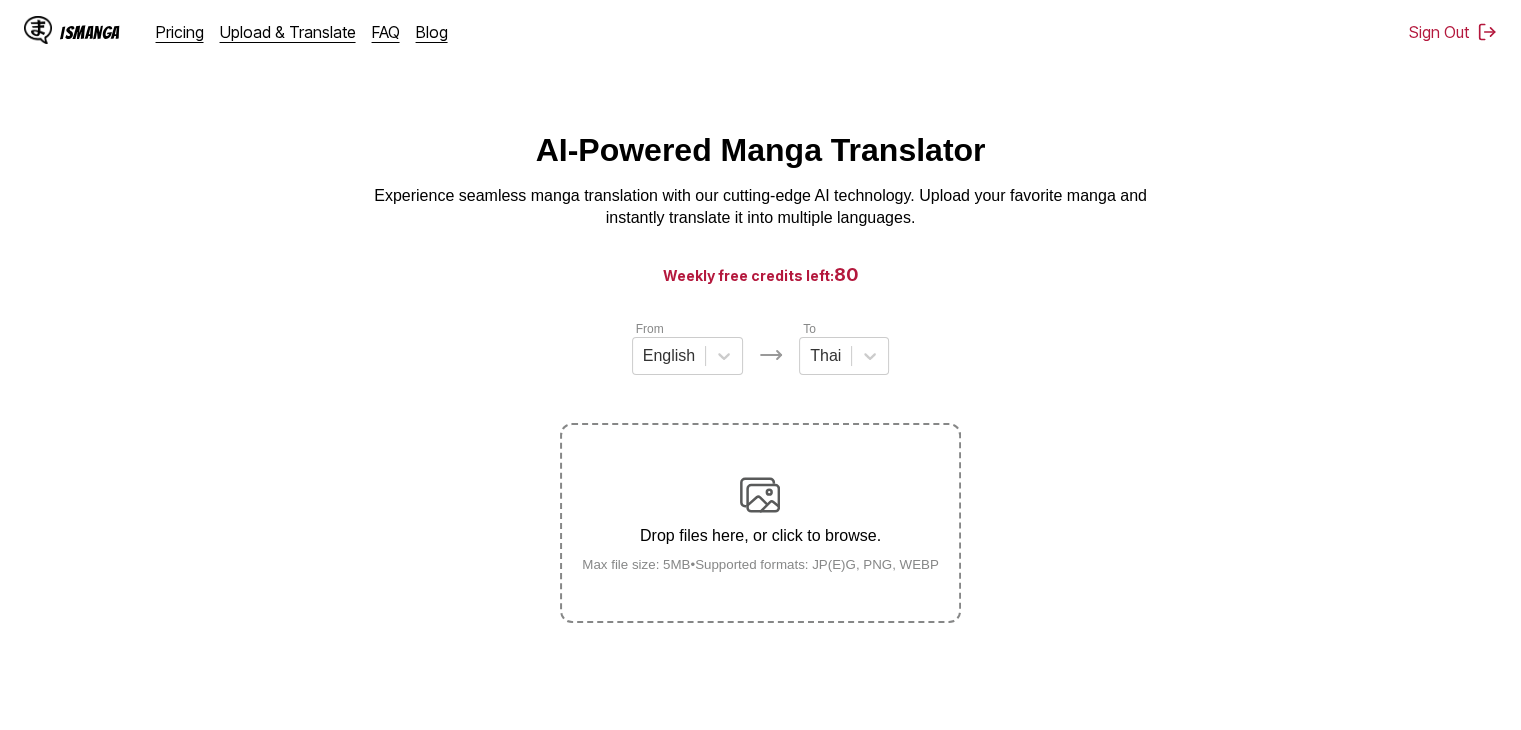 click on "Drop files here, or click to browse. Max file size: 5MB  •  Supported formats: JP(E)G, PNG, WEBP" at bounding box center [760, 523] 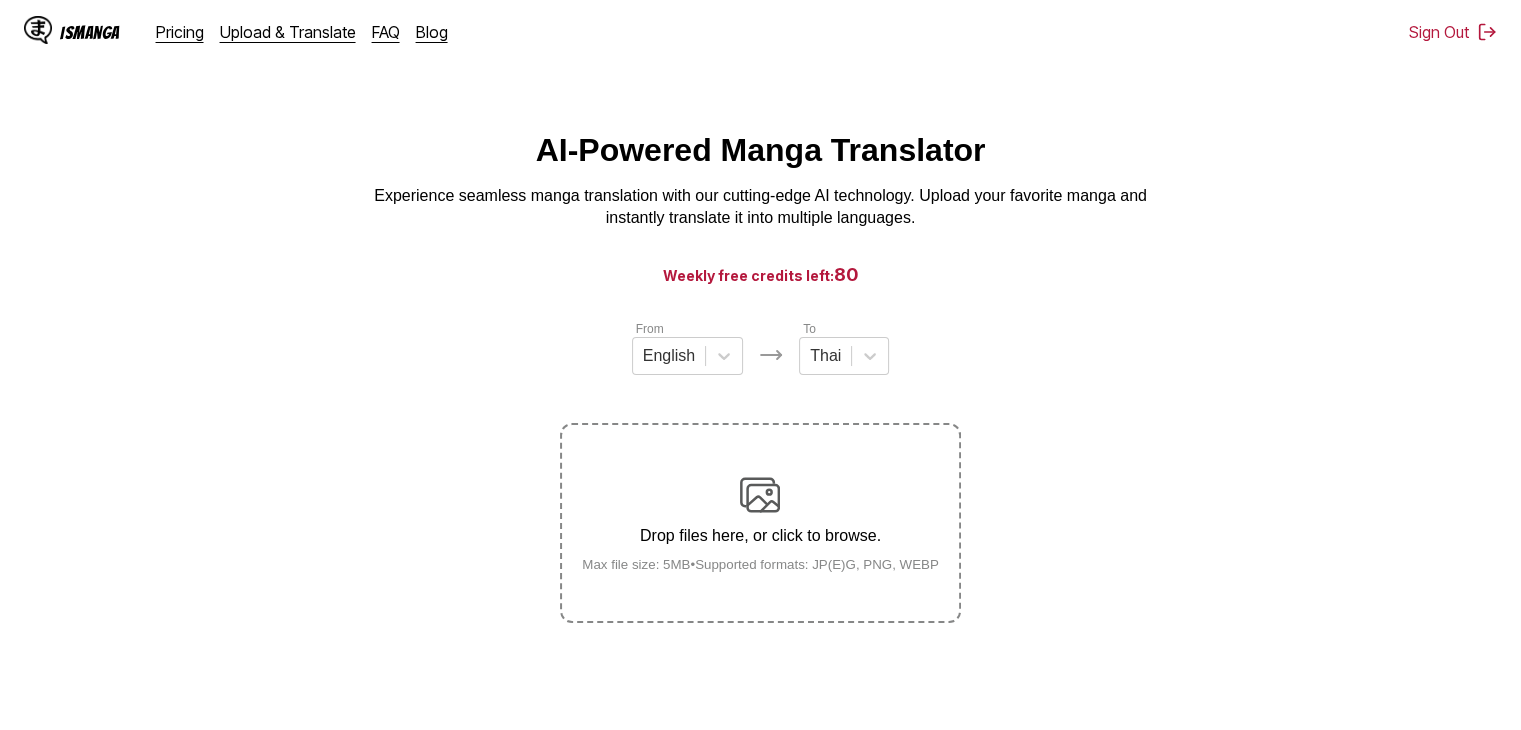 click on "Drop files here, or click to browse. Max file size: 5MB  •  Supported formats: JP(E)G, PNG, WEBP" at bounding box center [760, 523] 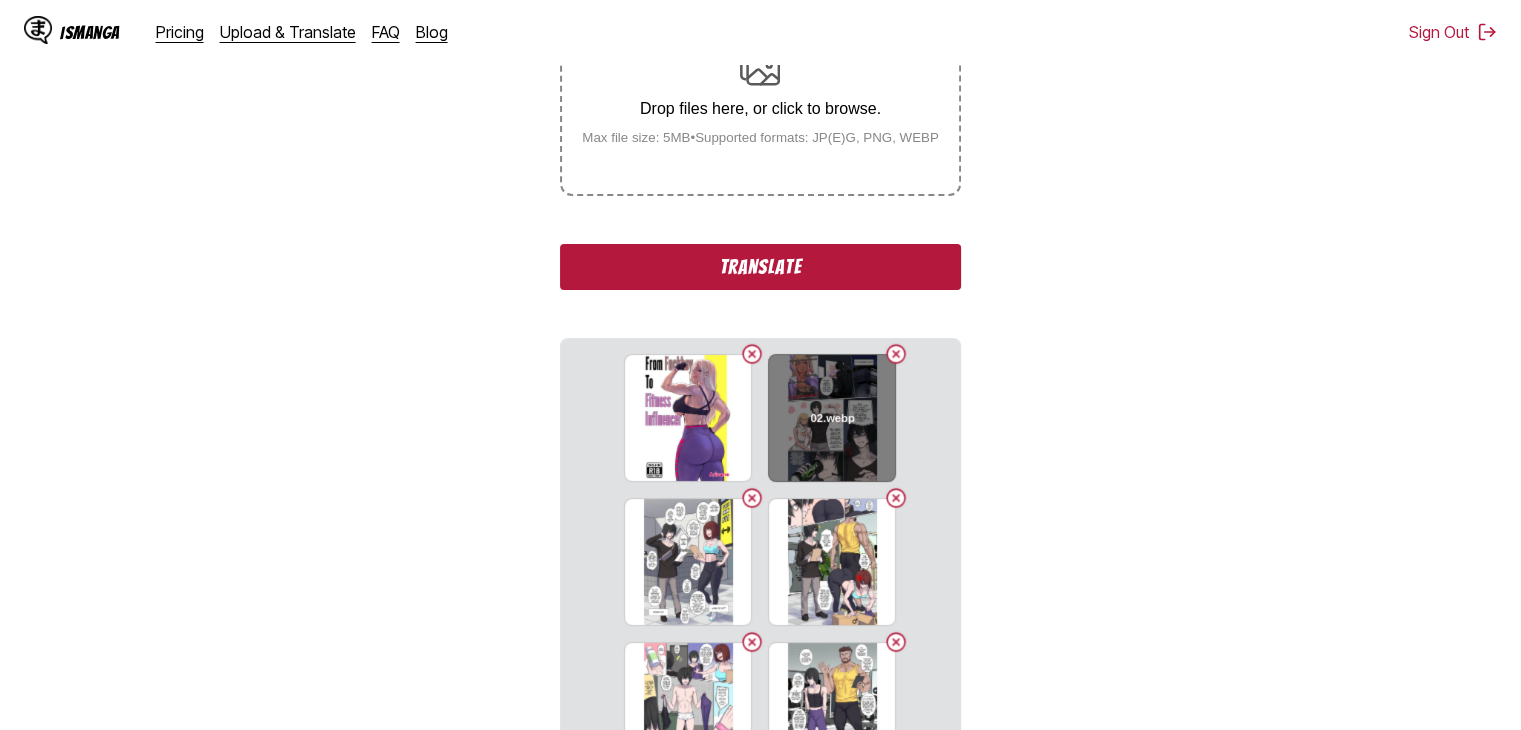 scroll, scrollTop: 424, scrollLeft: 0, axis: vertical 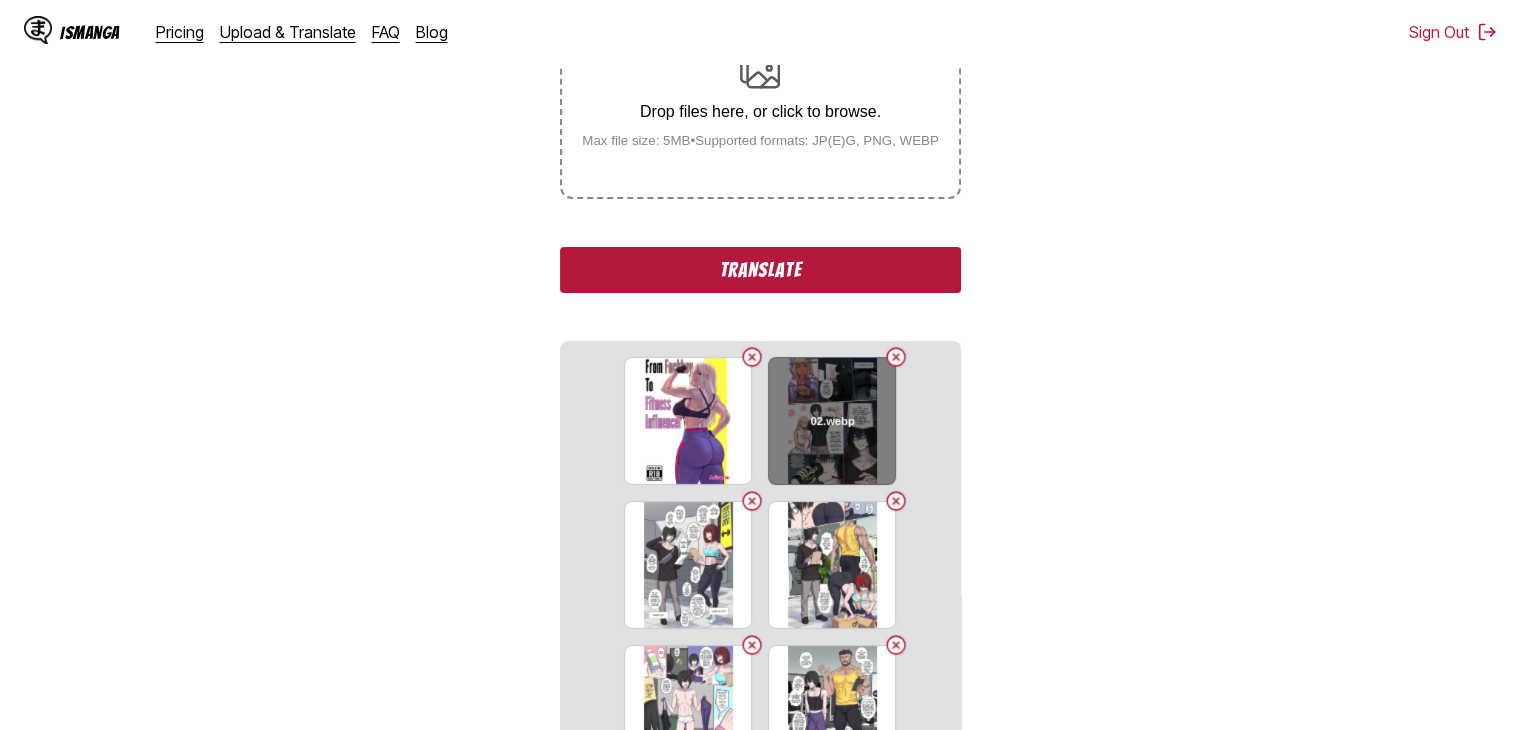 click on "02.webp" at bounding box center [832, 421] 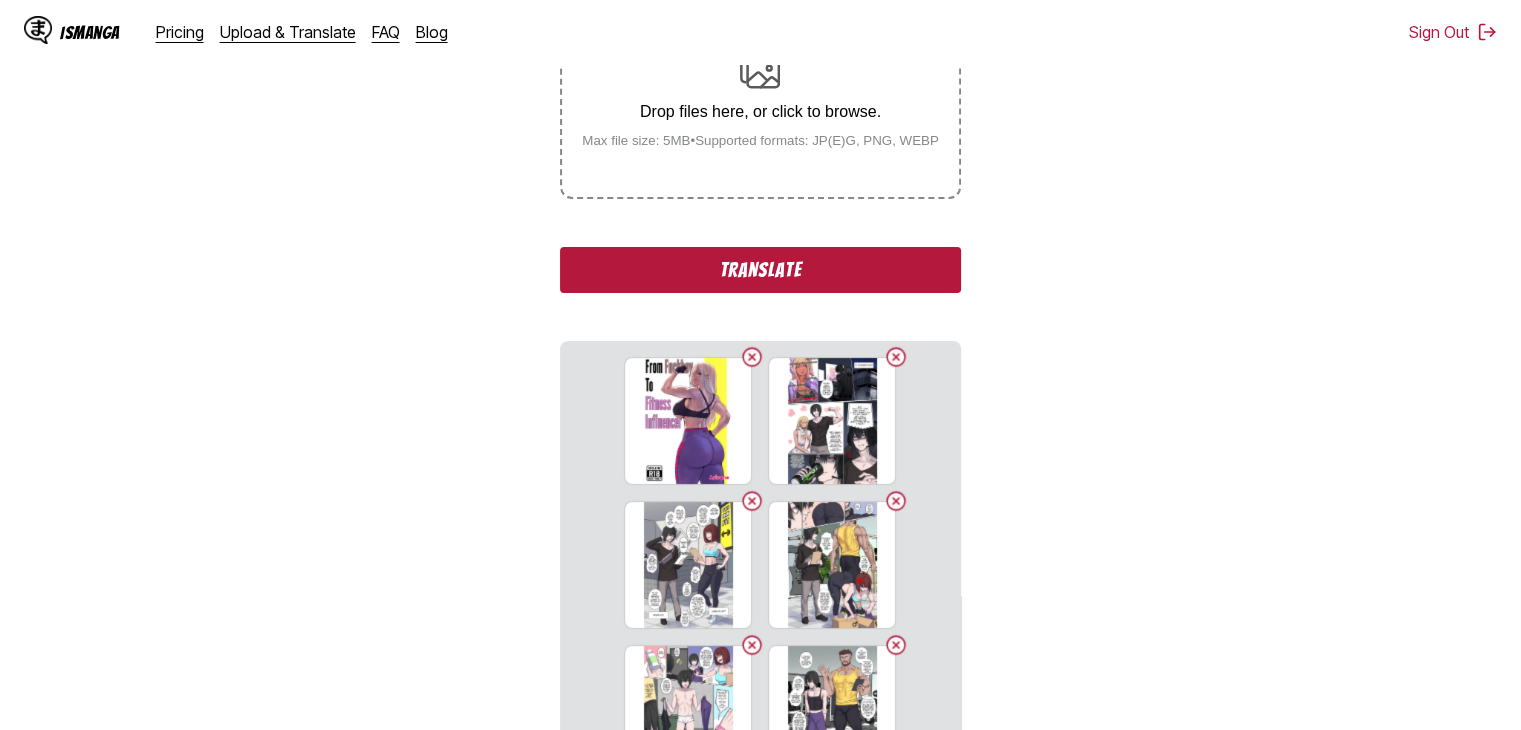 drag, startPoint x: 822, startPoint y: 420, endPoint x: 1487, endPoint y: 547, distance: 677.0185 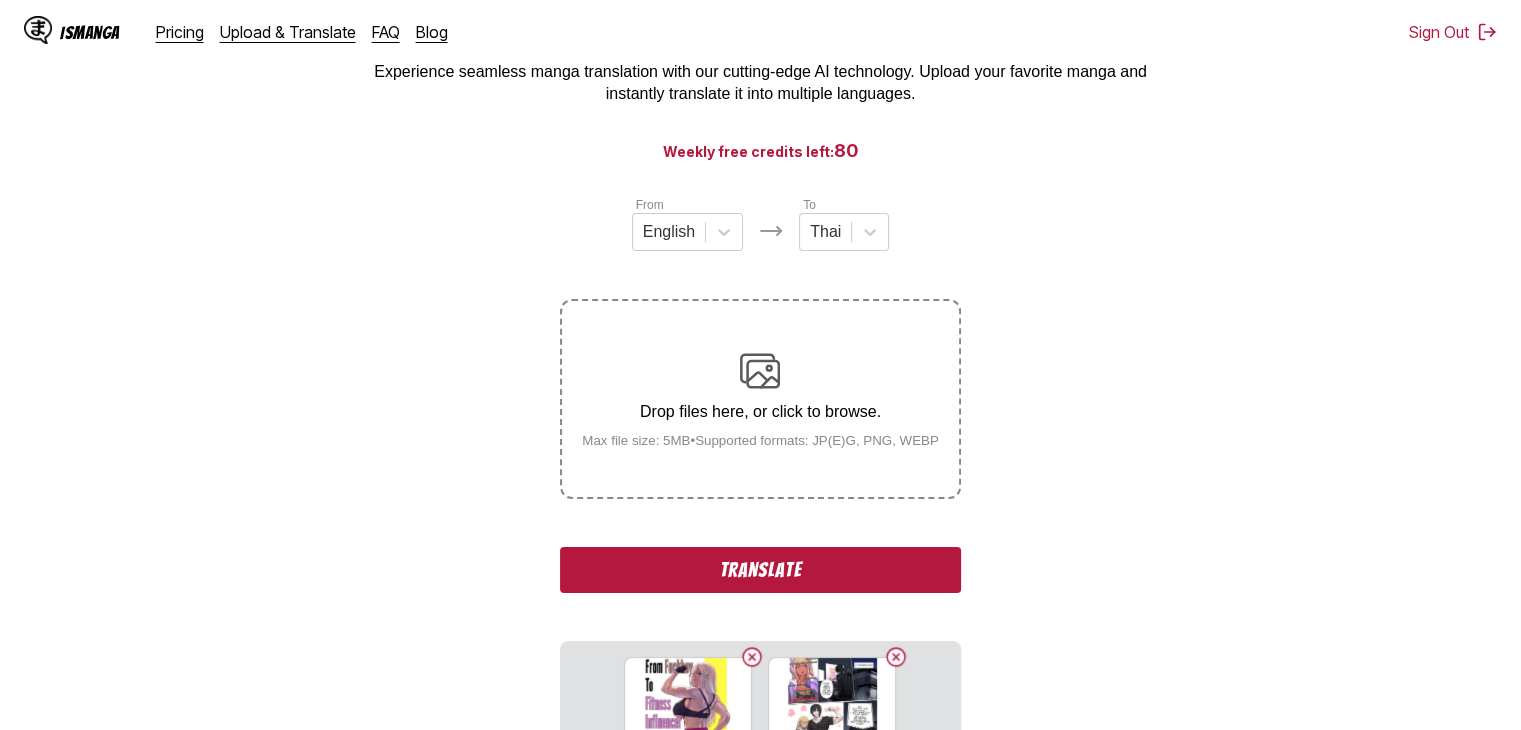 scroll, scrollTop: 124, scrollLeft: 0, axis: vertical 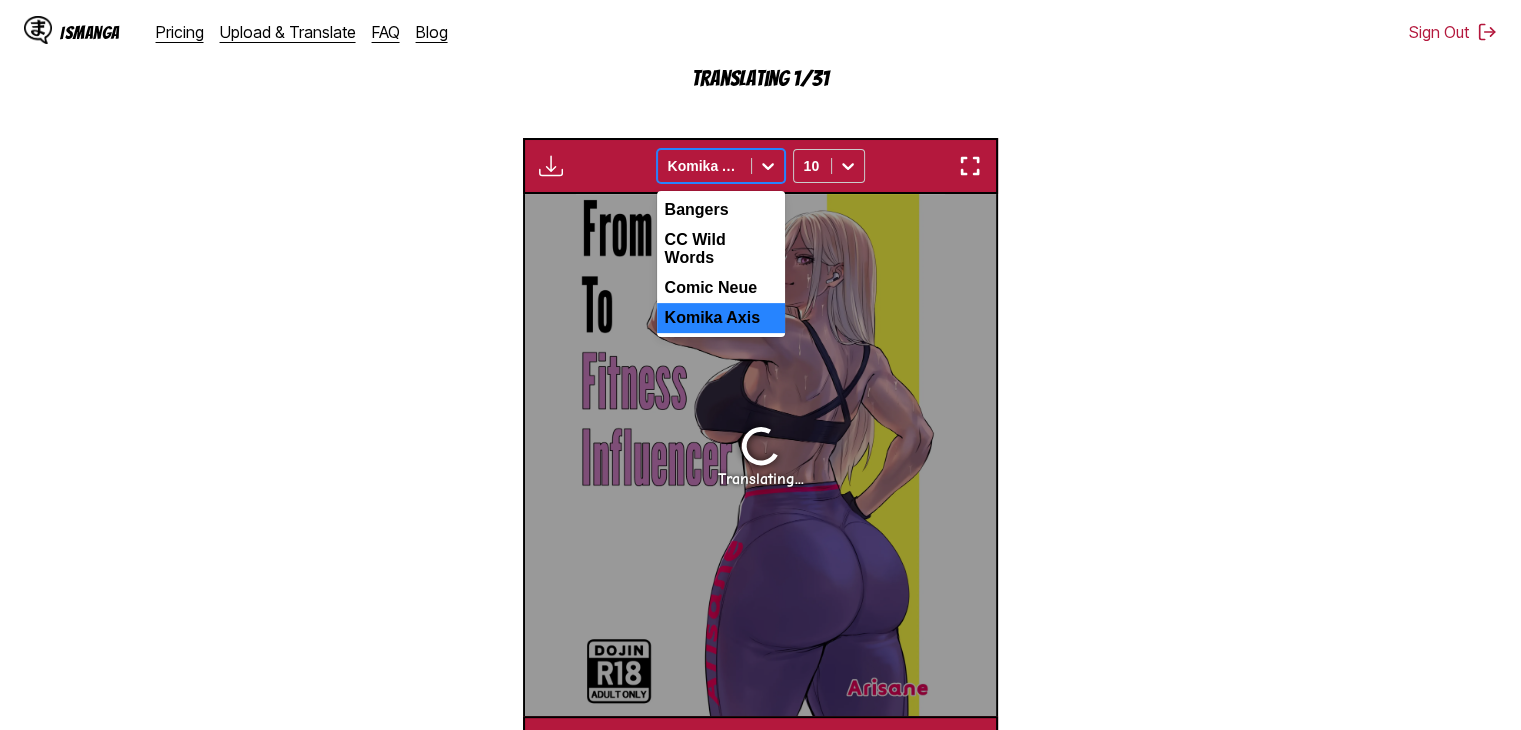 click 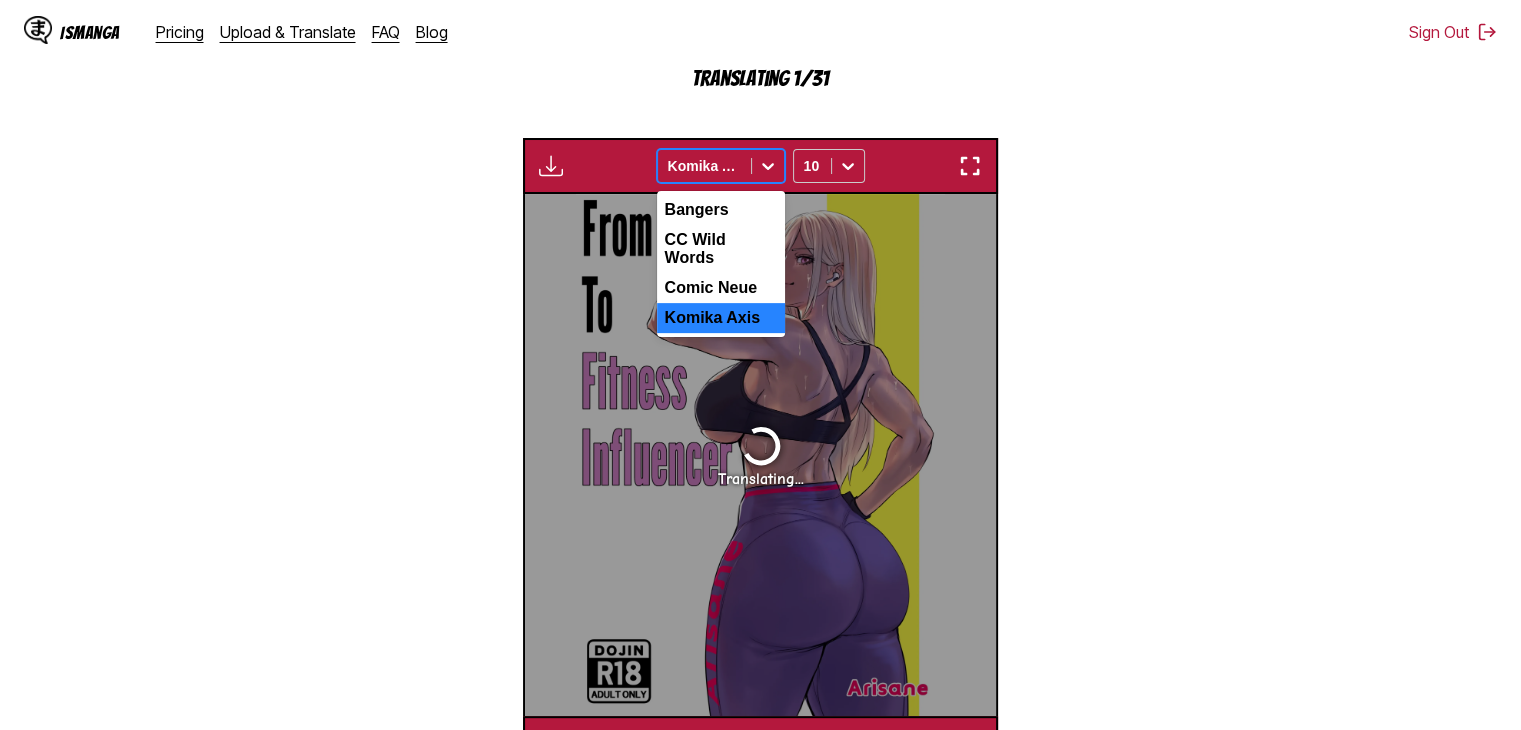 click 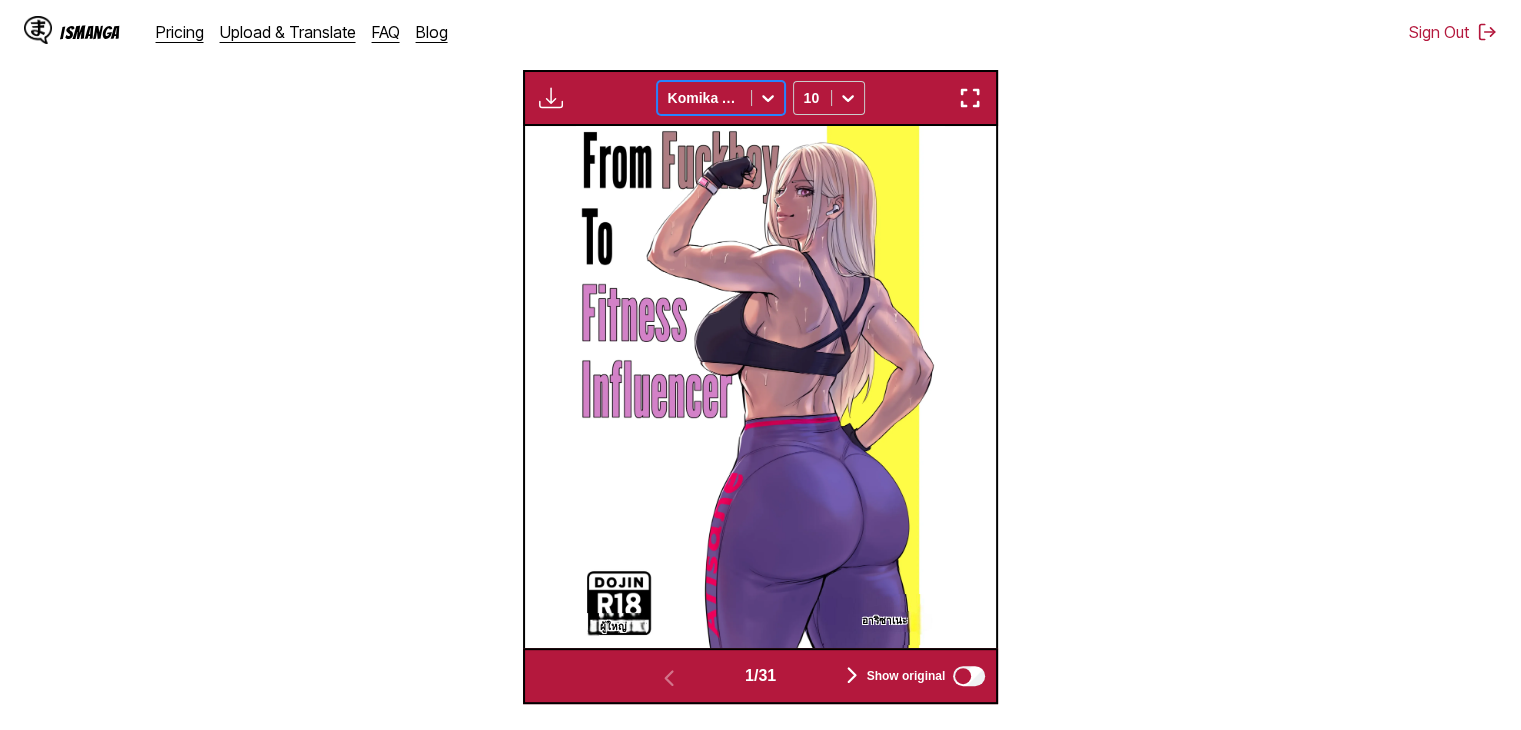 scroll, scrollTop: 704, scrollLeft: 0, axis: vertical 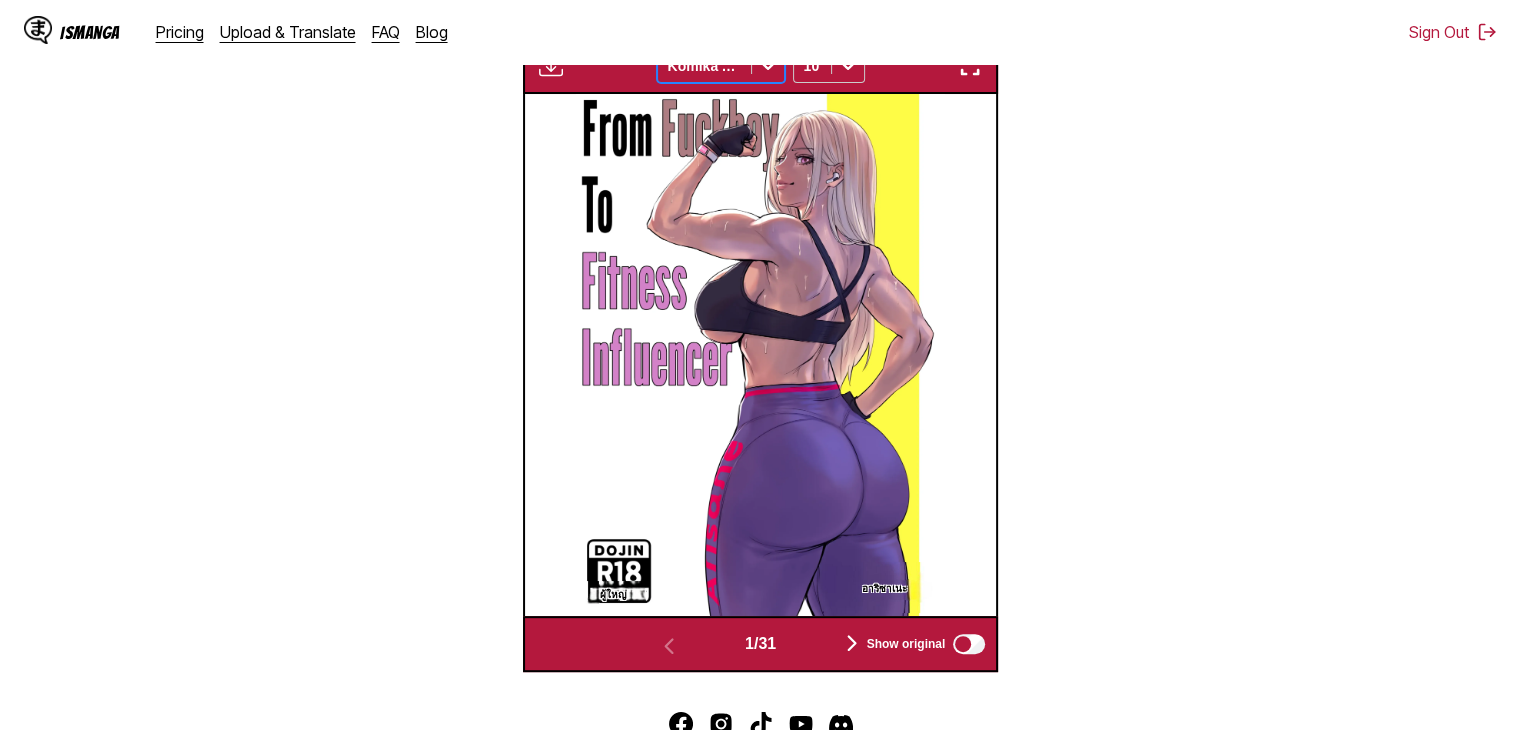click at bounding box center (852, 643) 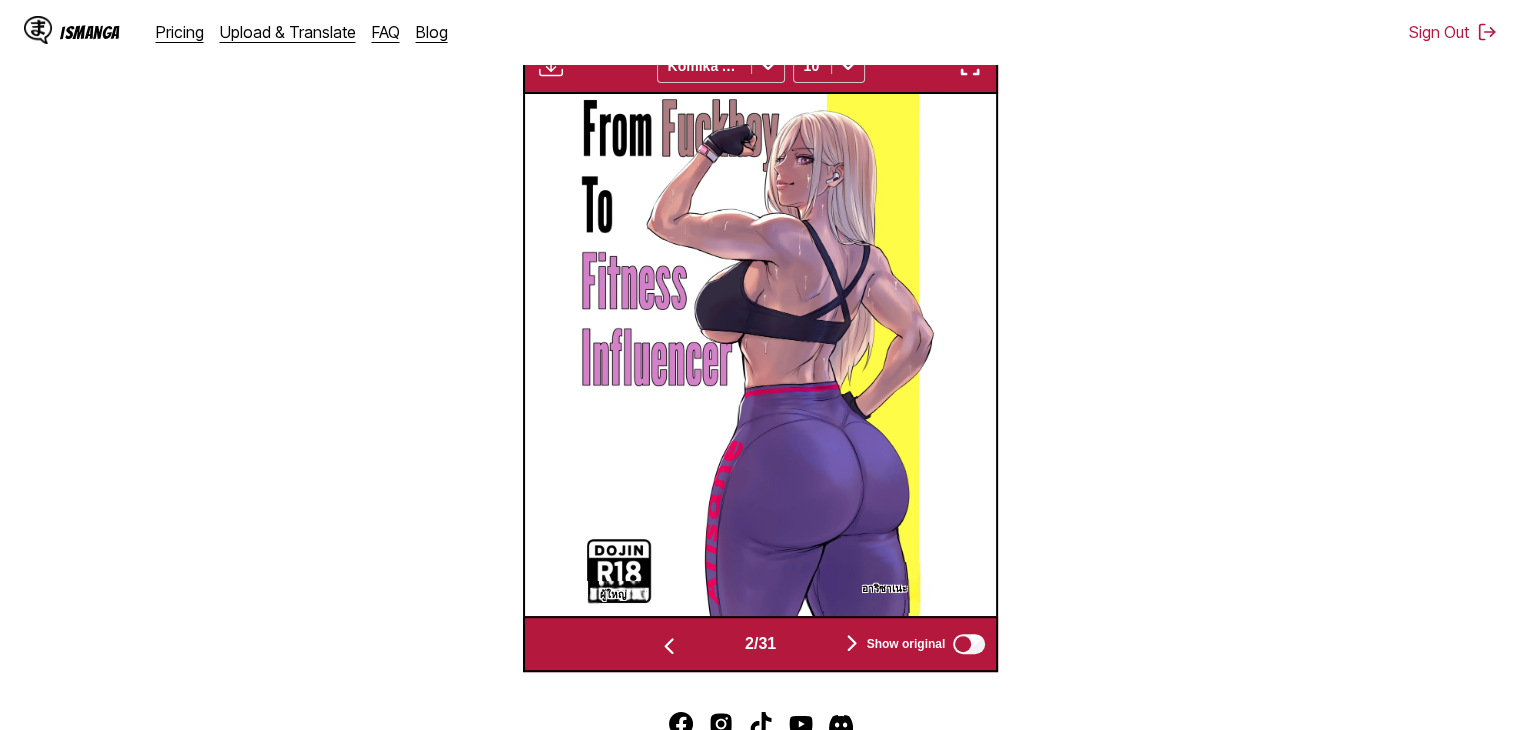 scroll, scrollTop: 0, scrollLeft: 472, axis: horizontal 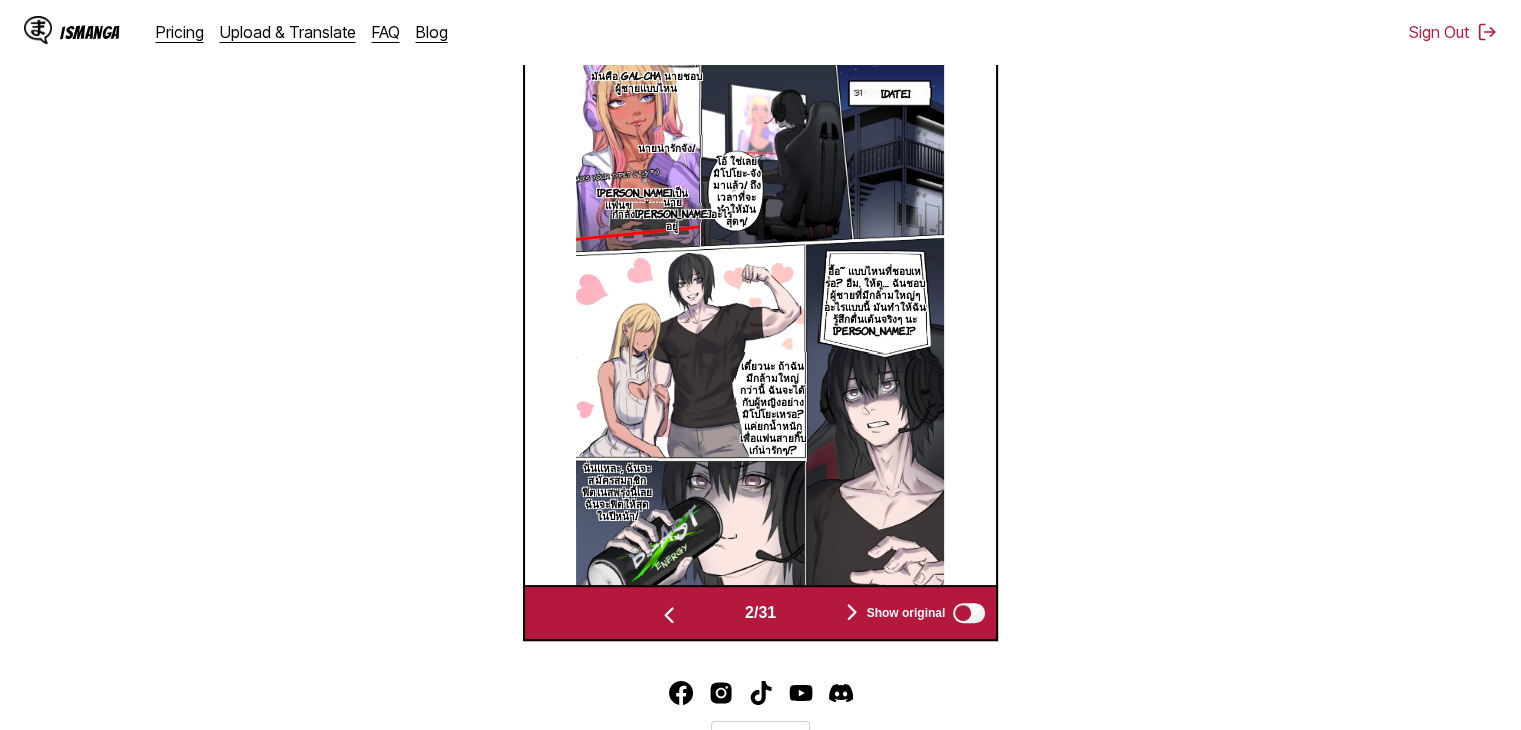 click on "เดี๋ยวนะ ถ้าฉันมีกล้ามใหญ่กว่านี้ ฉันจะได้กับผู้หญิงอย่างมิโปโยะเหรอ? แค่ยกน้ำหนักเพื่อแฟนสายกิ๊บเก๋น่ารักๆ!?" at bounding box center (773, 407) 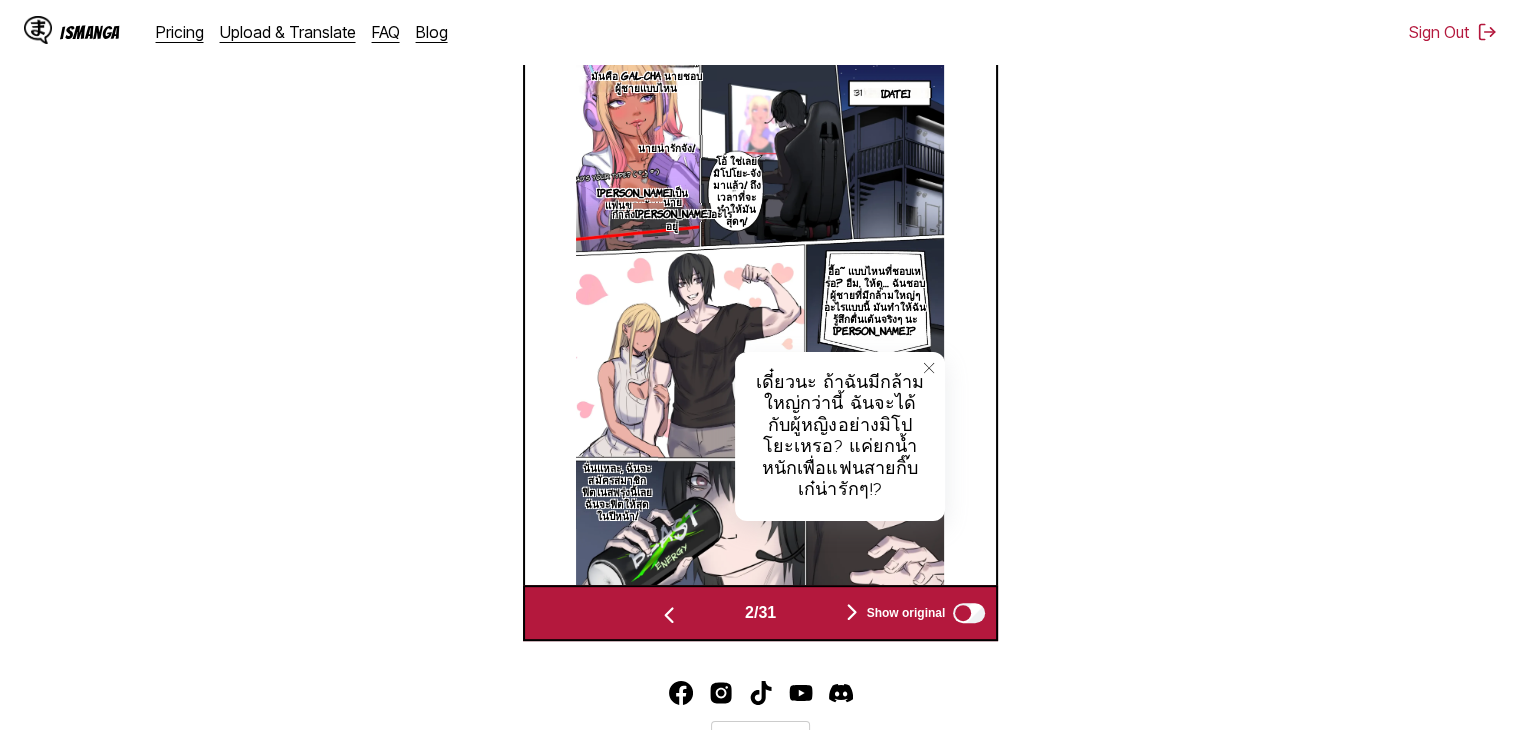 click on "เดี๋ยวนะ ถ้าฉันมีกล้ามใหญ่กว่านี้ ฉันจะได้กับผู้หญิงอย่างมิโปโยะเหรอ? แค่ยกน้ำหนักเพื่อแฟนสายกิ๊บเก๋น่ารักๆ!?" at bounding box center [840, 437] 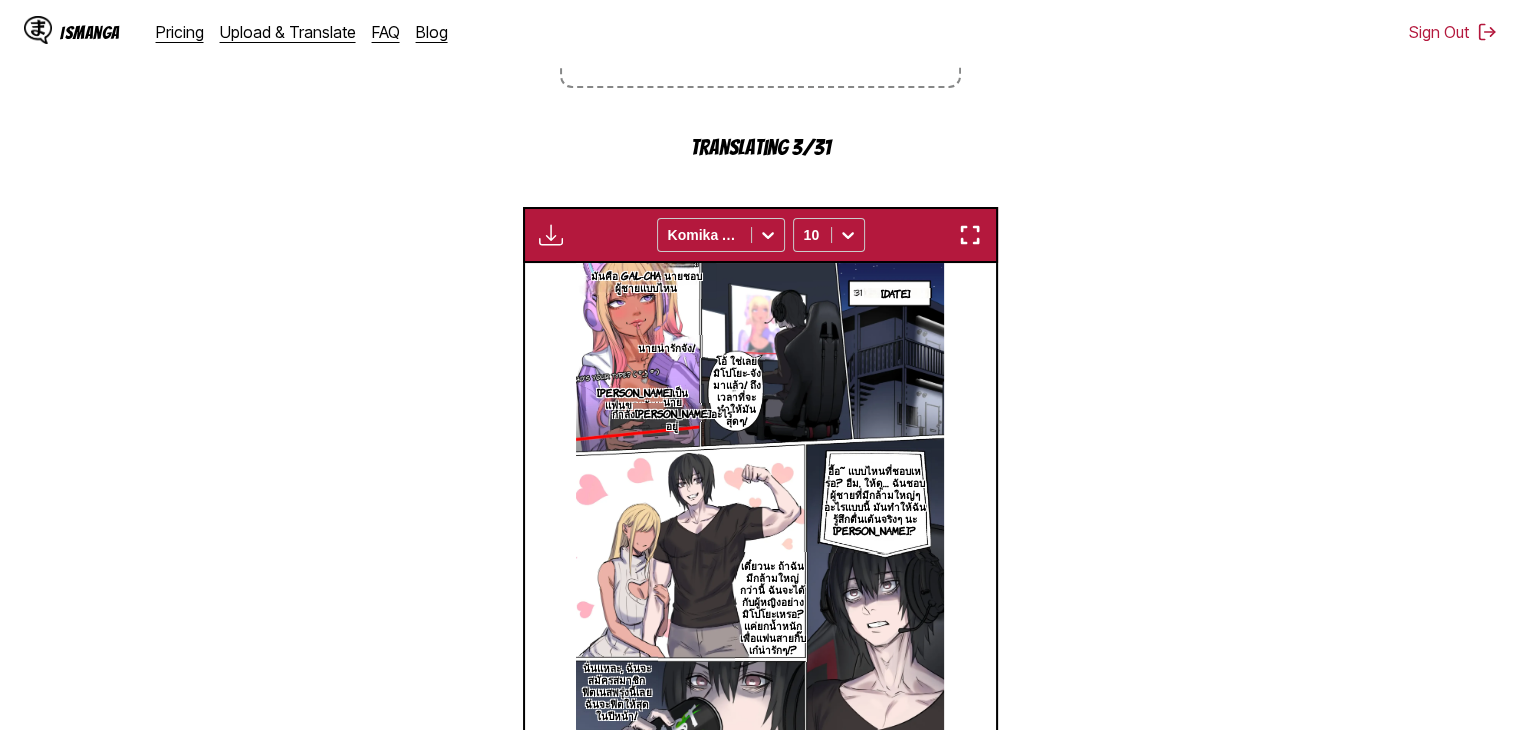 click at bounding box center [970, 235] 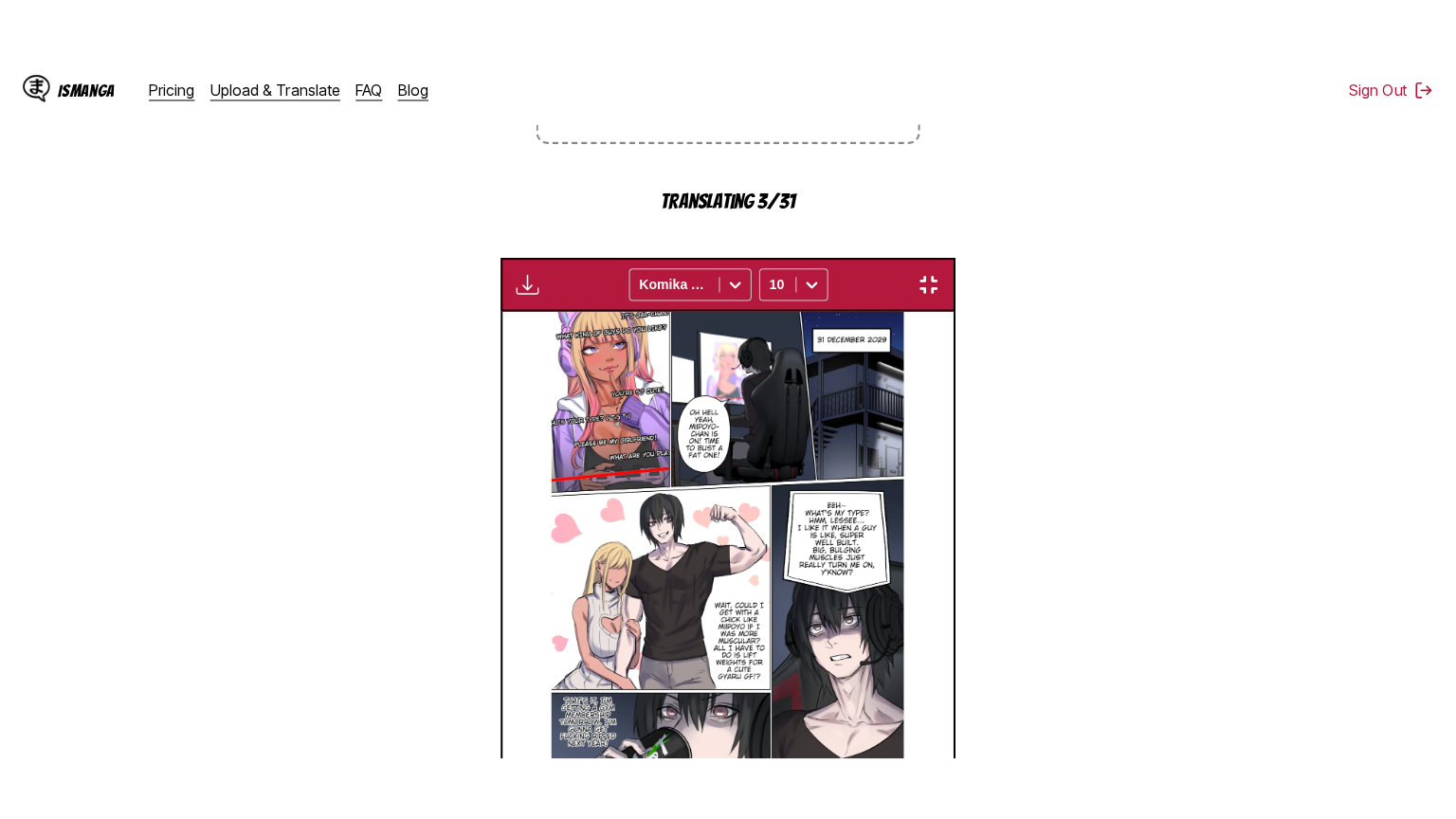 scroll, scrollTop: 220, scrollLeft: 0, axis: vertical 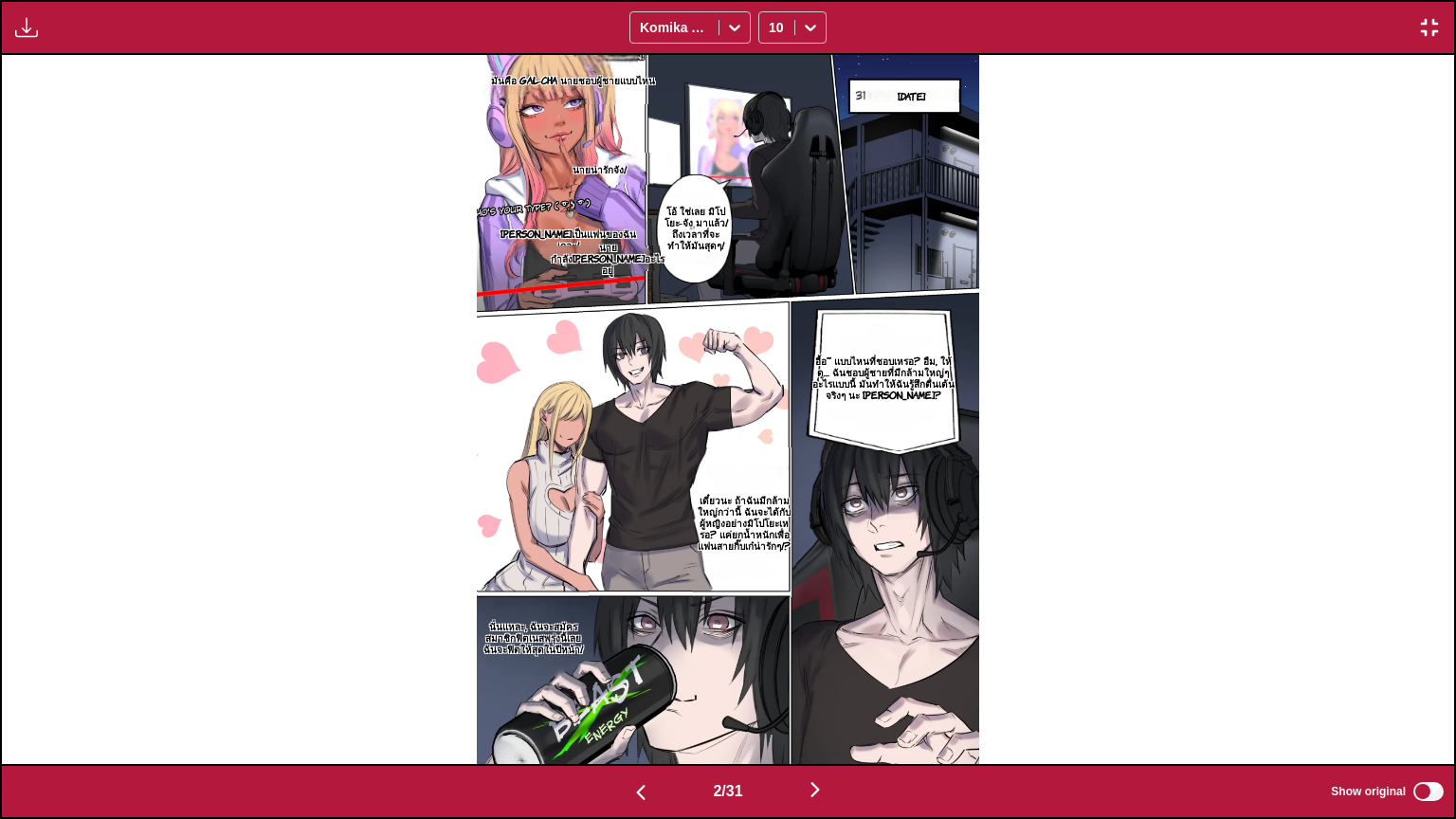 click on "อื้อ~ แบบไหนที่ชอบเหรอ? อืม, ให้ดู… ฉันชอบผู้ชายที่มีกล้ามใหญ่ๆ อะไรแบบนี้ มันทำให้ฉันรู้สึกตื่นเต้นจริงๆ นะ [PERSON_NAME]?" at bounding box center (883, 376) 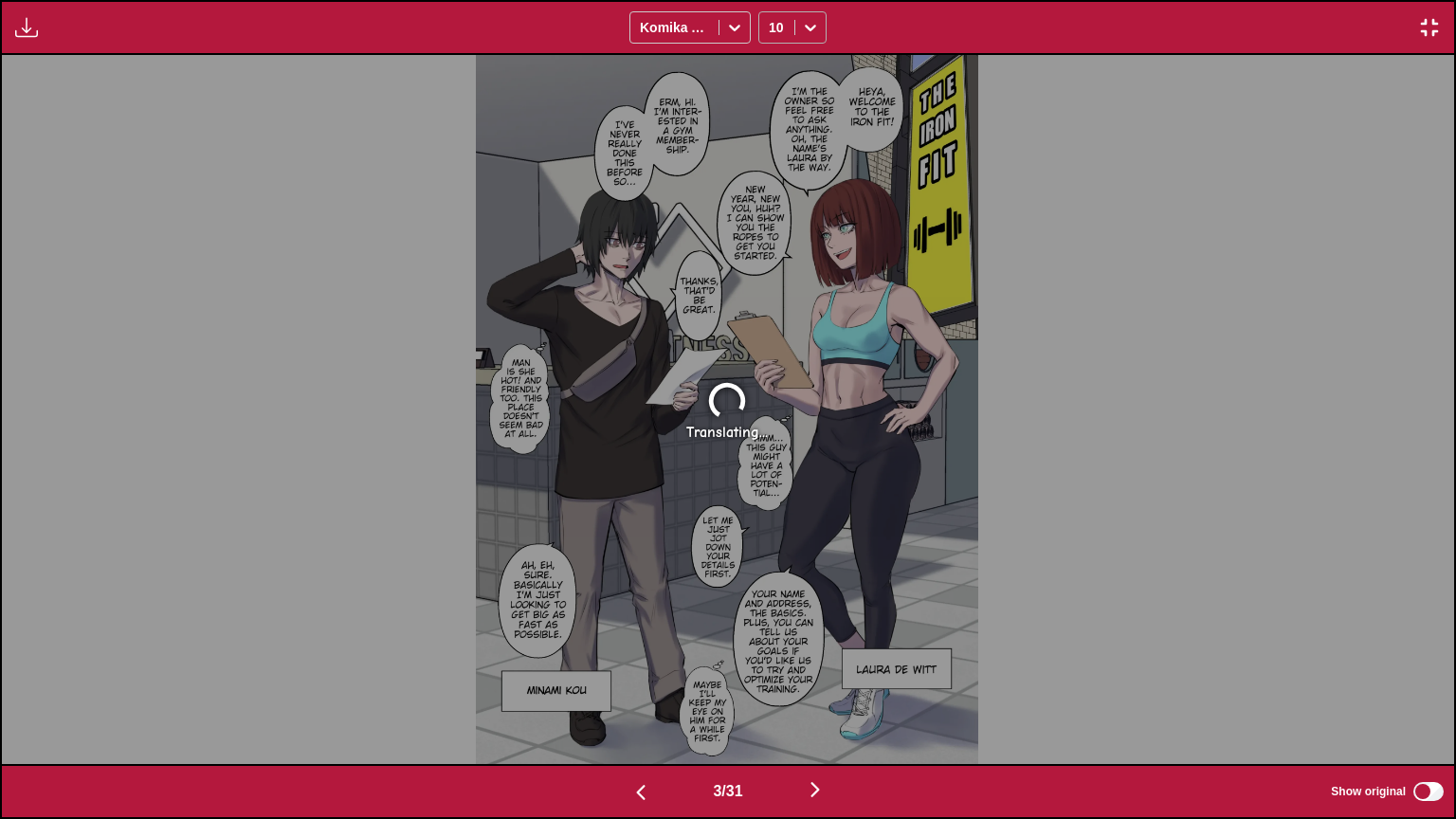 click 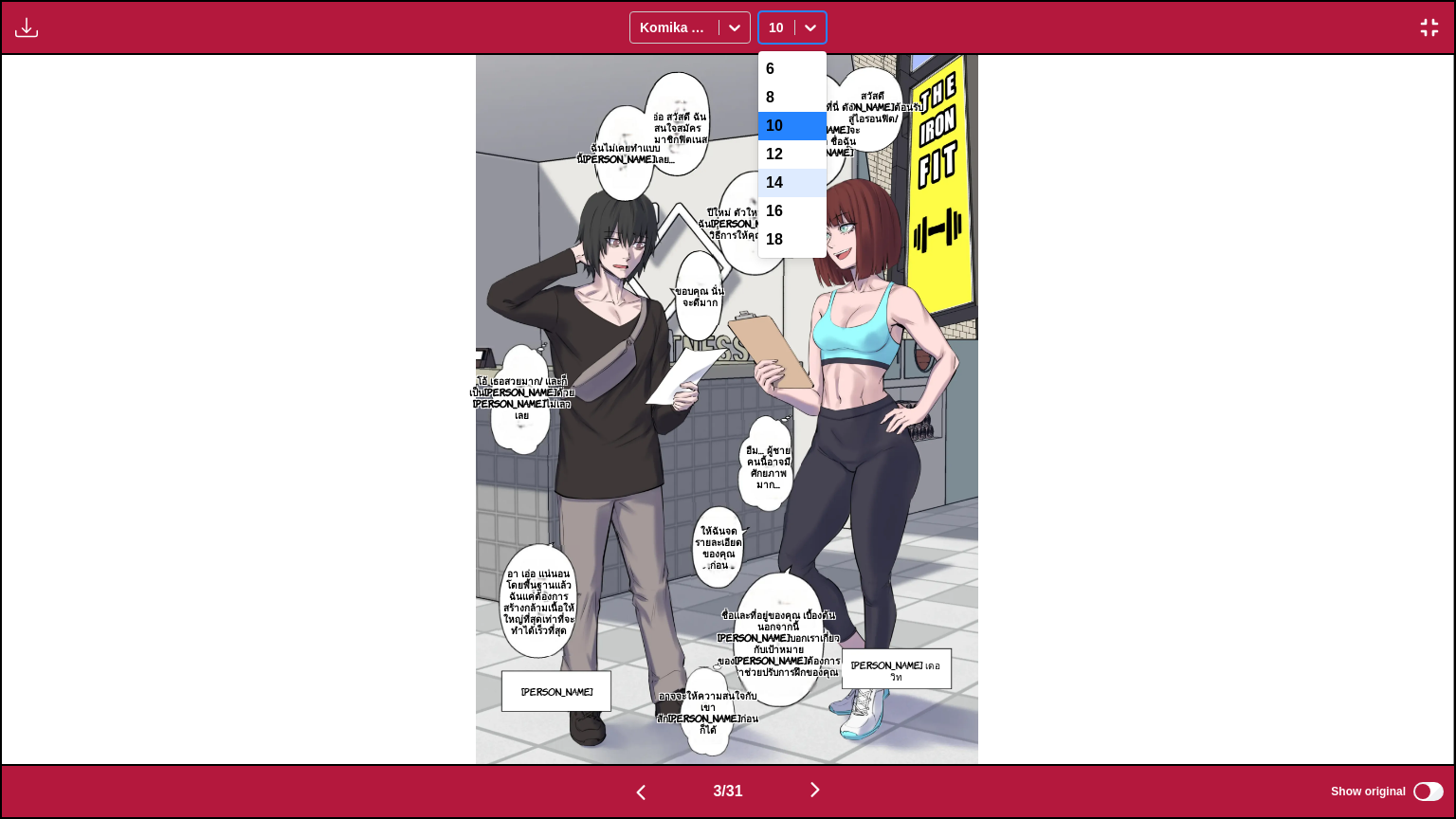 click on "14" at bounding box center (792, 183) 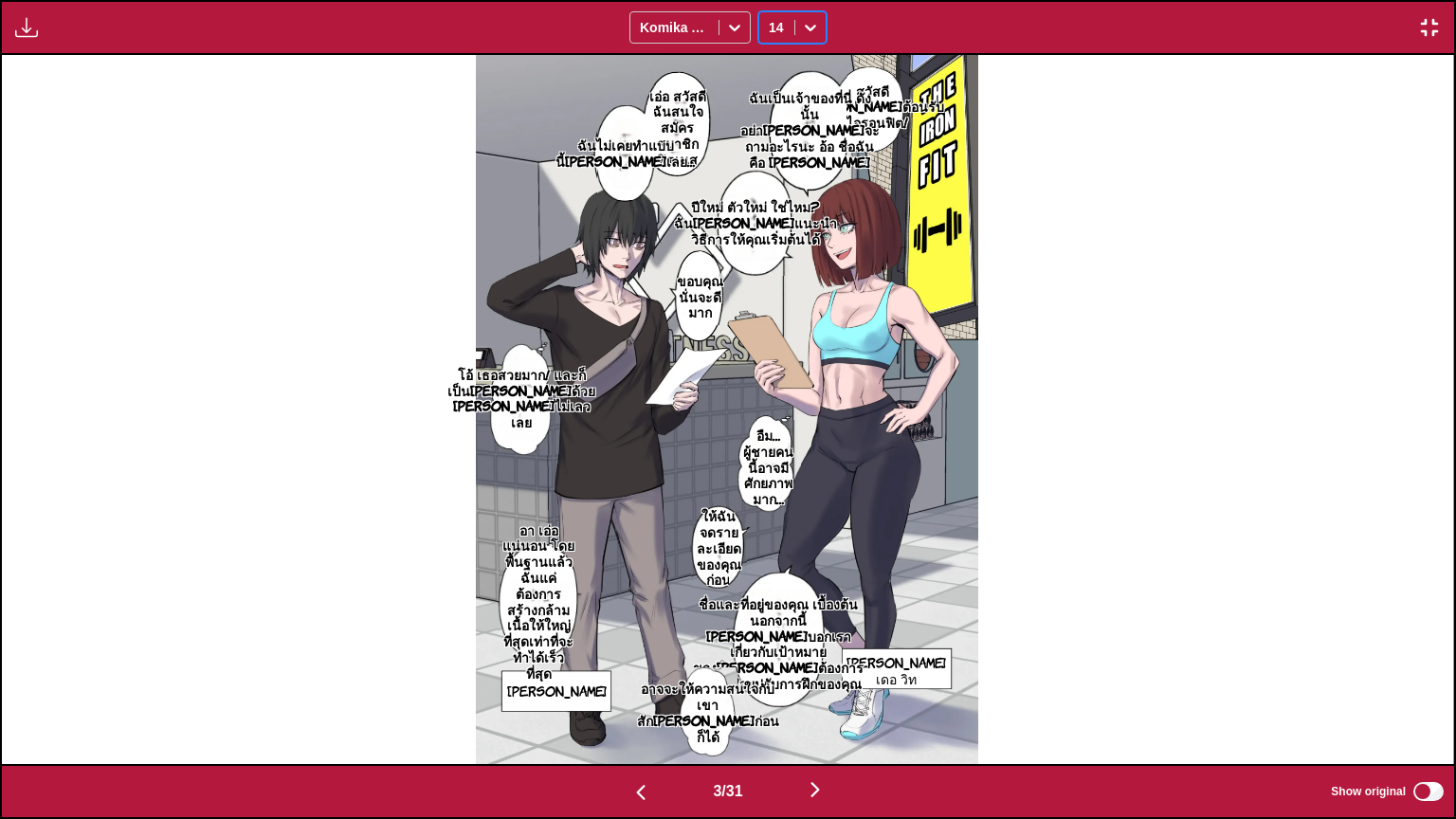 click 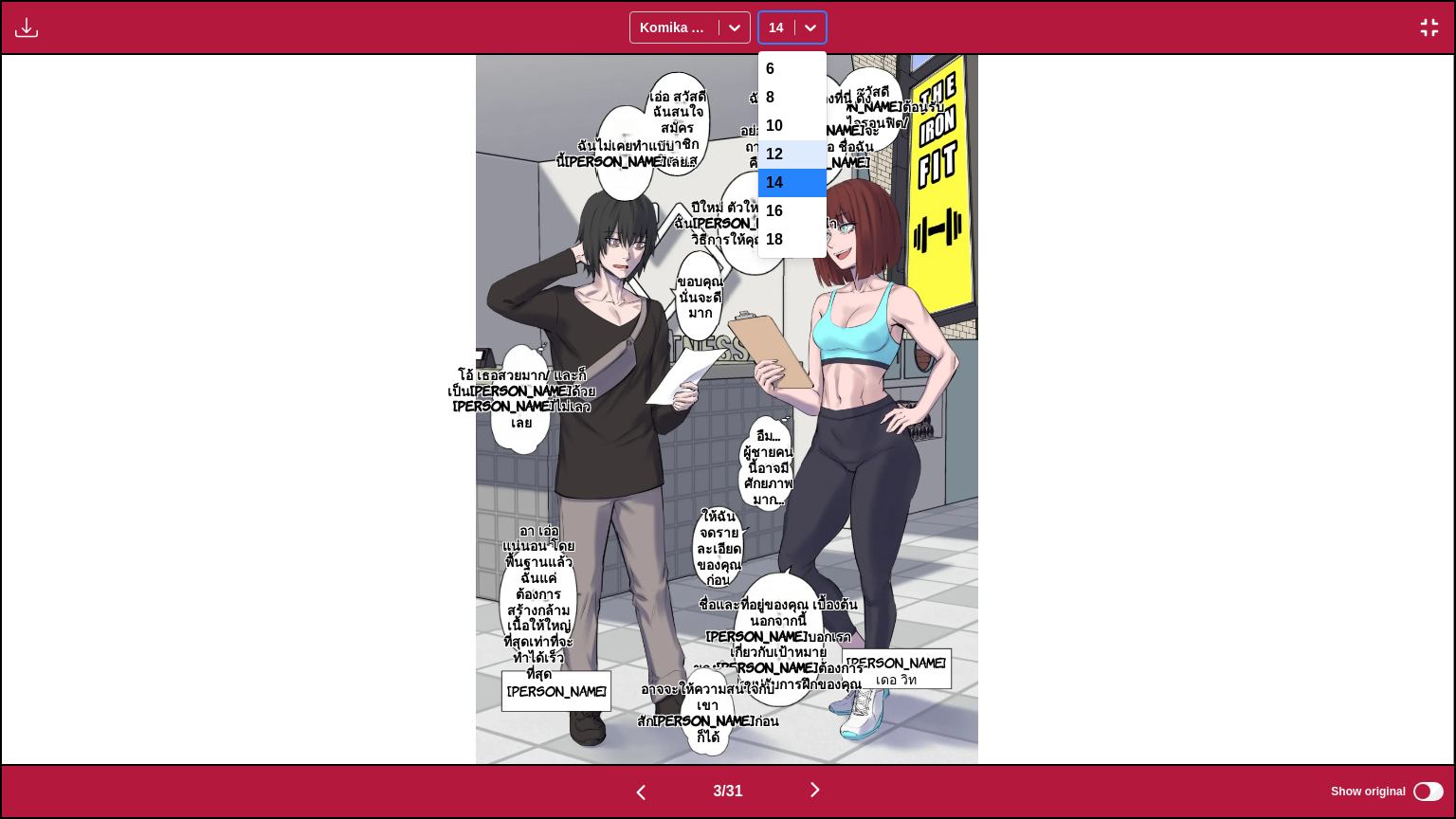 click on "12" at bounding box center [792, 155] 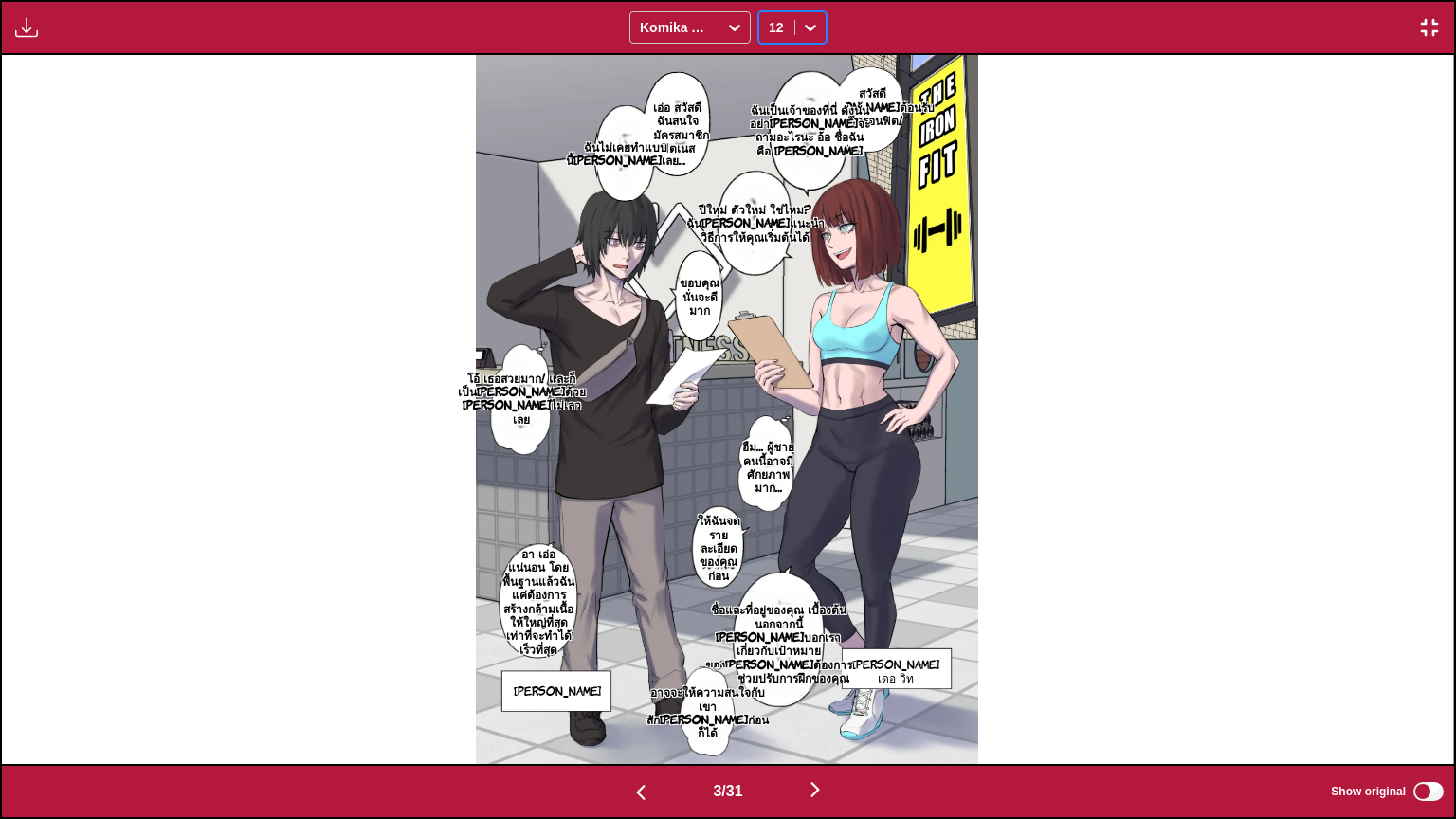 click at bounding box center (1429, 27) 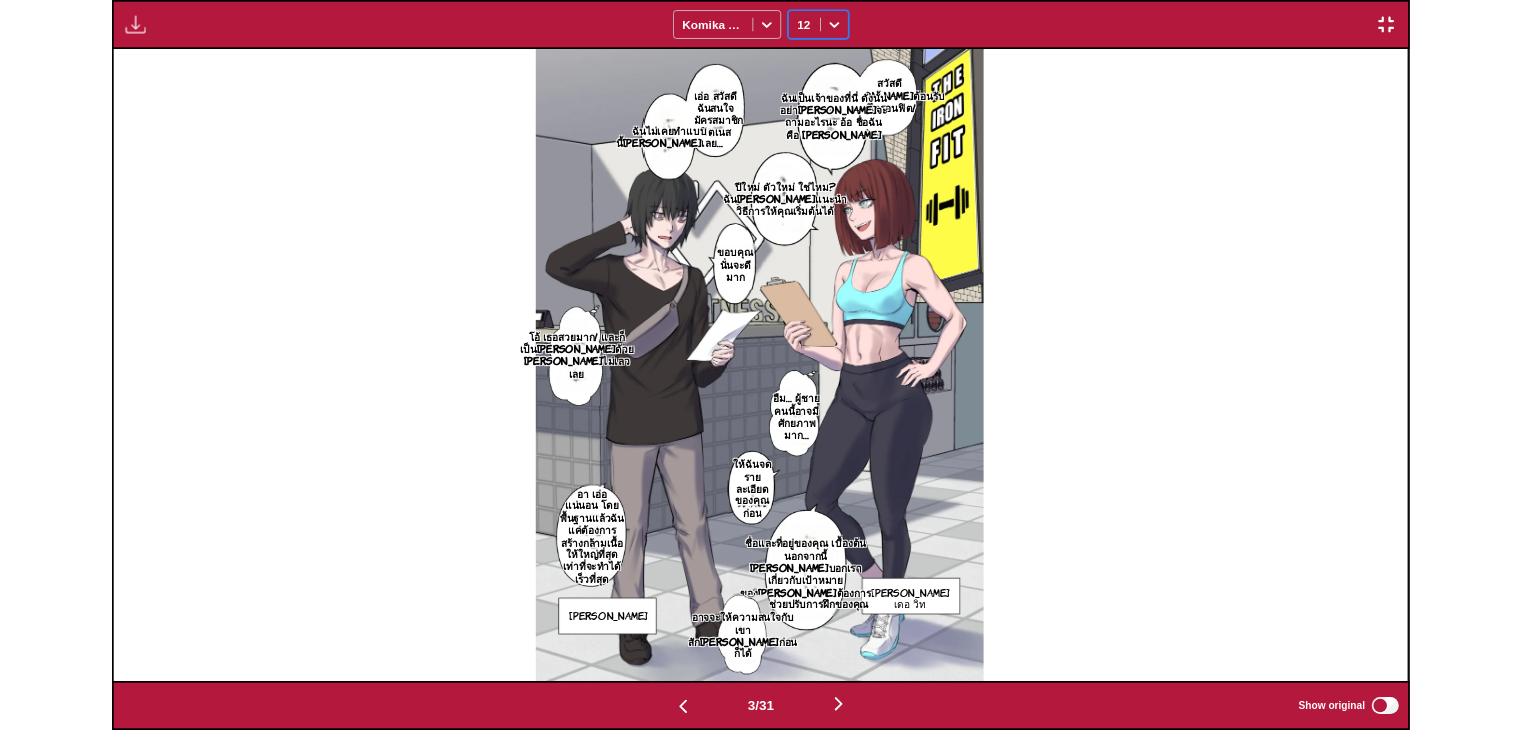 scroll, scrollTop: 593, scrollLeft: 0, axis: vertical 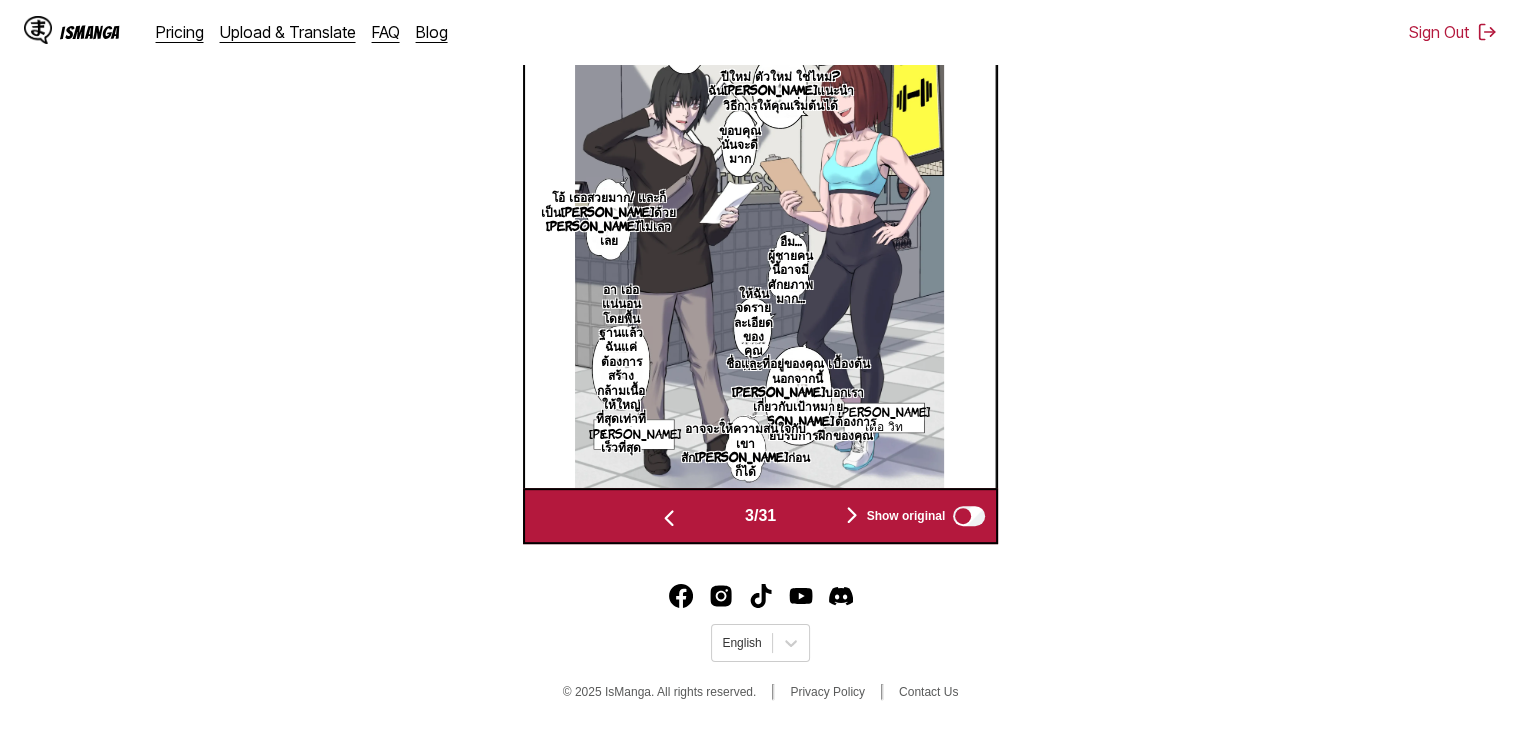 click at bounding box center (669, 518) 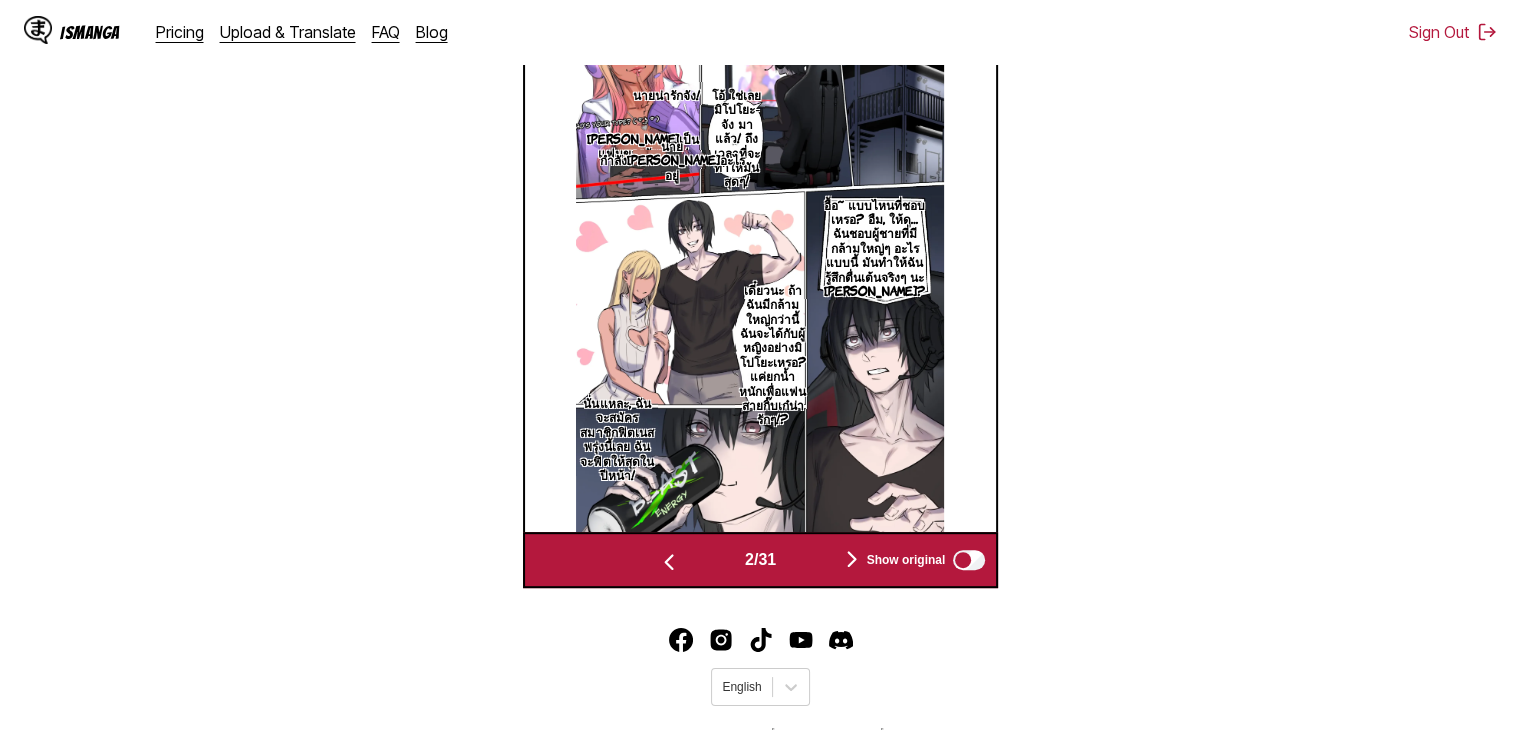 scroll, scrollTop: 801, scrollLeft: 0, axis: vertical 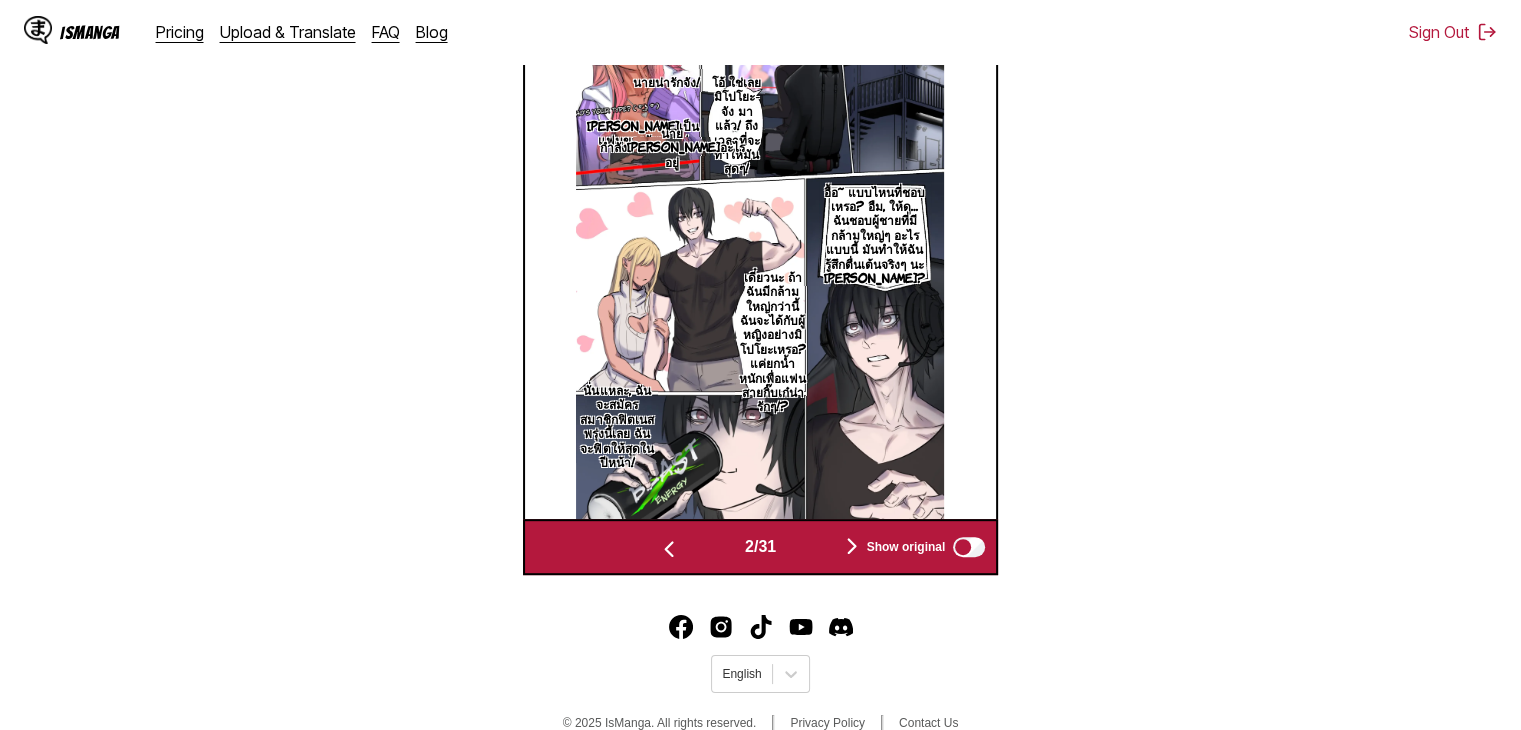 click at bounding box center [669, 547] 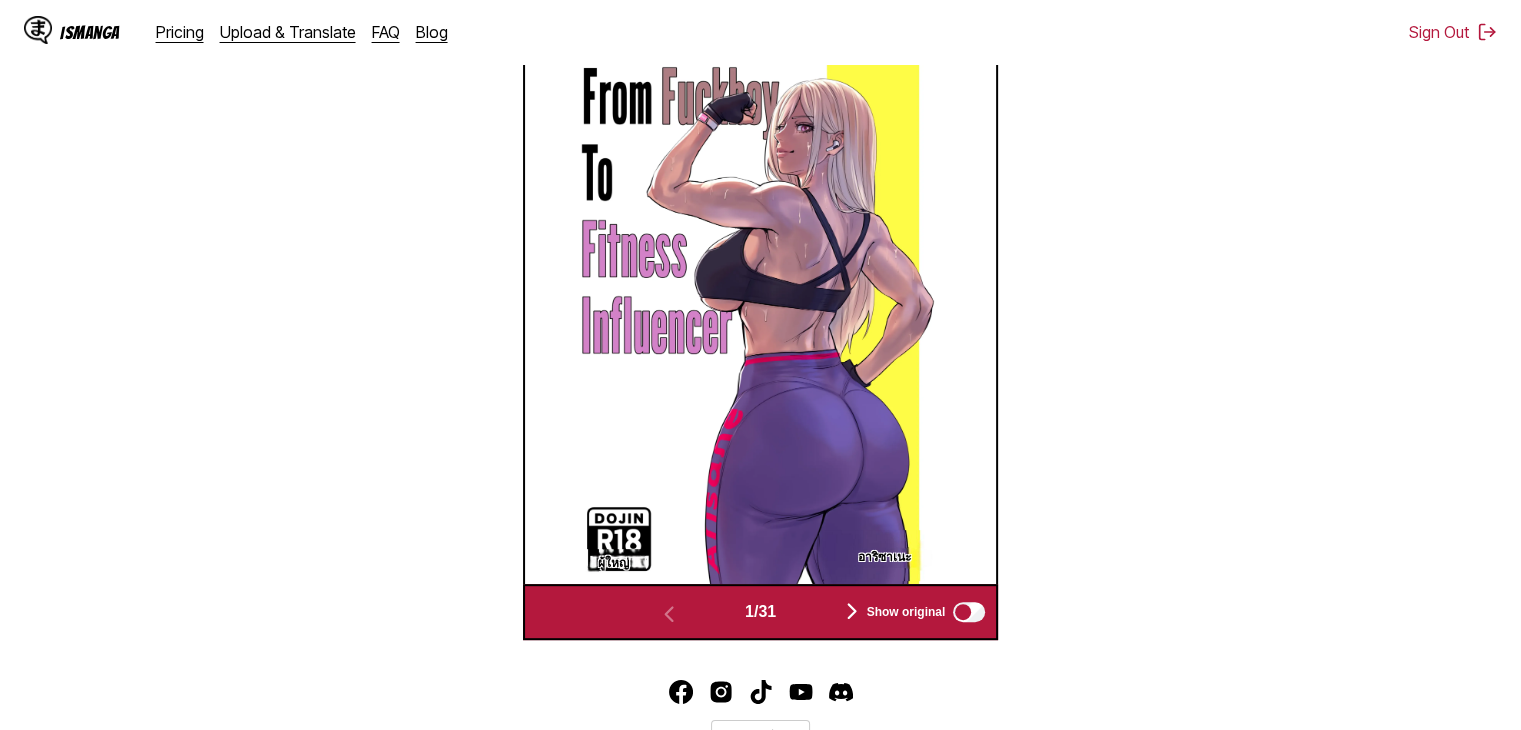 scroll, scrollTop: 701, scrollLeft: 0, axis: vertical 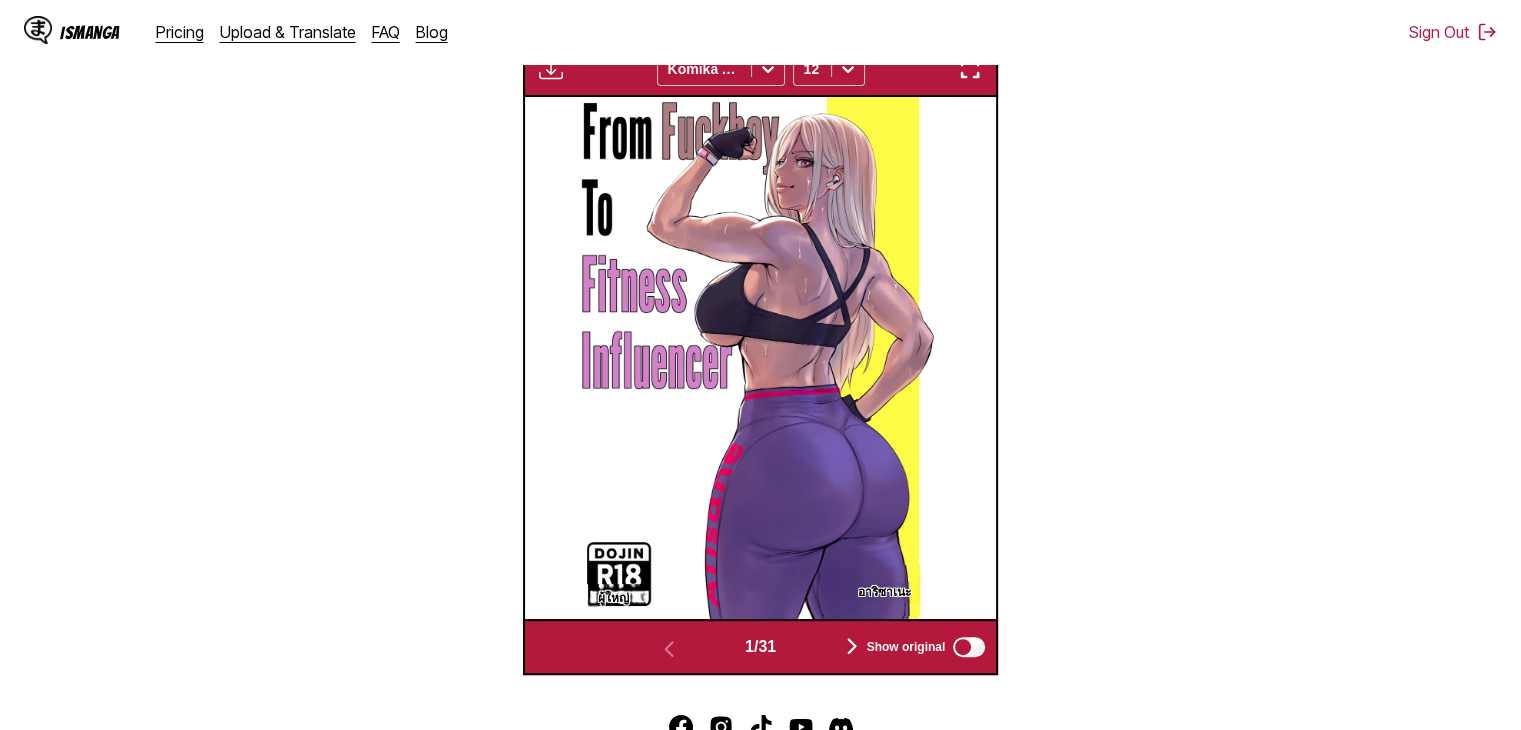 click at bounding box center (551, 69) 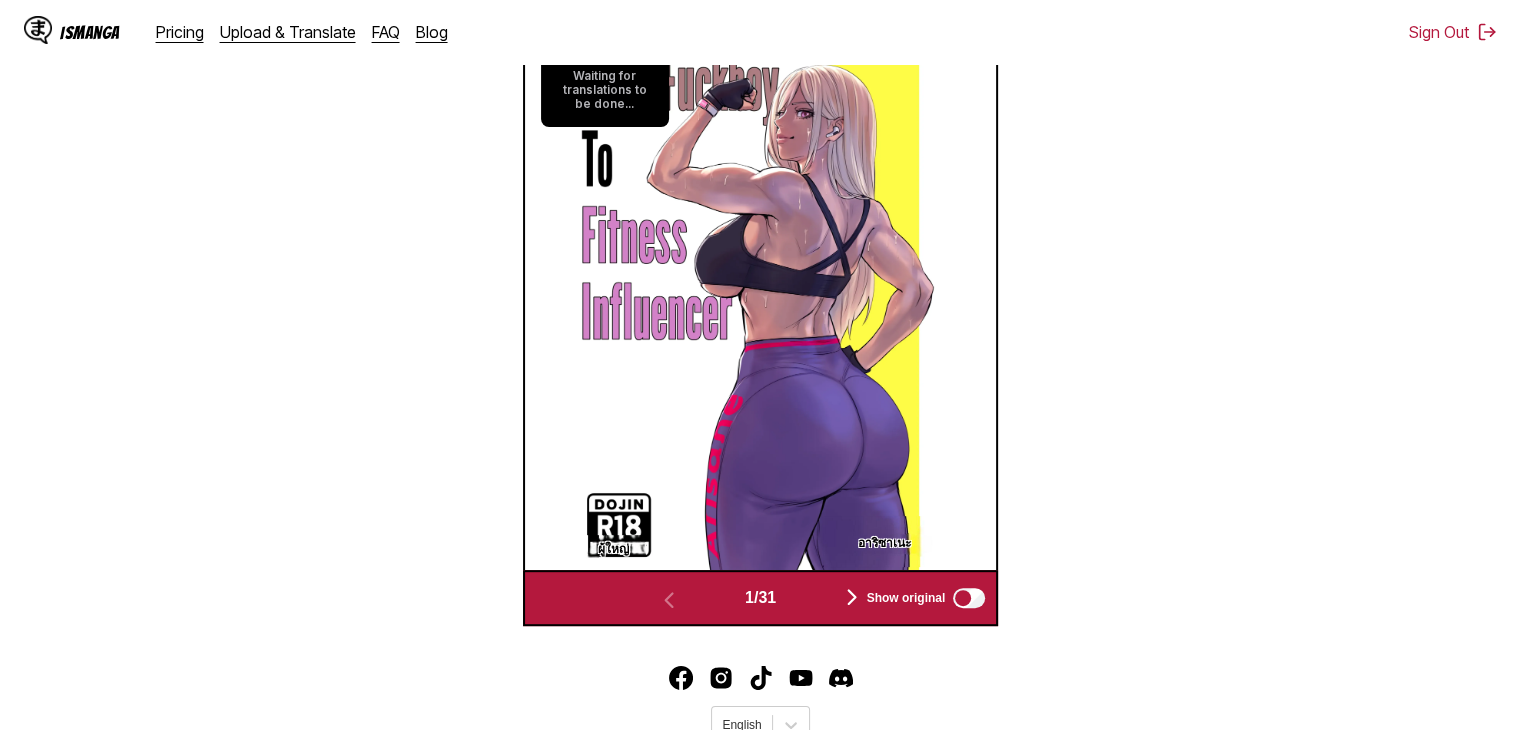 scroll, scrollTop: 535, scrollLeft: 0, axis: vertical 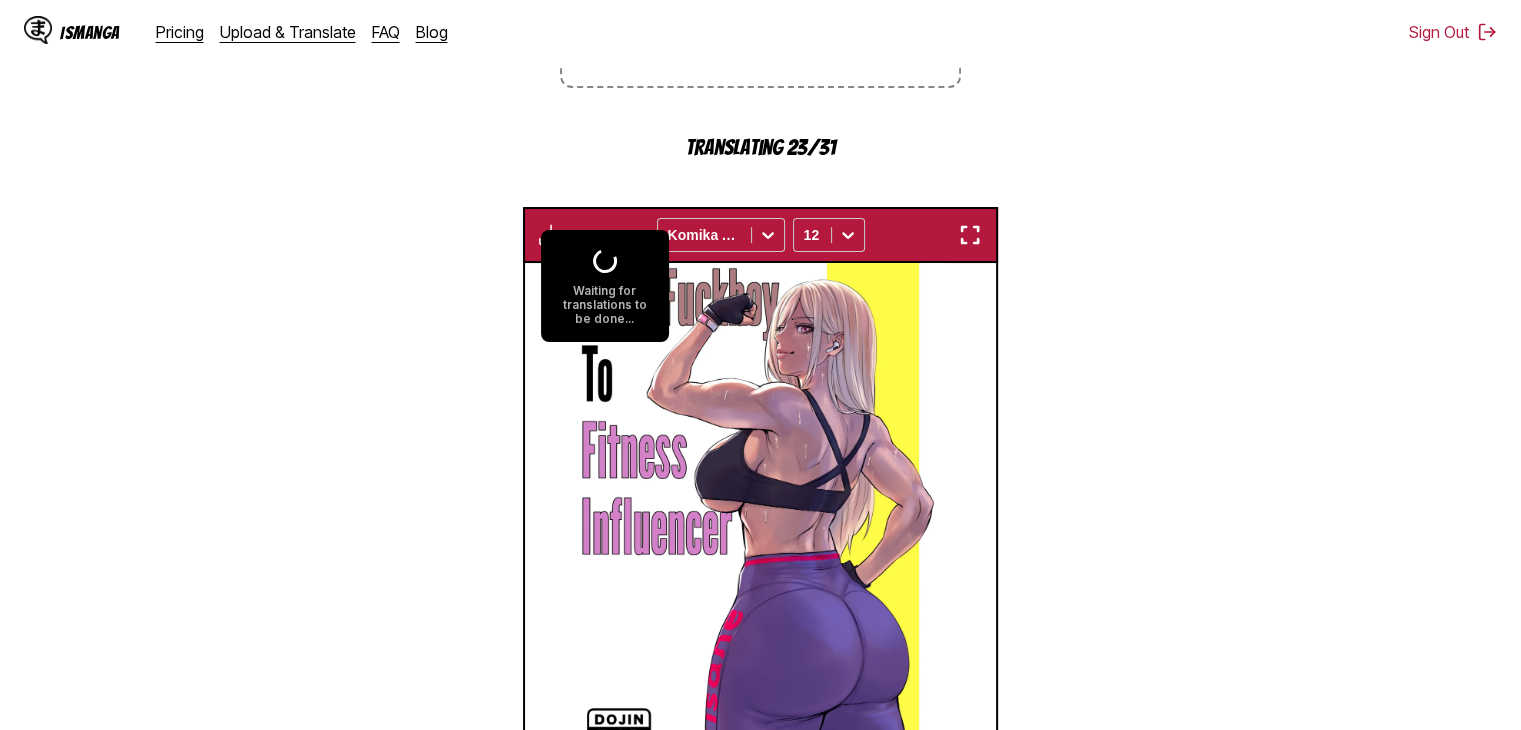 click on "Waiting for translations to be done..." at bounding box center (605, 286) 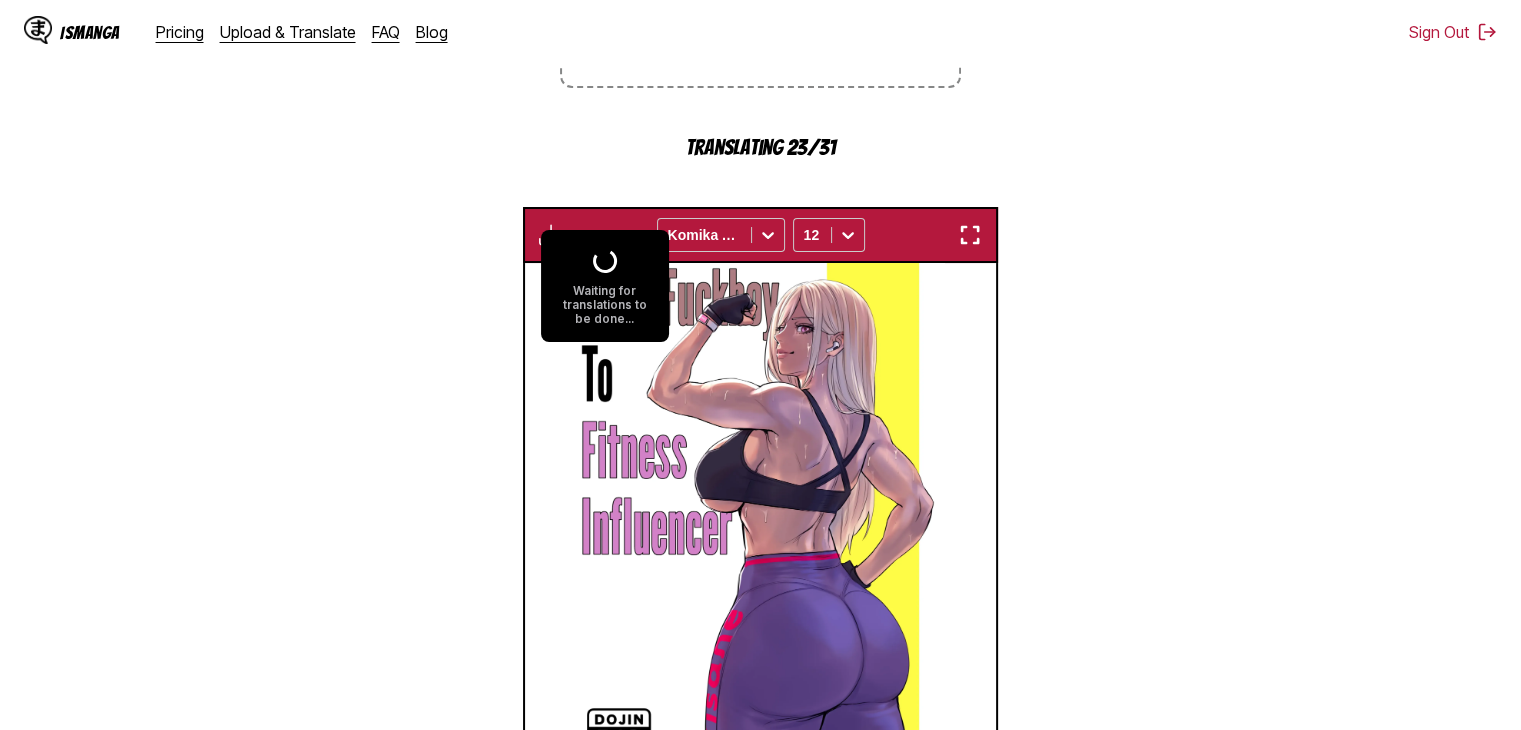 click on "Waiting for translations to be done..." at bounding box center [605, 286] 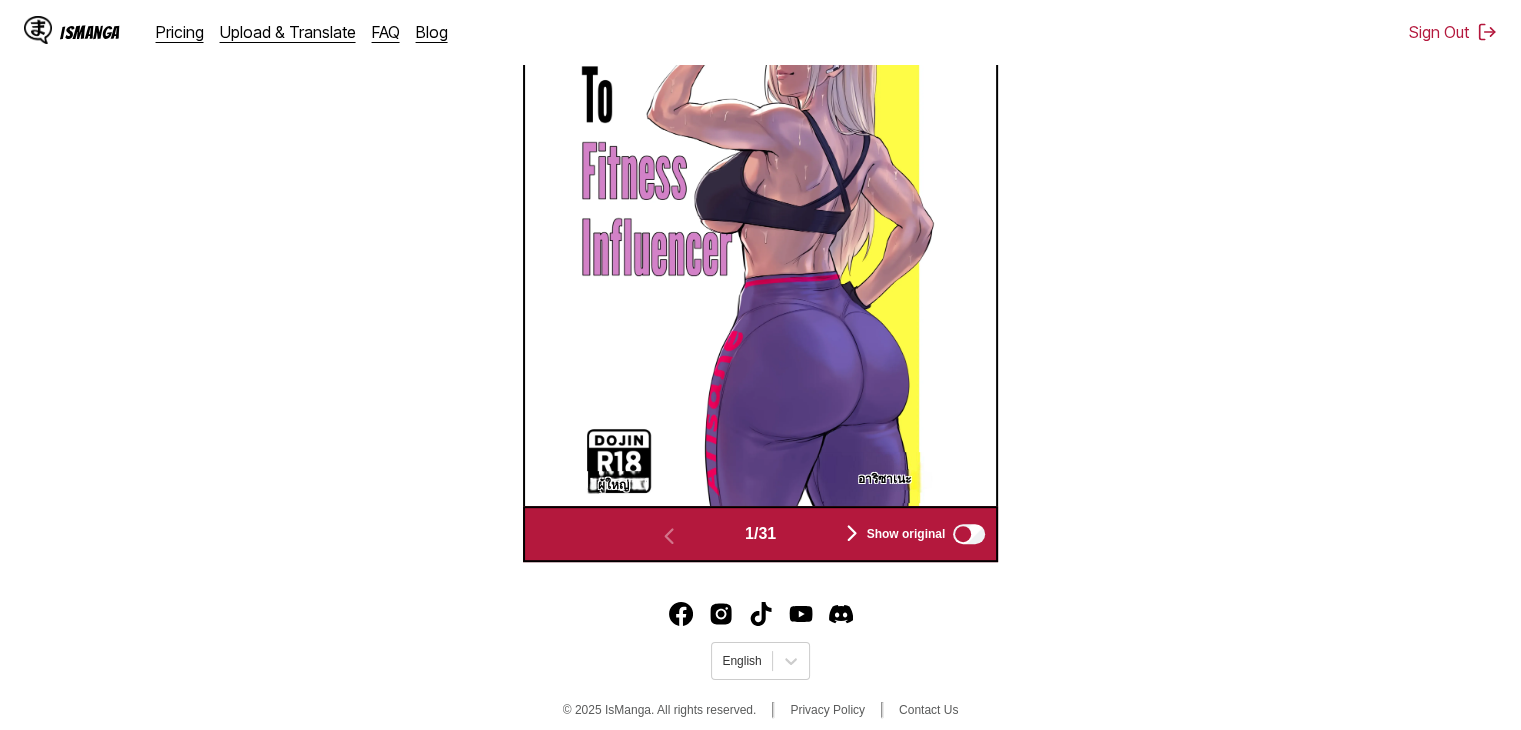 scroll, scrollTop: 835, scrollLeft: 0, axis: vertical 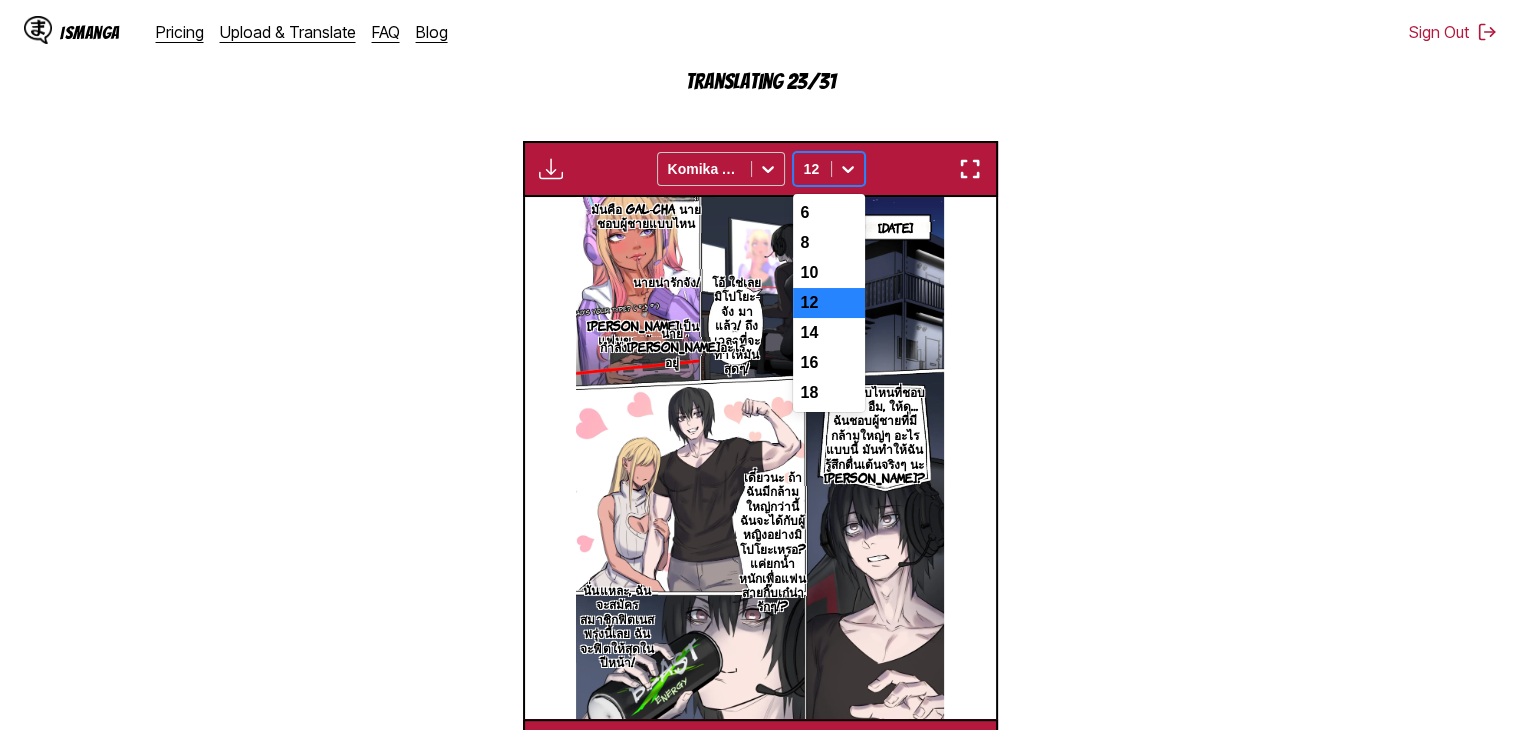 click 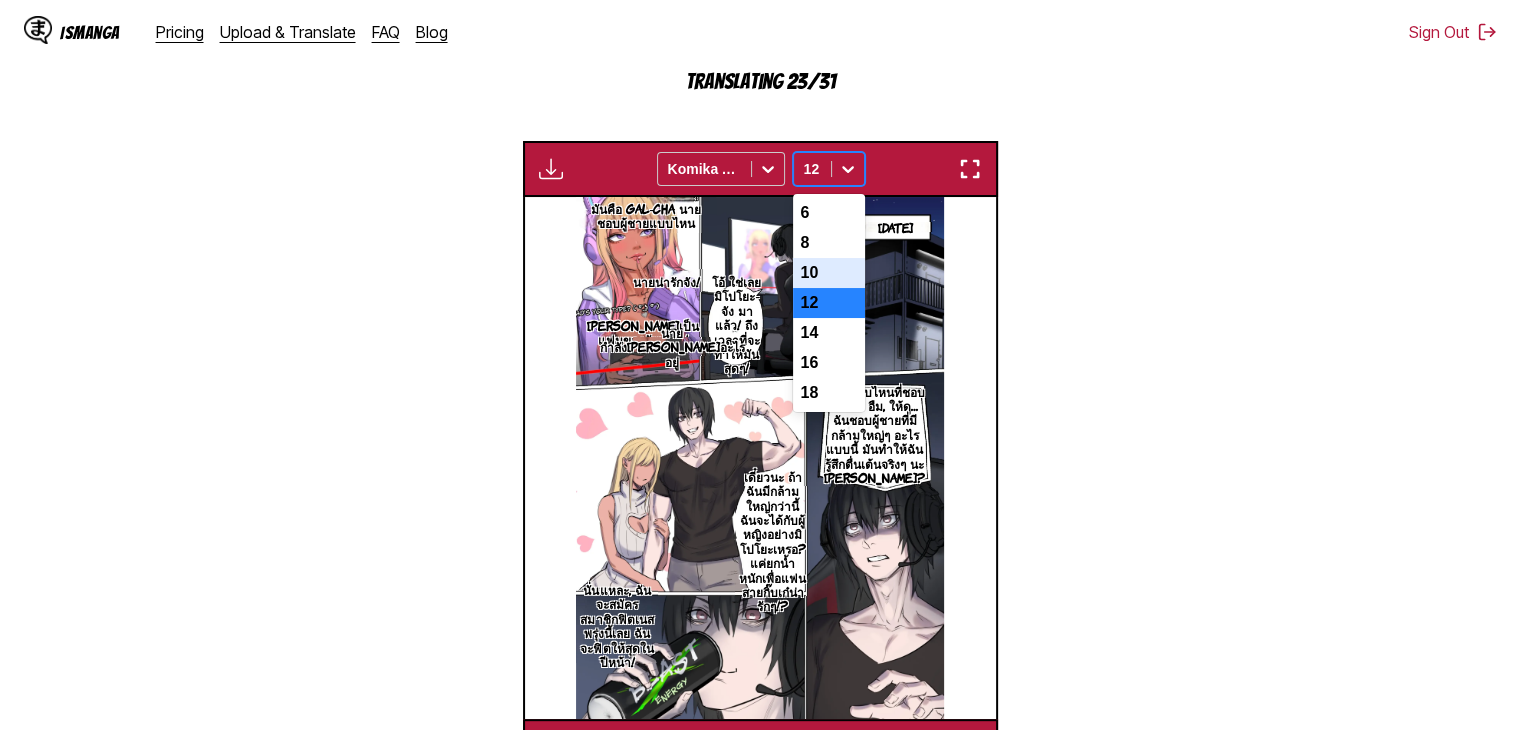click on "10" at bounding box center [829, 273] 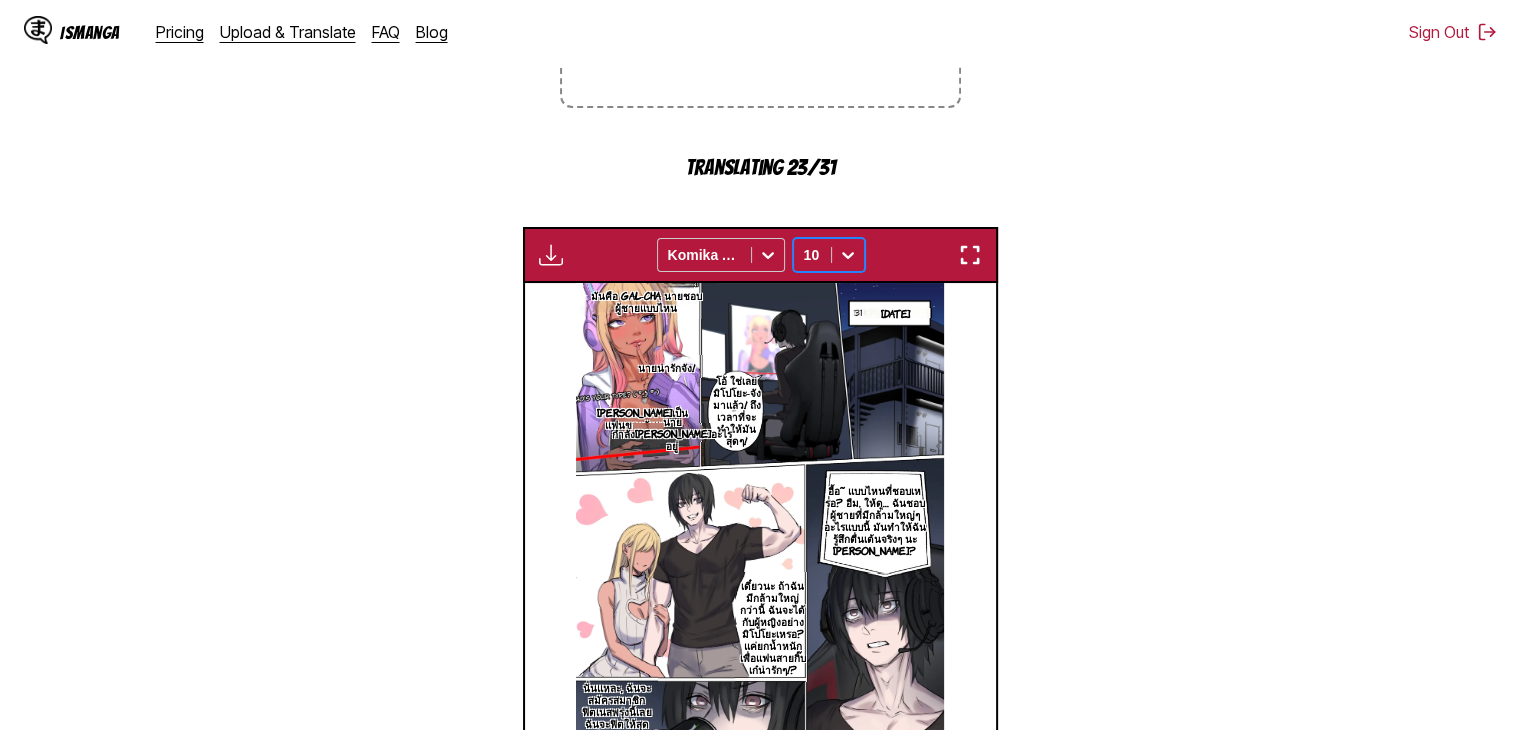 scroll, scrollTop: 501, scrollLeft: 0, axis: vertical 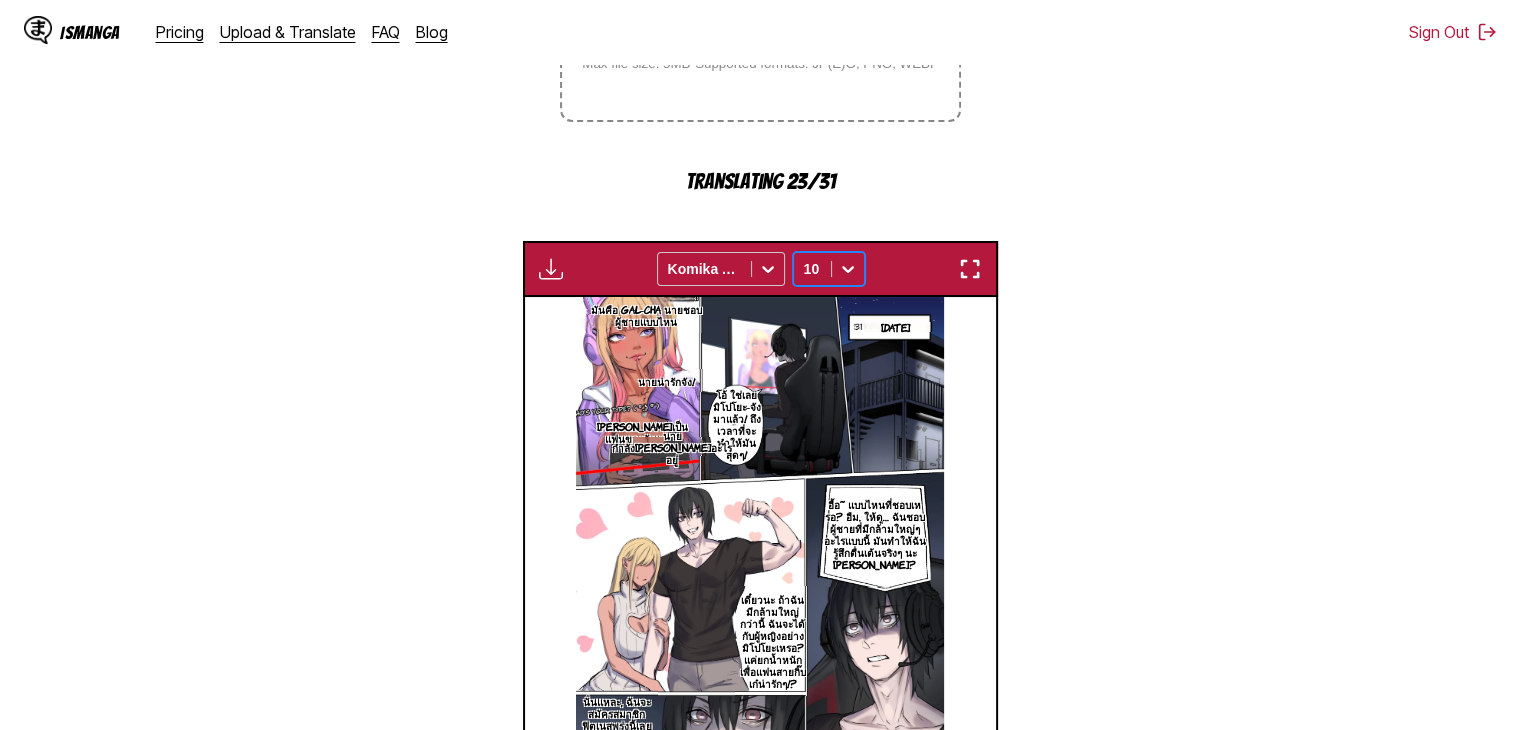 click 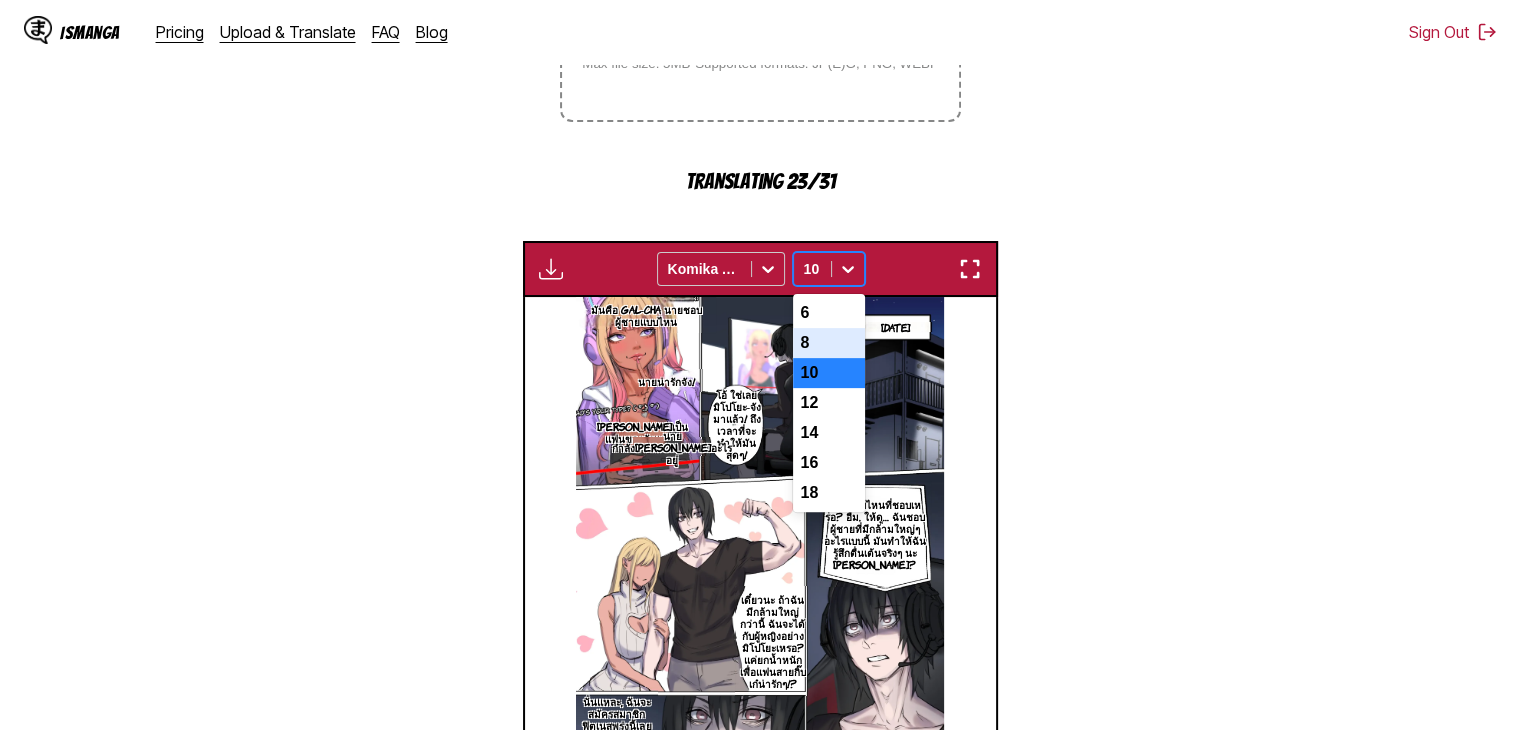 click on "8" at bounding box center [829, 343] 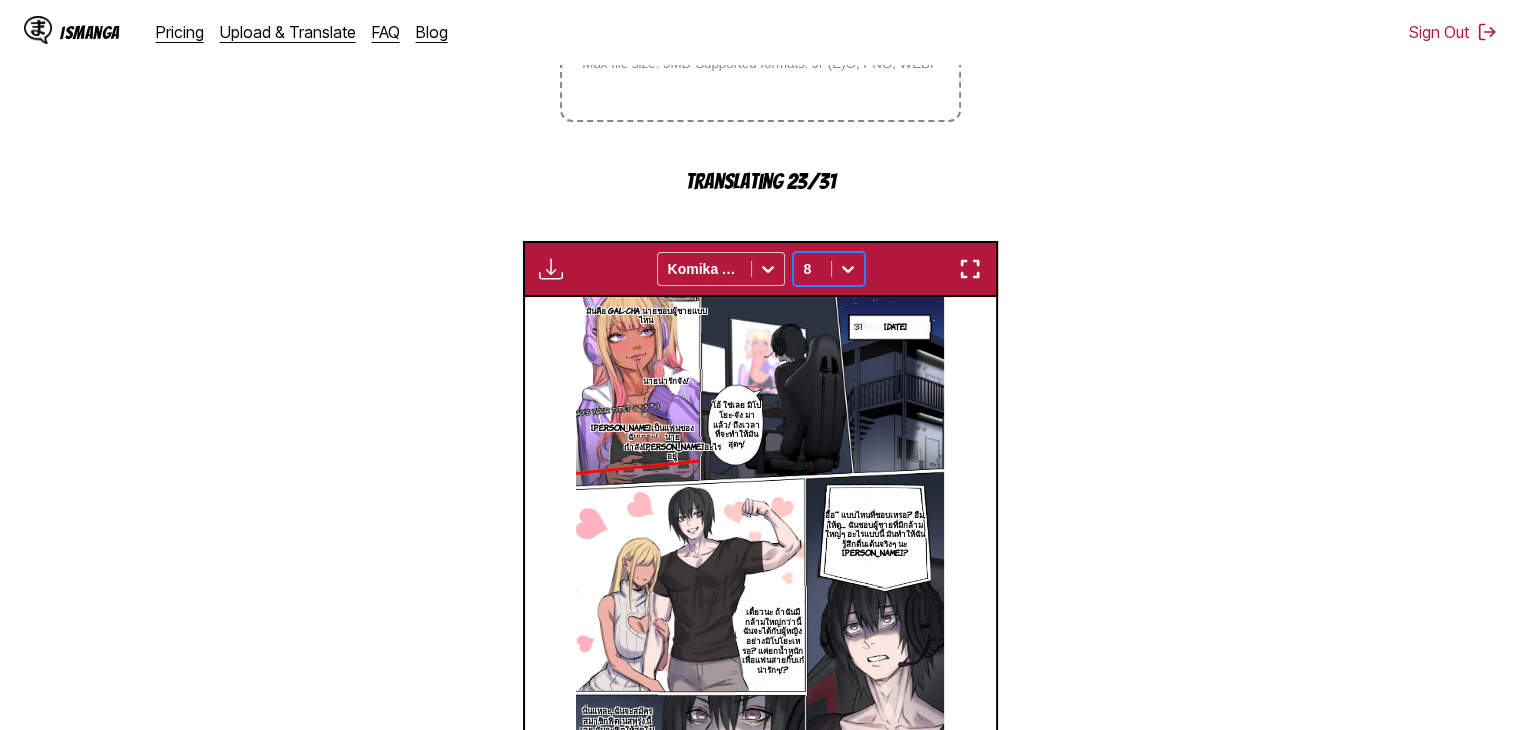 click at bounding box center (848, 269) 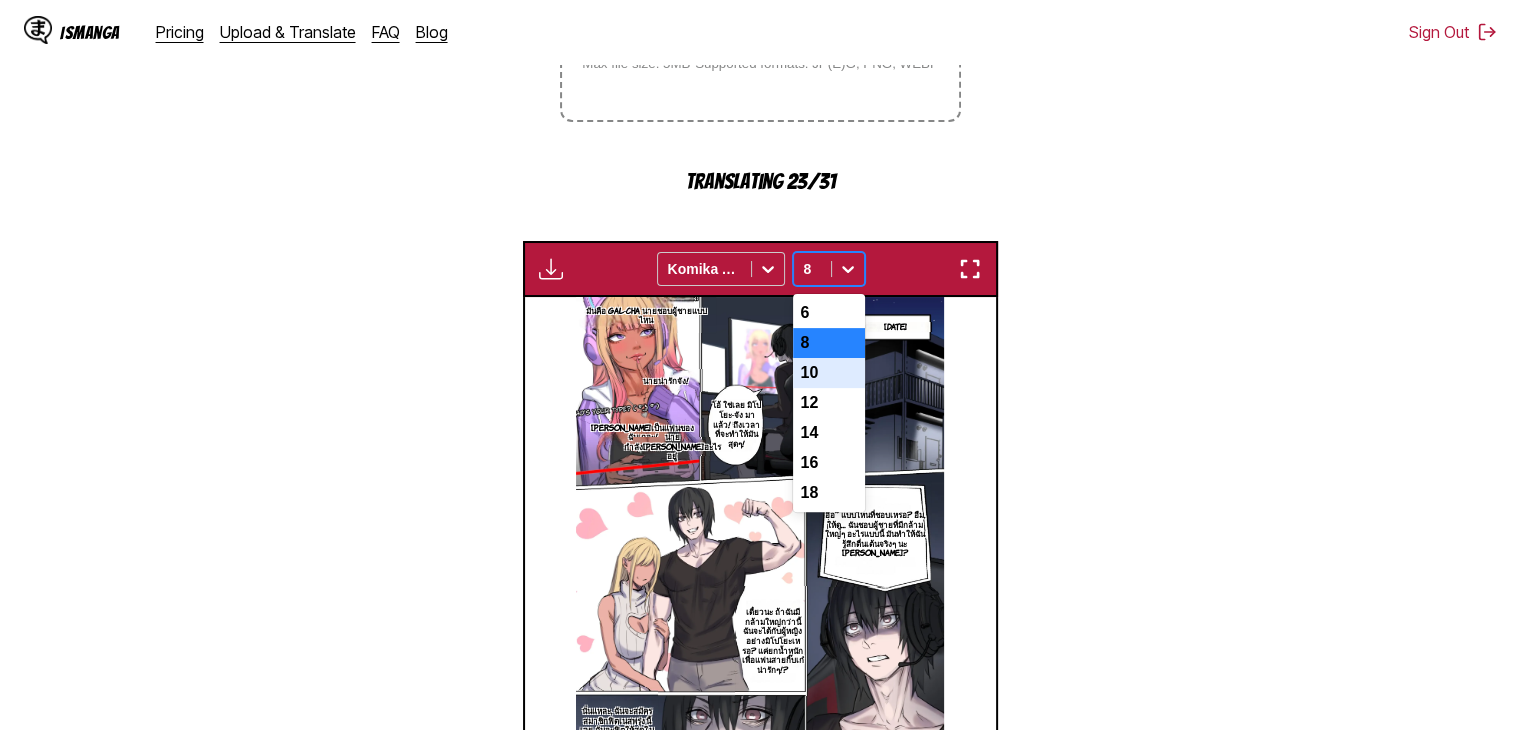 click on "10" at bounding box center (829, 373) 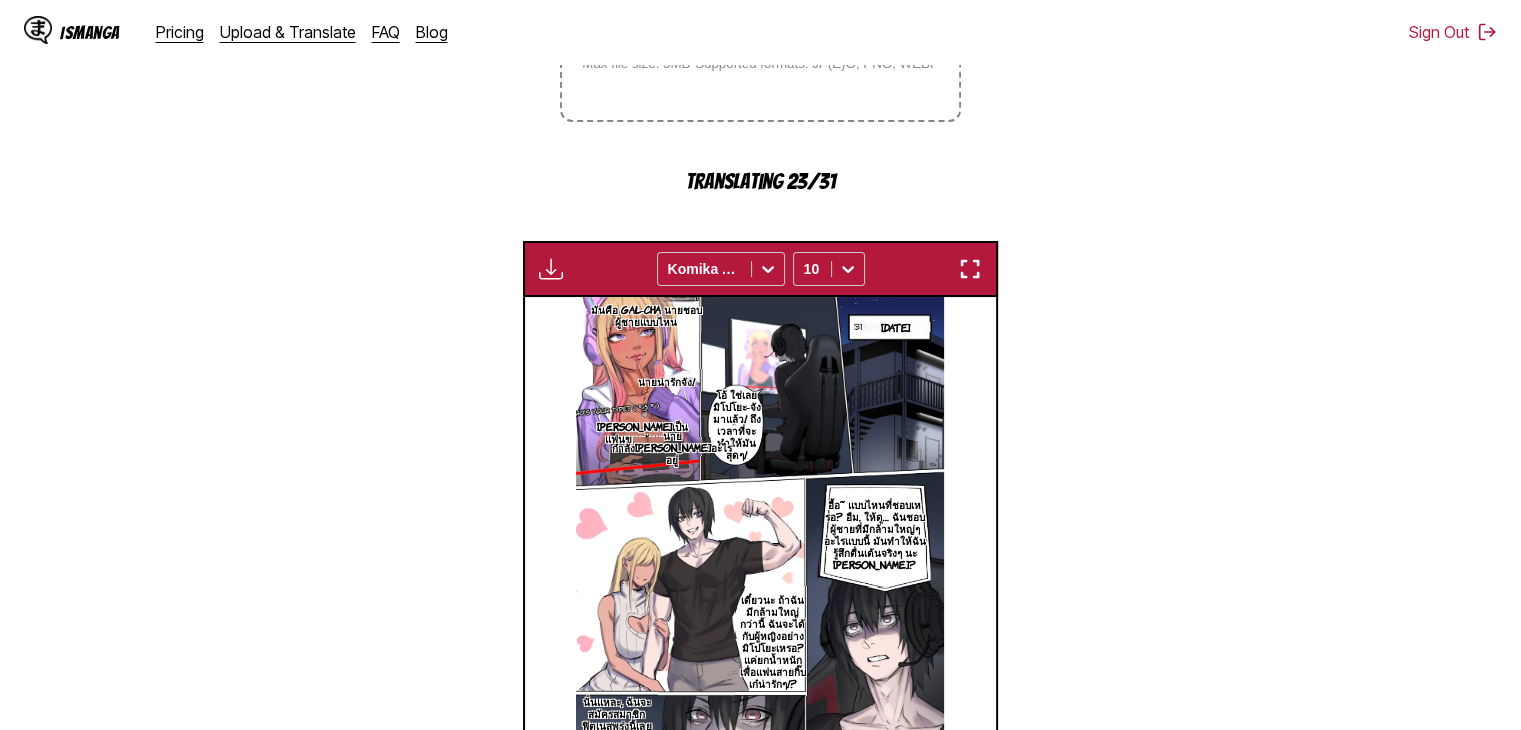 click at bounding box center [551, 269] 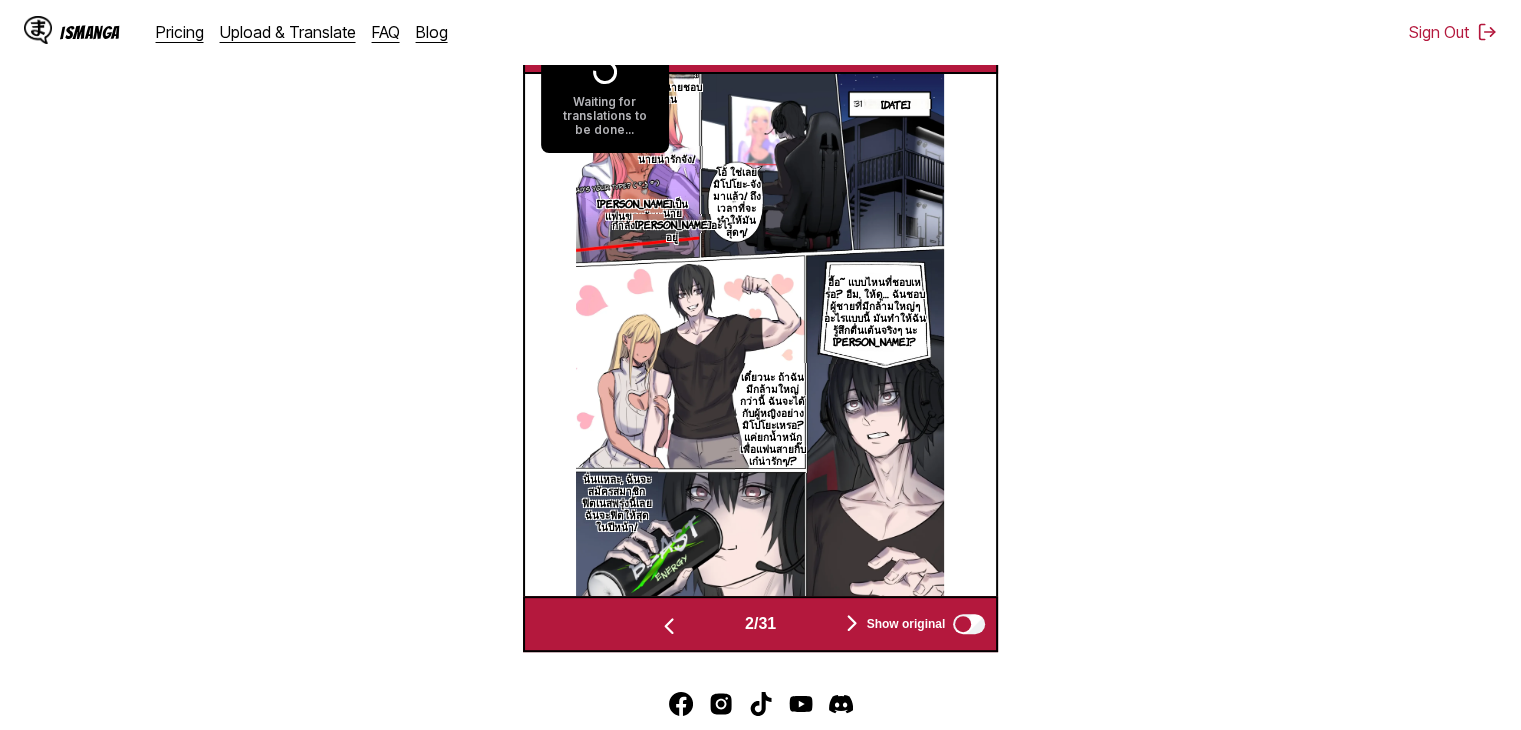 scroll, scrollTop: 435, scrollLeft: 0, axis: vertical 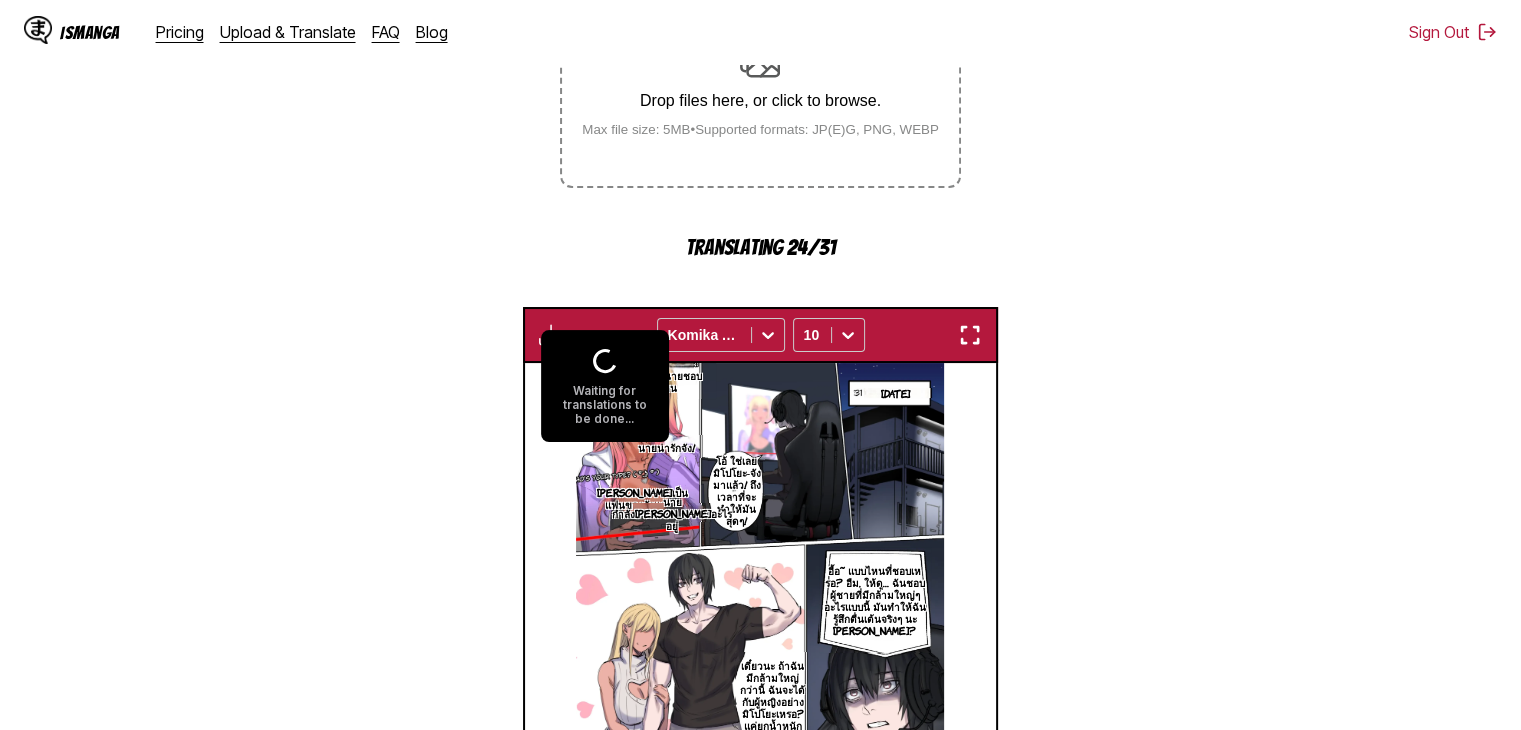click on "From English To Thai Drop files here, or click to browse. Max file size: 5MB  •  Supported formats: JP(E)G, PNG, WEBP Translating 24/31" at bounding box center [760, 71] 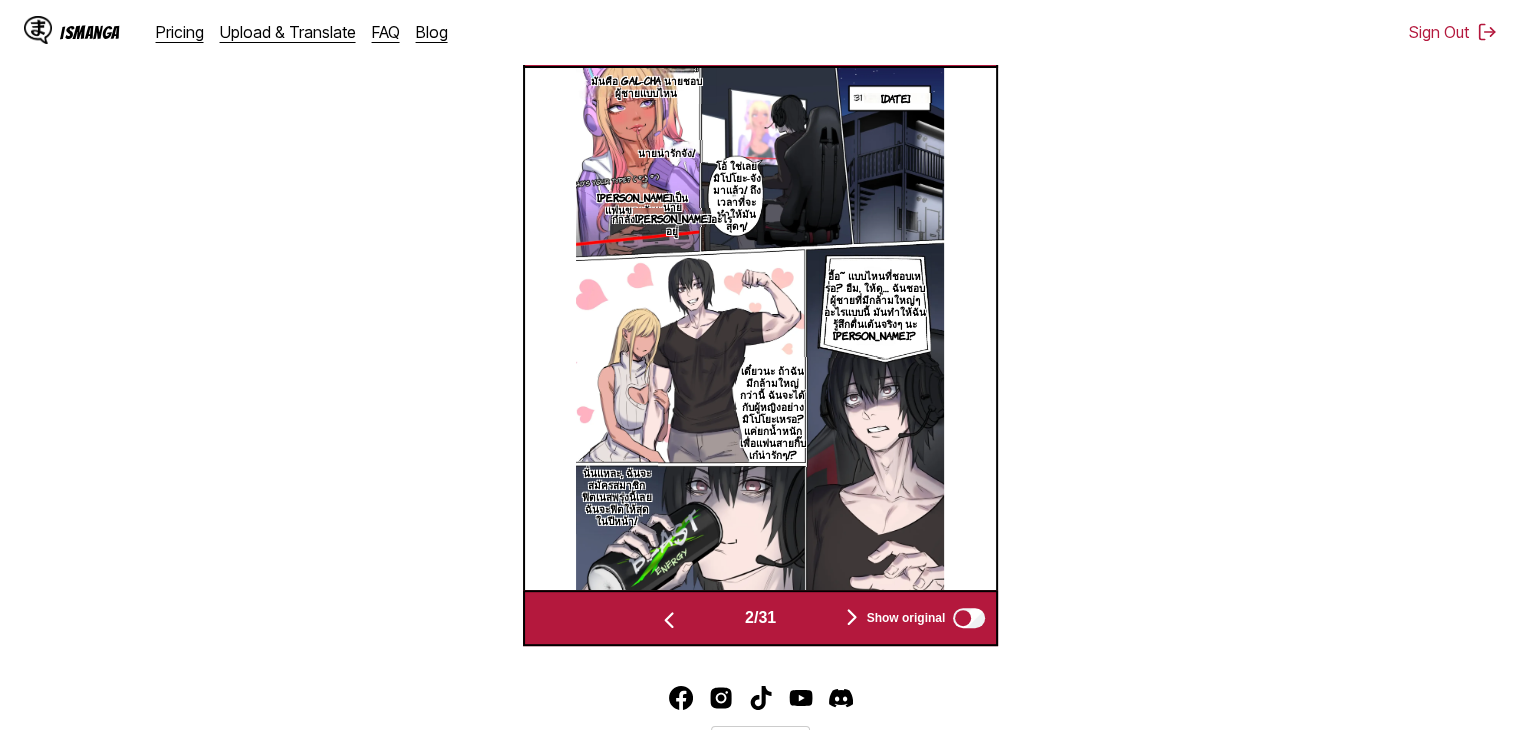 scroll, scrollTop: 735, scrollLeft: 0, axis: vertical 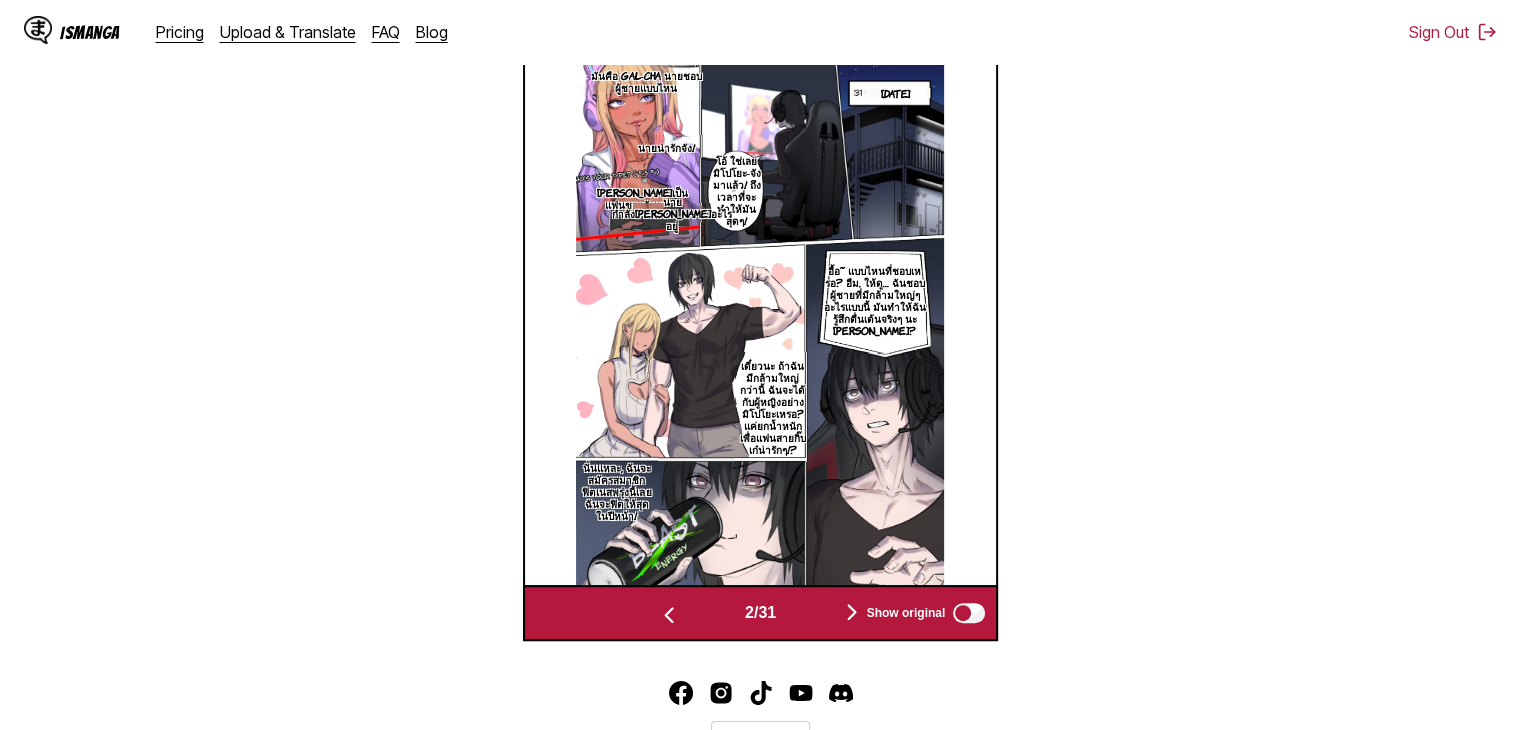 click at bounding box center (852, 612) 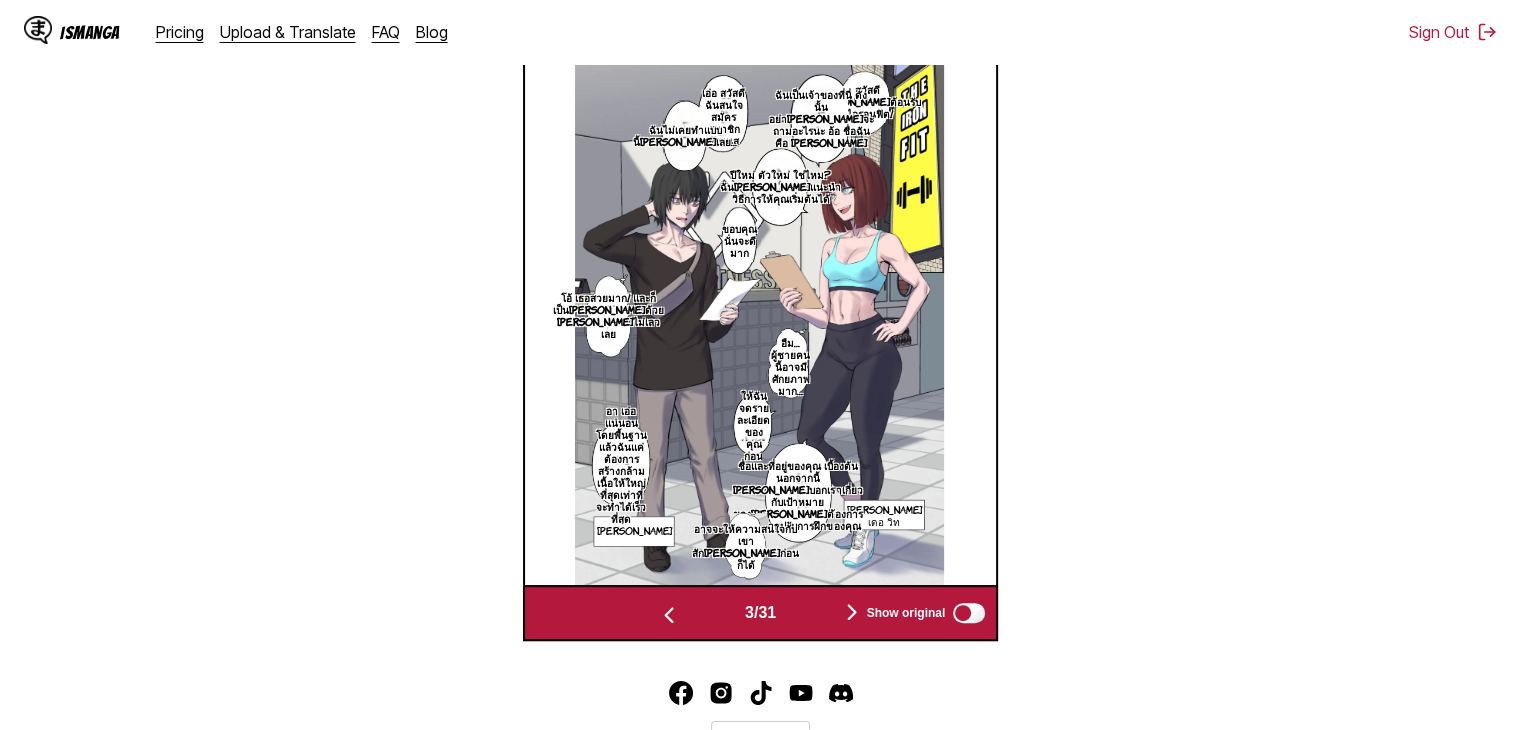 click at bounding box center [852, 613] 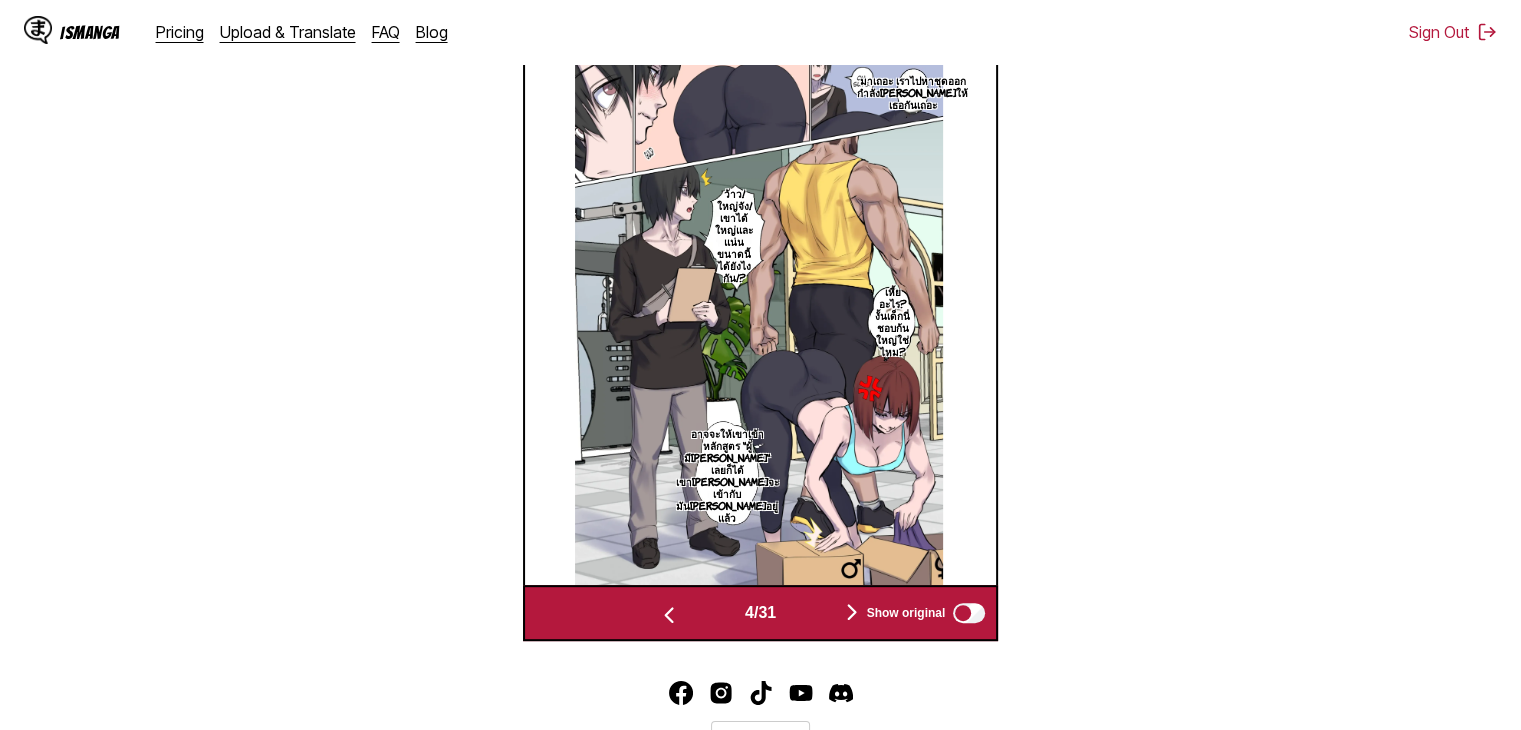 click at bounding box center [852, 612] 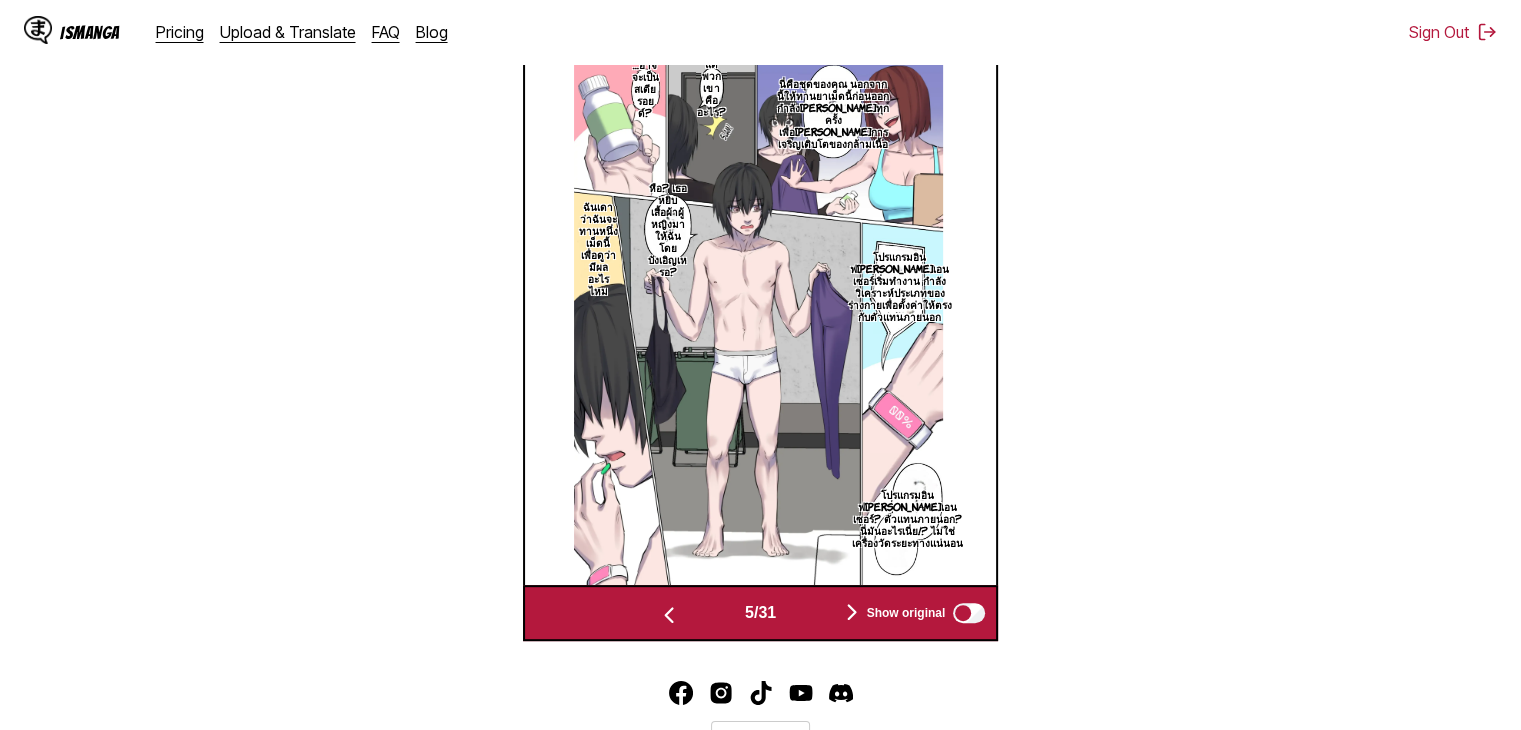 click at bounding box center (852, 612) 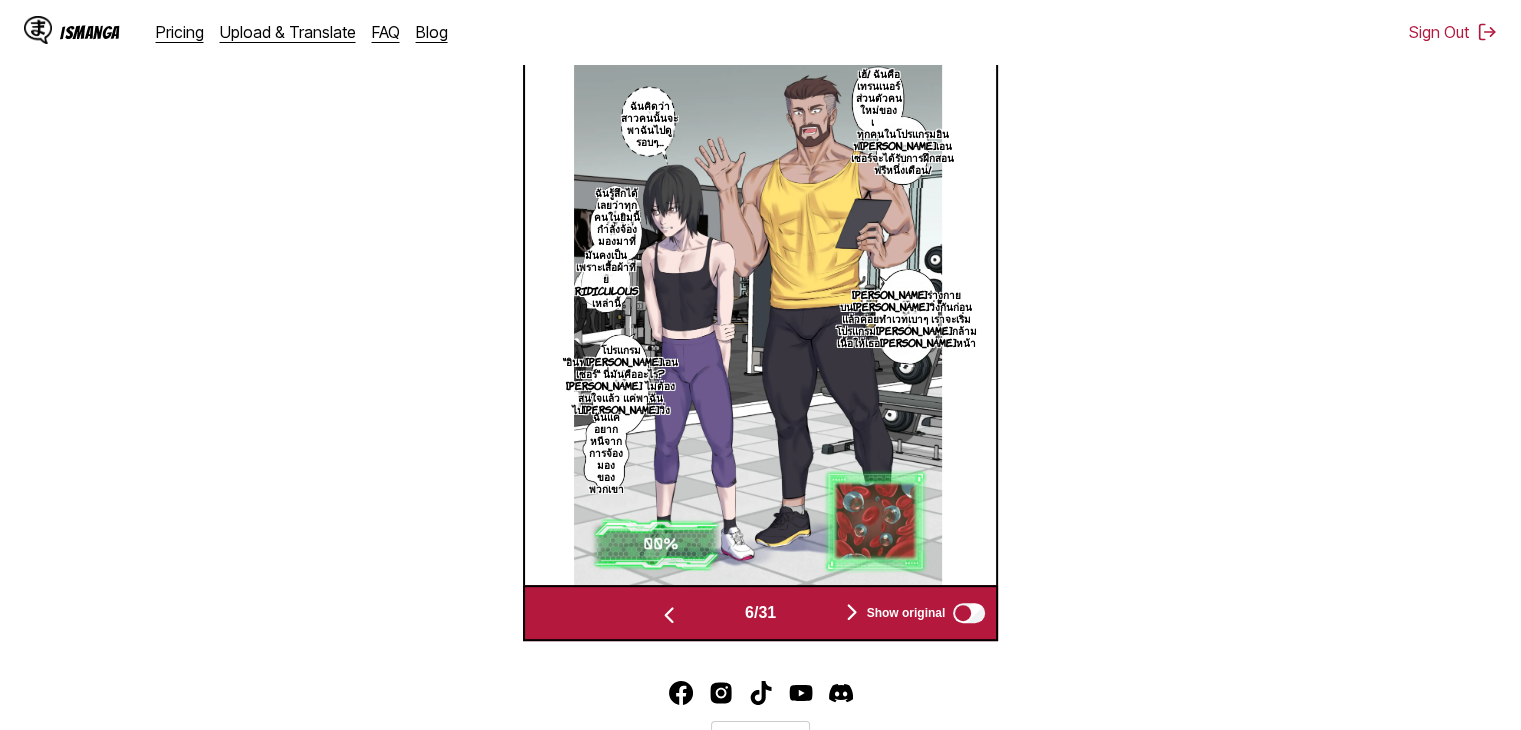 click at bounding box center (852, 612) 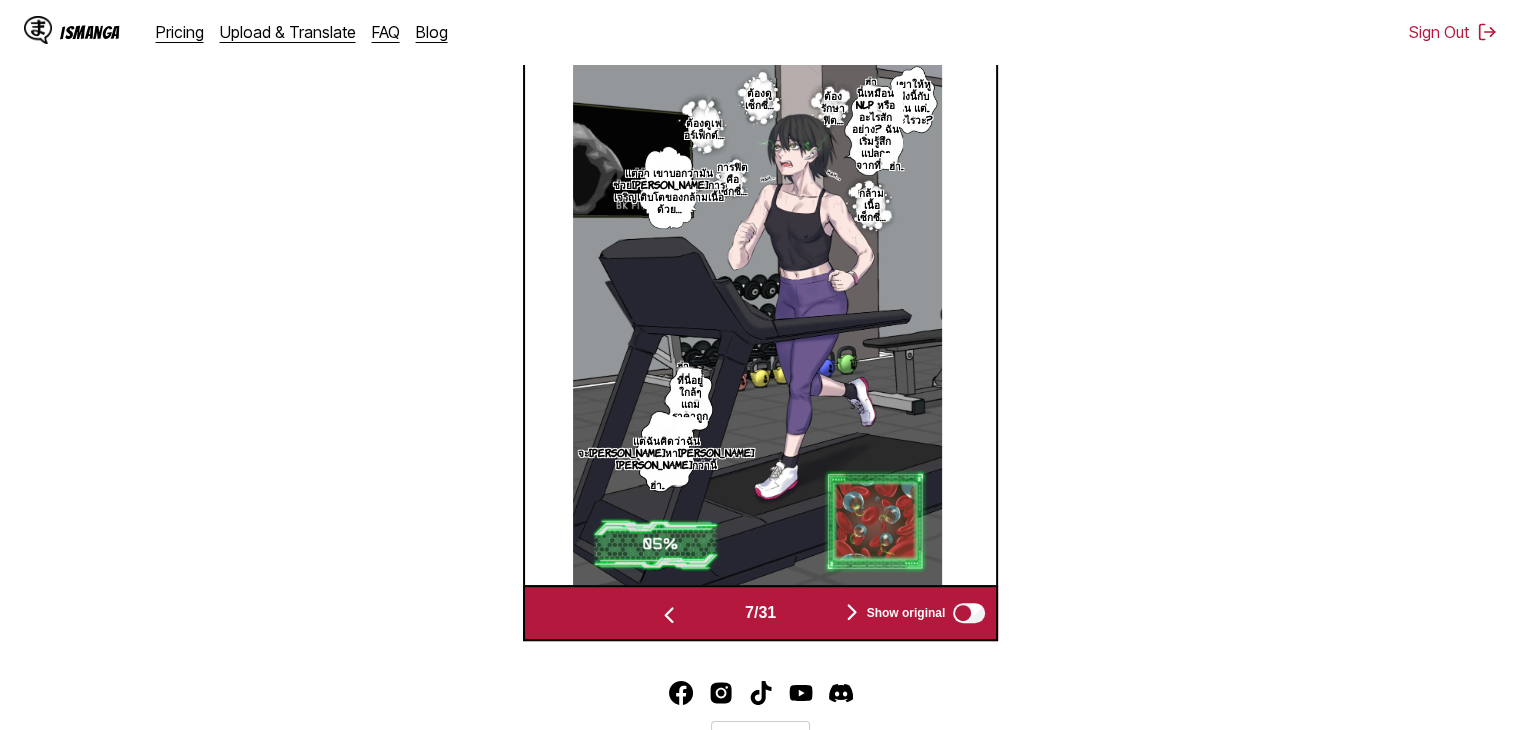 click at bounding box center [852, 612] 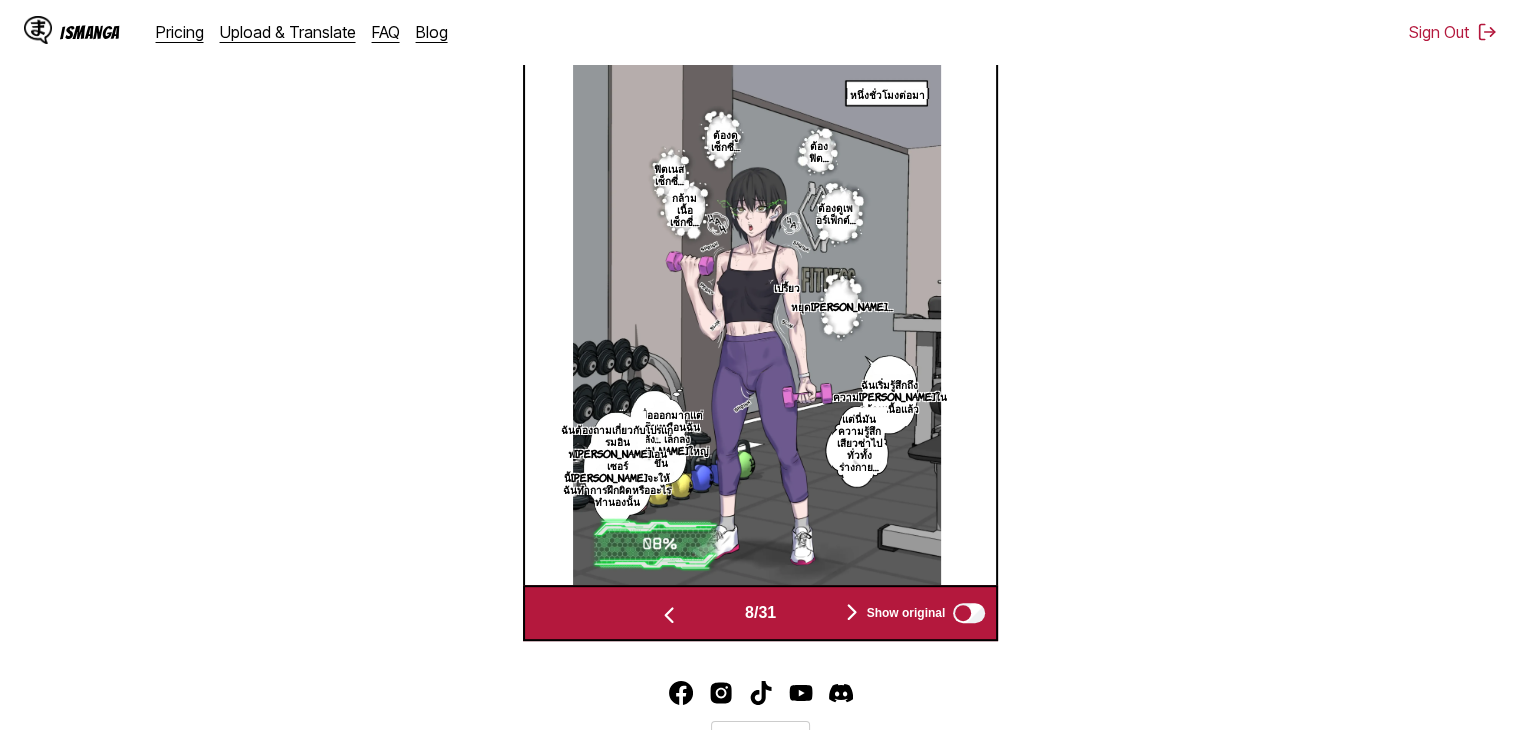 click at bounding box center (852, 612) 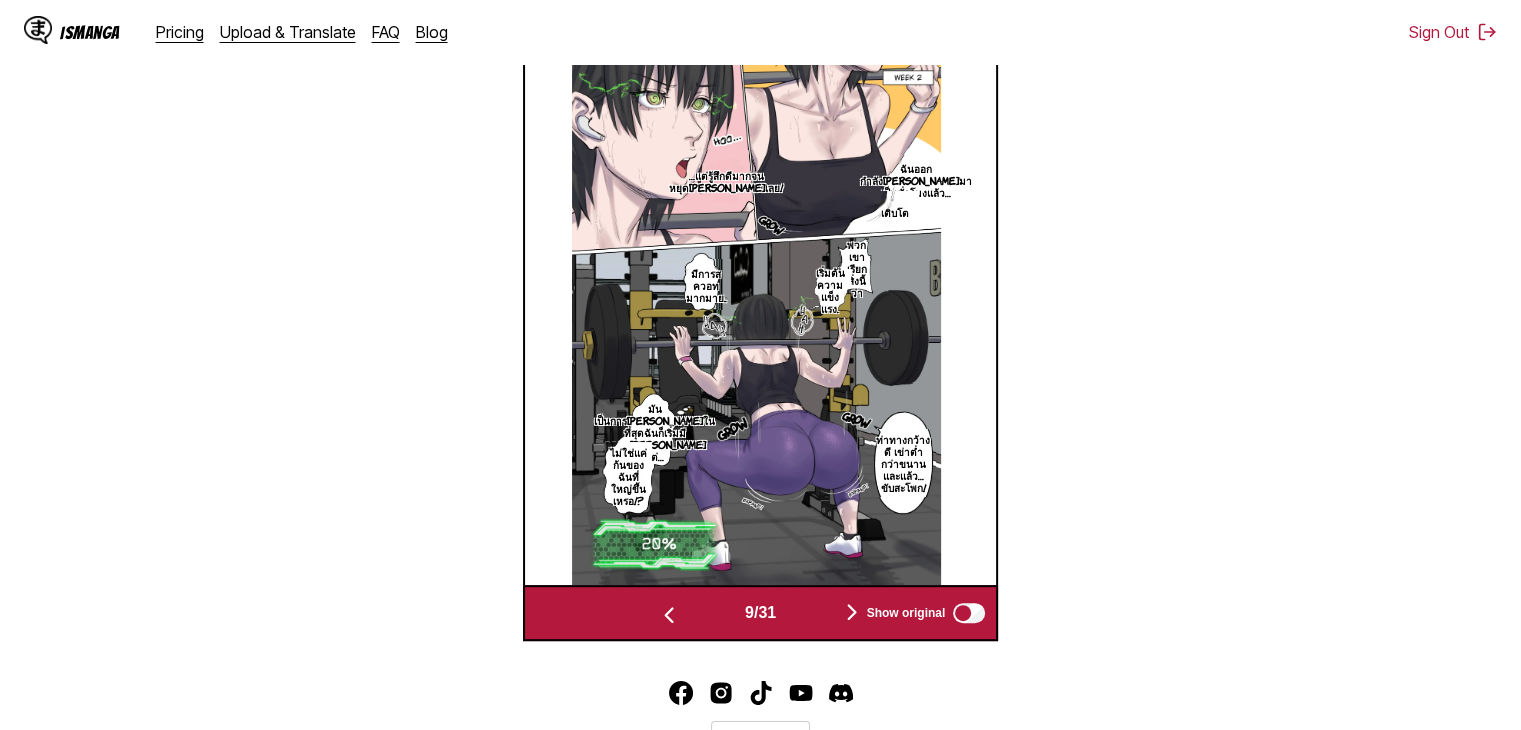 click at bounding box center [852, 612] 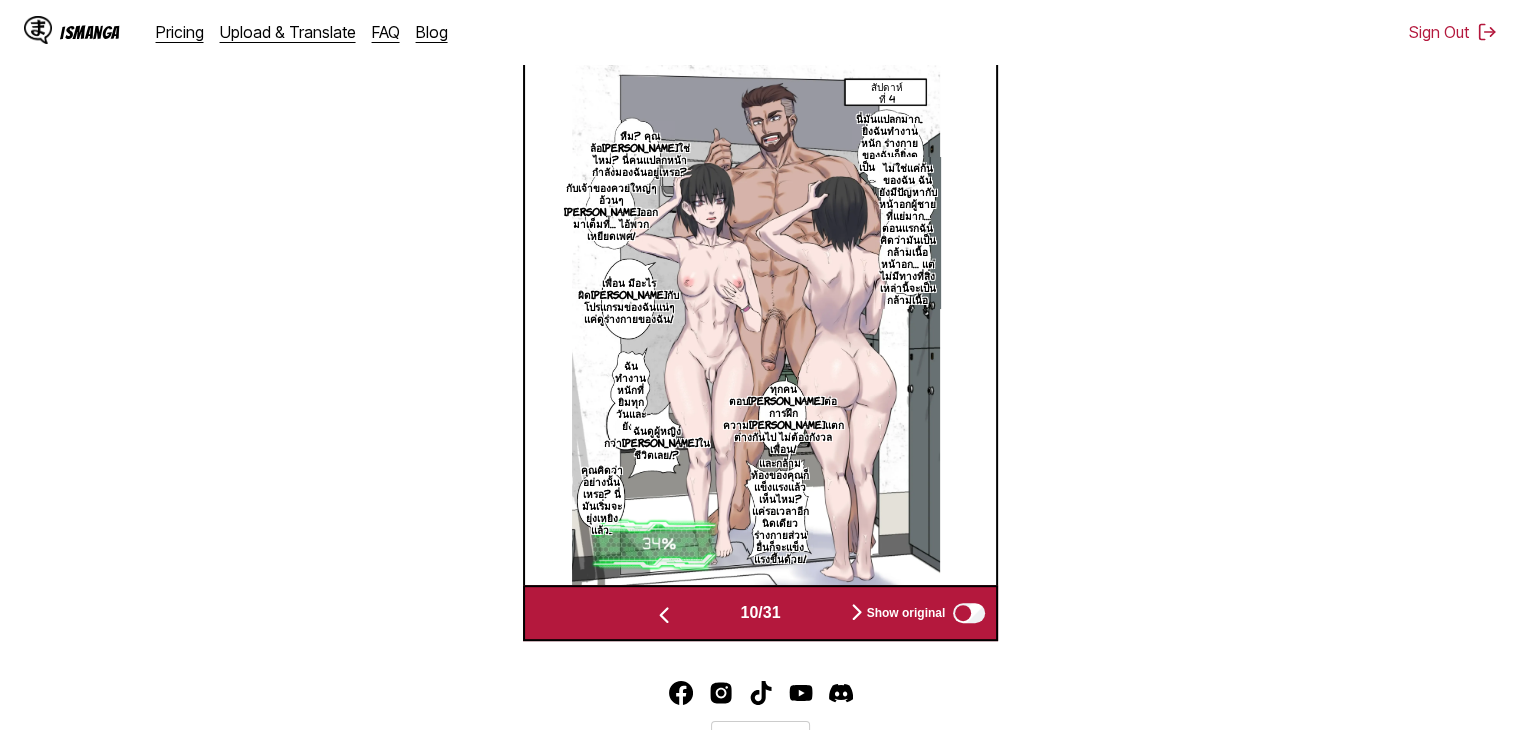 click at bounding box center (857, 613) 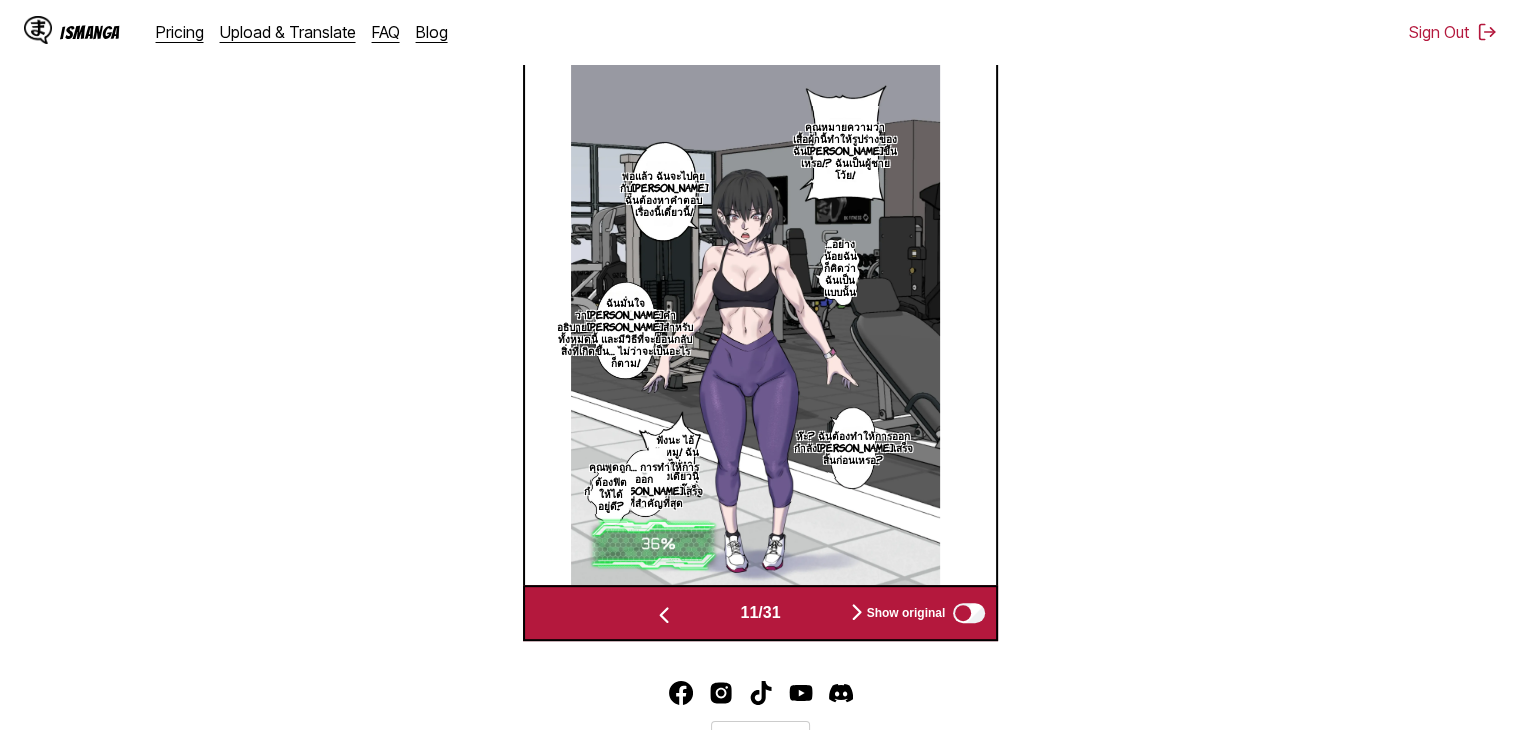 click at bounding box center (857, 613) 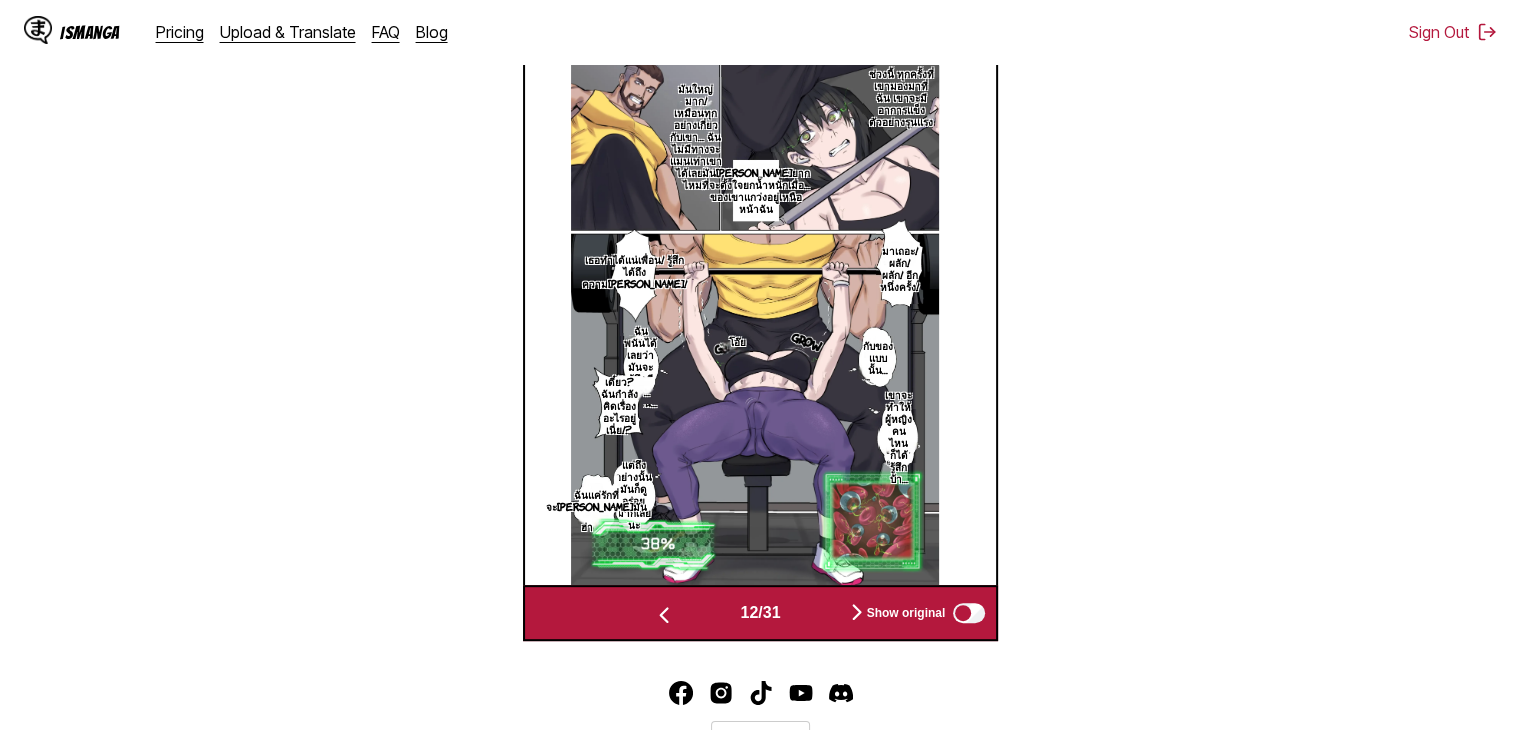 click at bounding box center (857, 613) 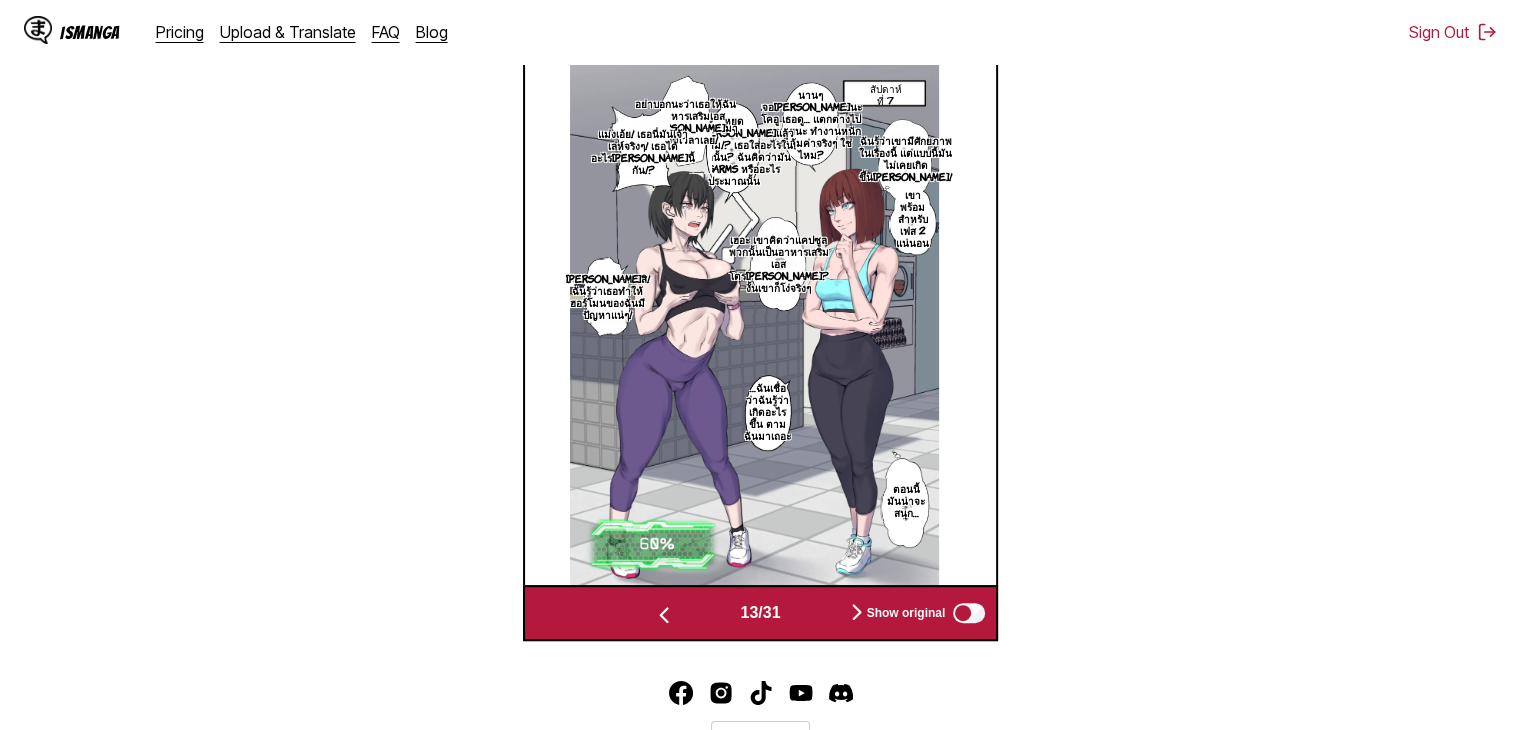 click at bounding box center [857, 613] 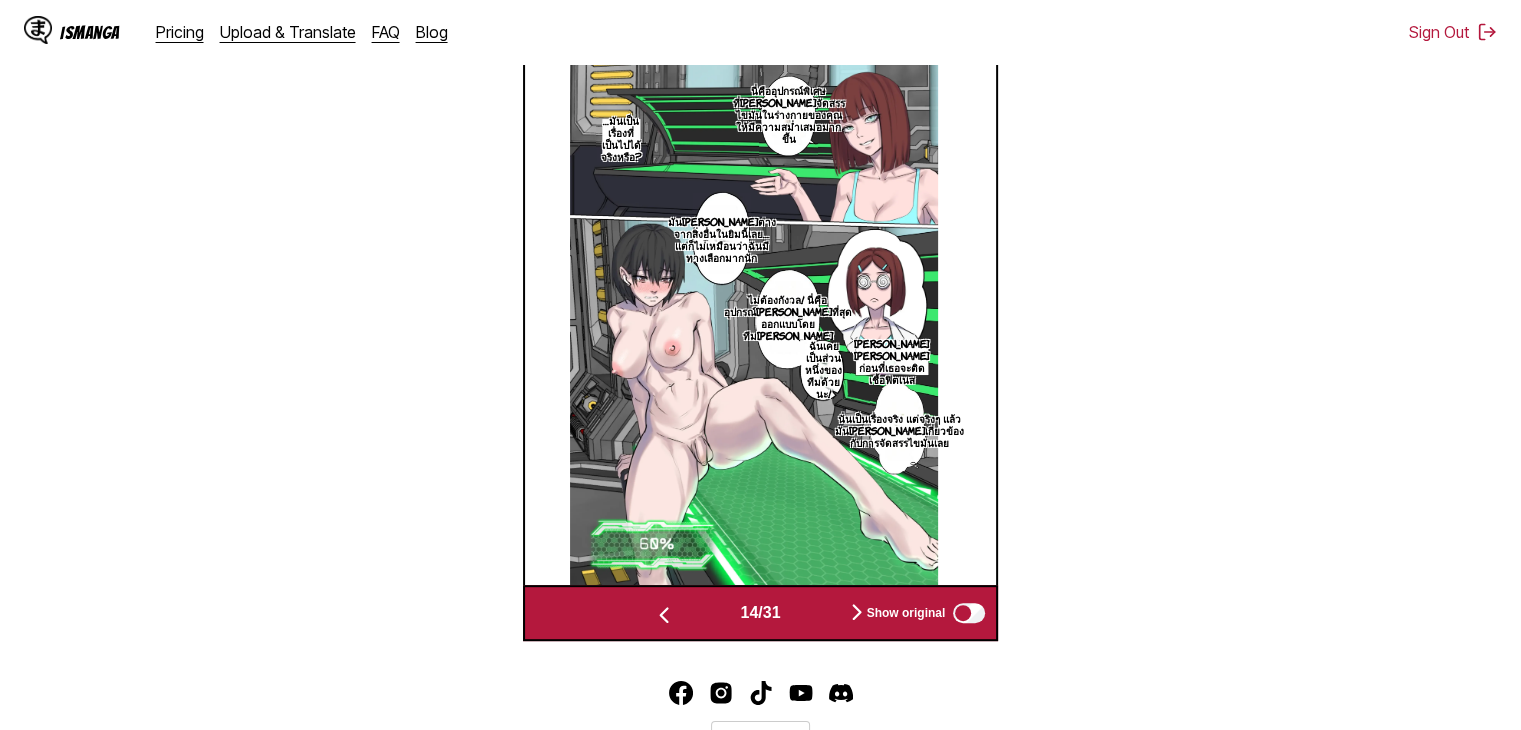 click at bounding box center (857, 613) 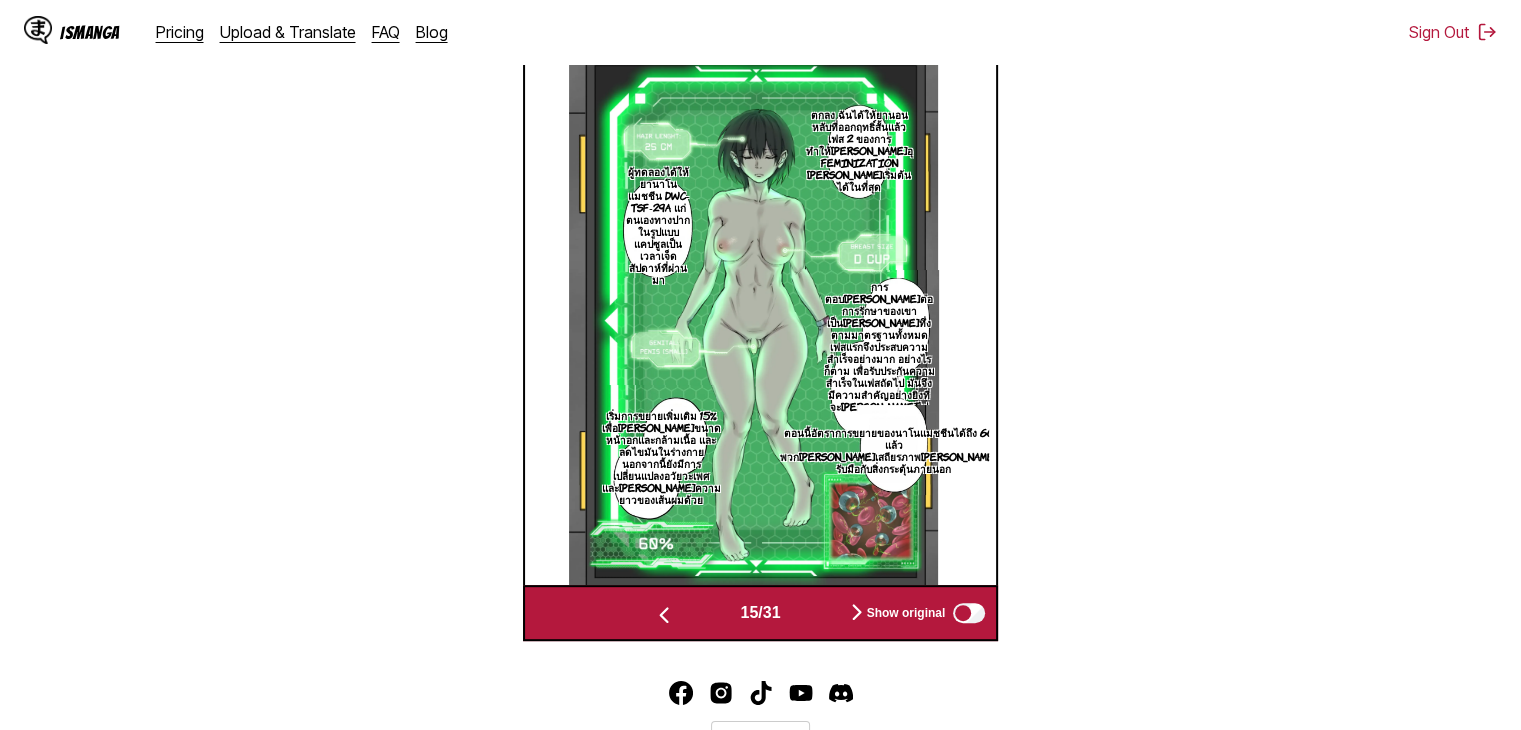 click at bounding box center [857, 613] 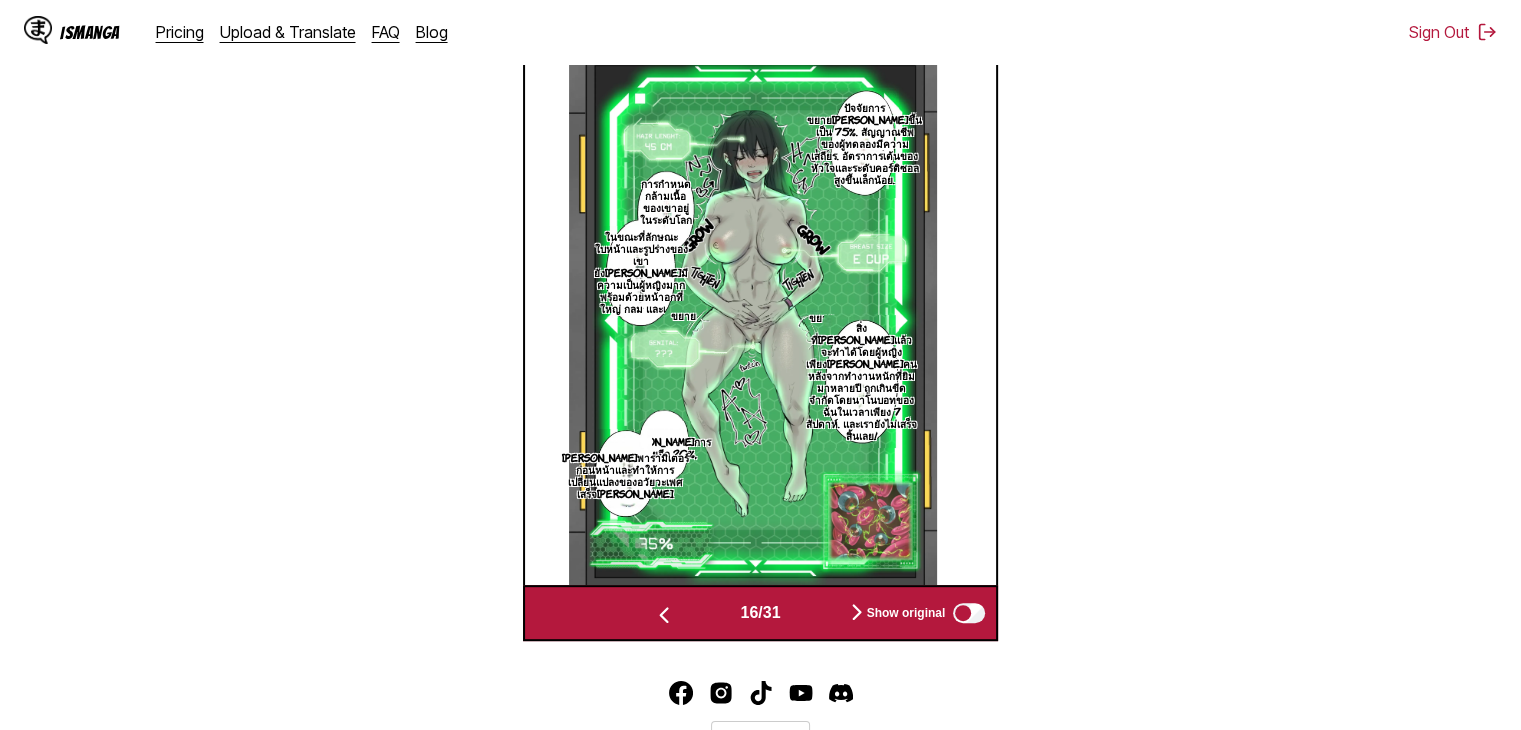 click at bounding box center [857, 613] 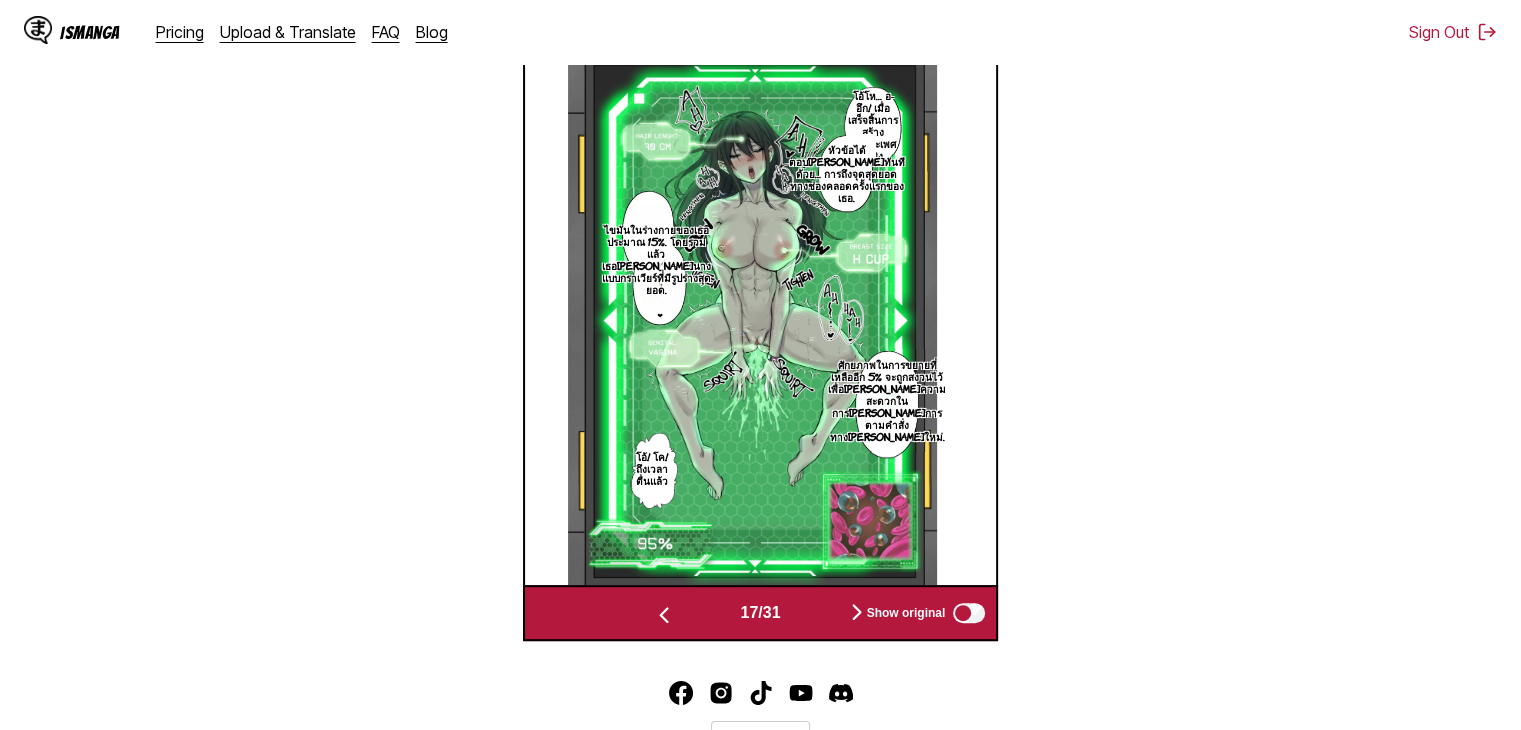 click at bounding box center (857, 613) 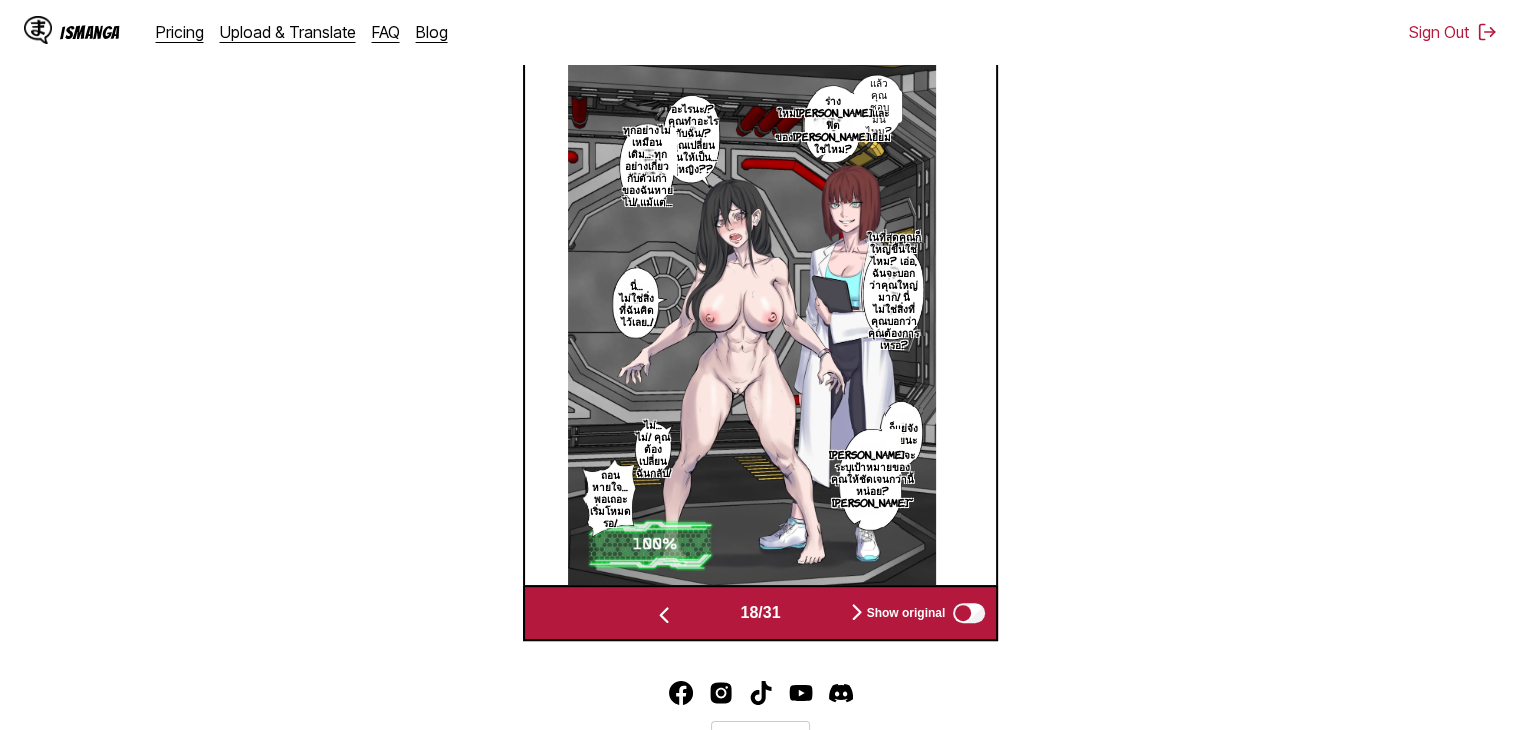 click at bounding box center [857, 613] 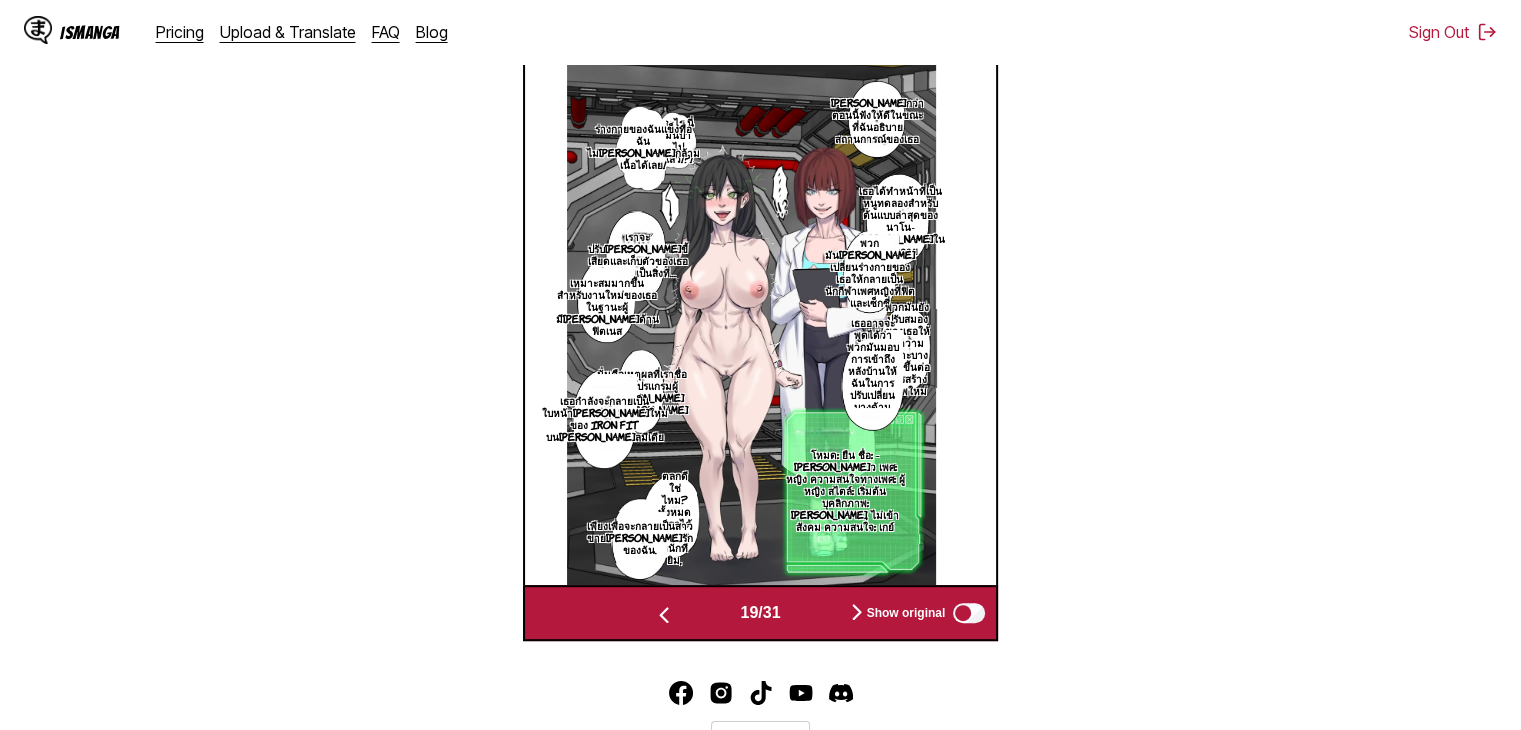 click at bounding box center (857, 613) 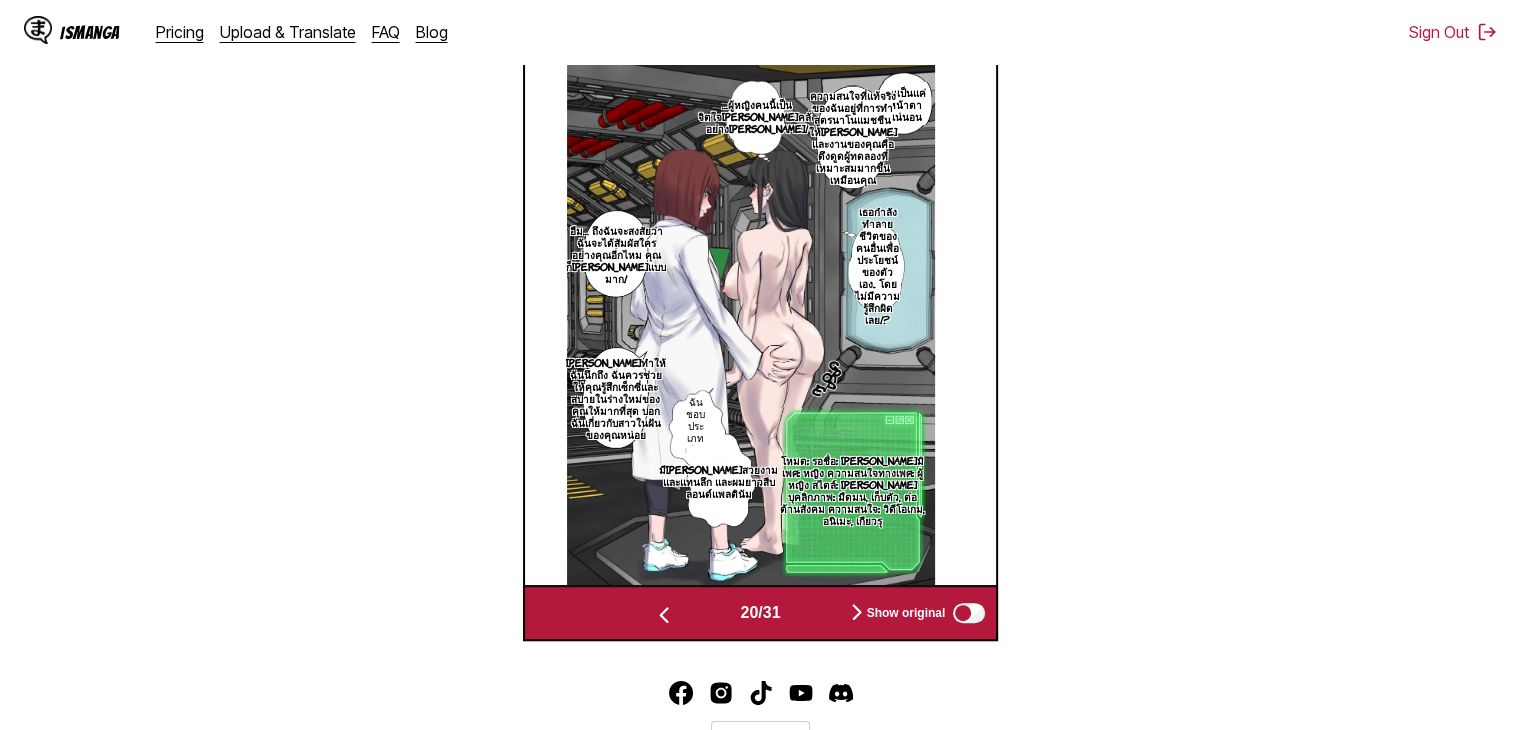 click at bounding box center (857, 613) 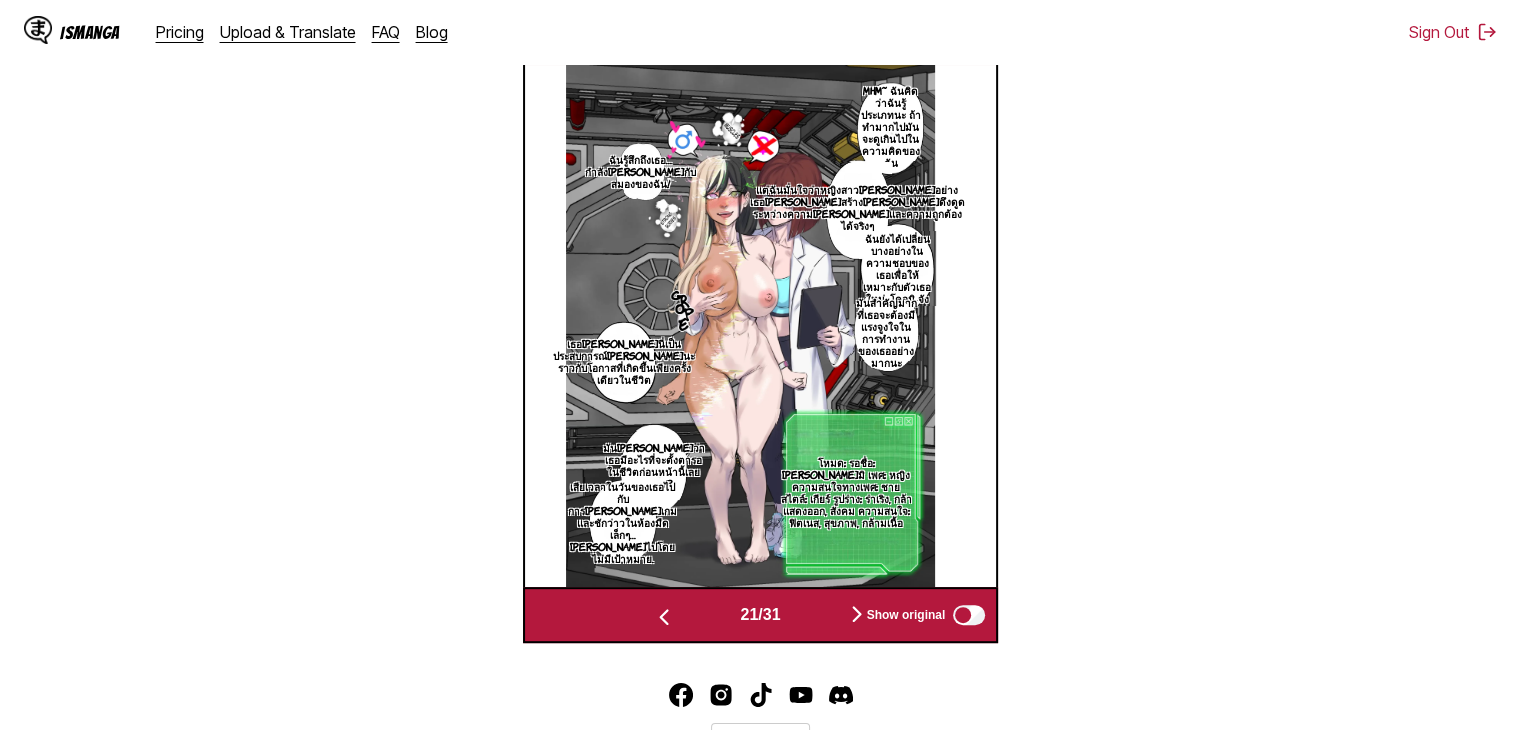 scroll, scrollTop: 735, scrollLeft: 0, axis: vertical 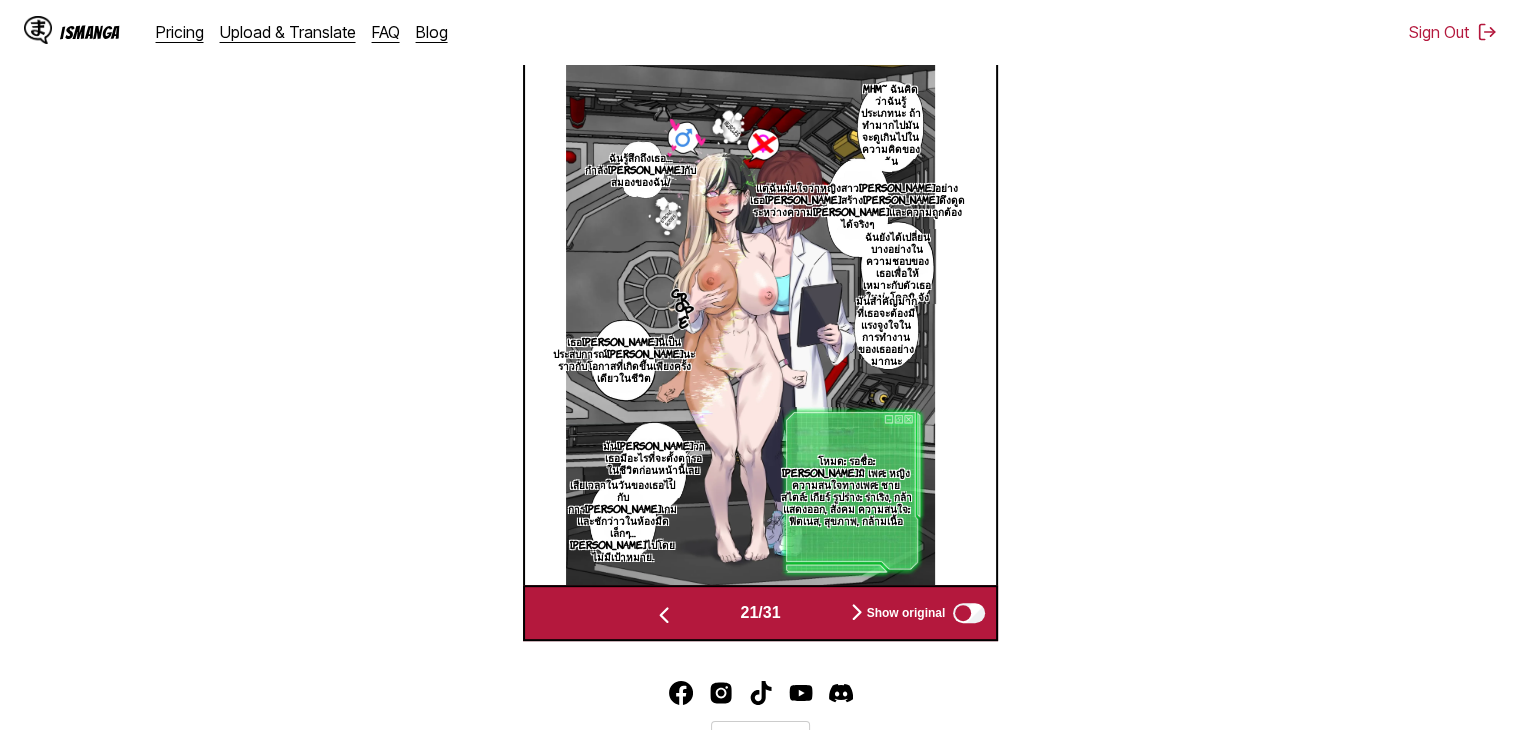 click at bounding box center [857, 612] 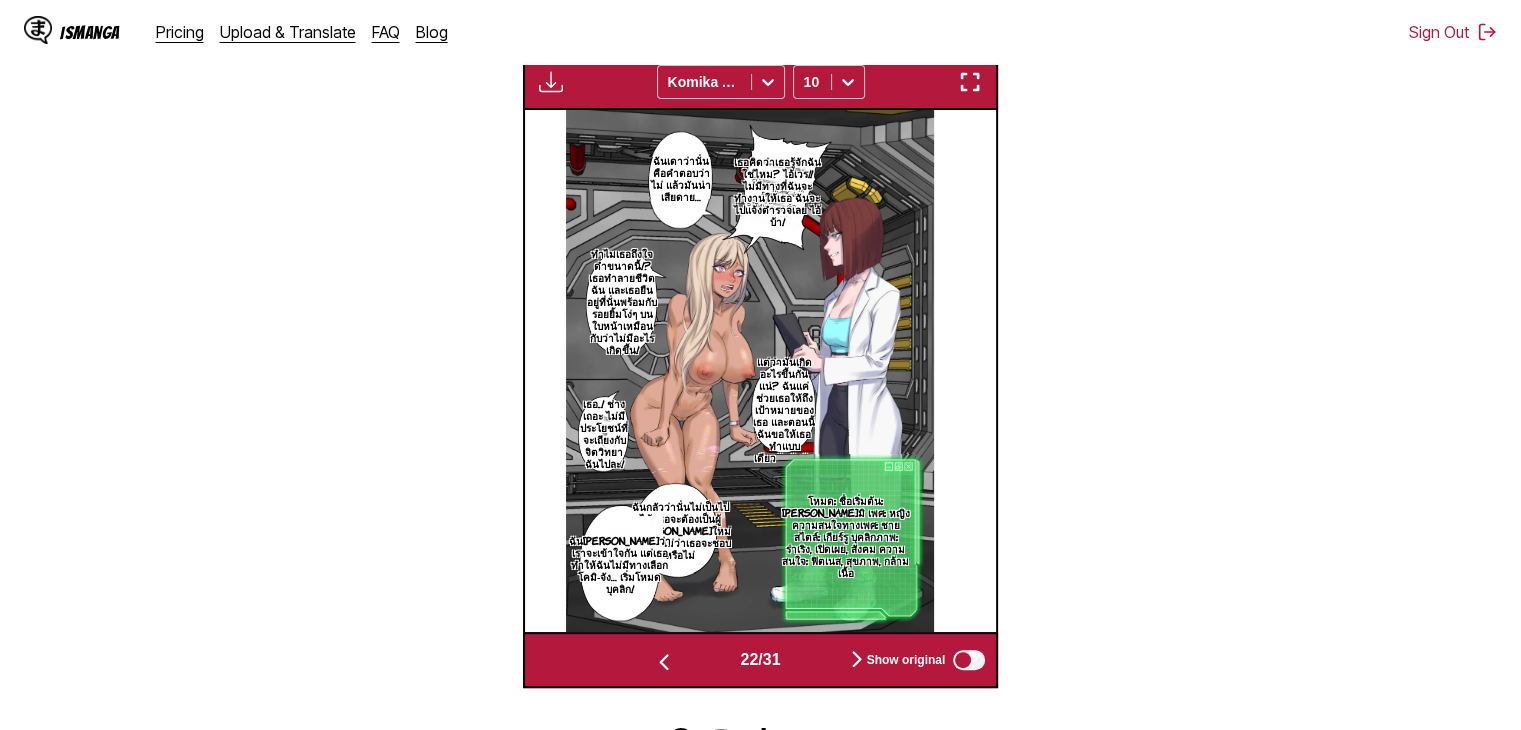scroll, scrollTop: 735, scrollLeft: 0, axis: vertical 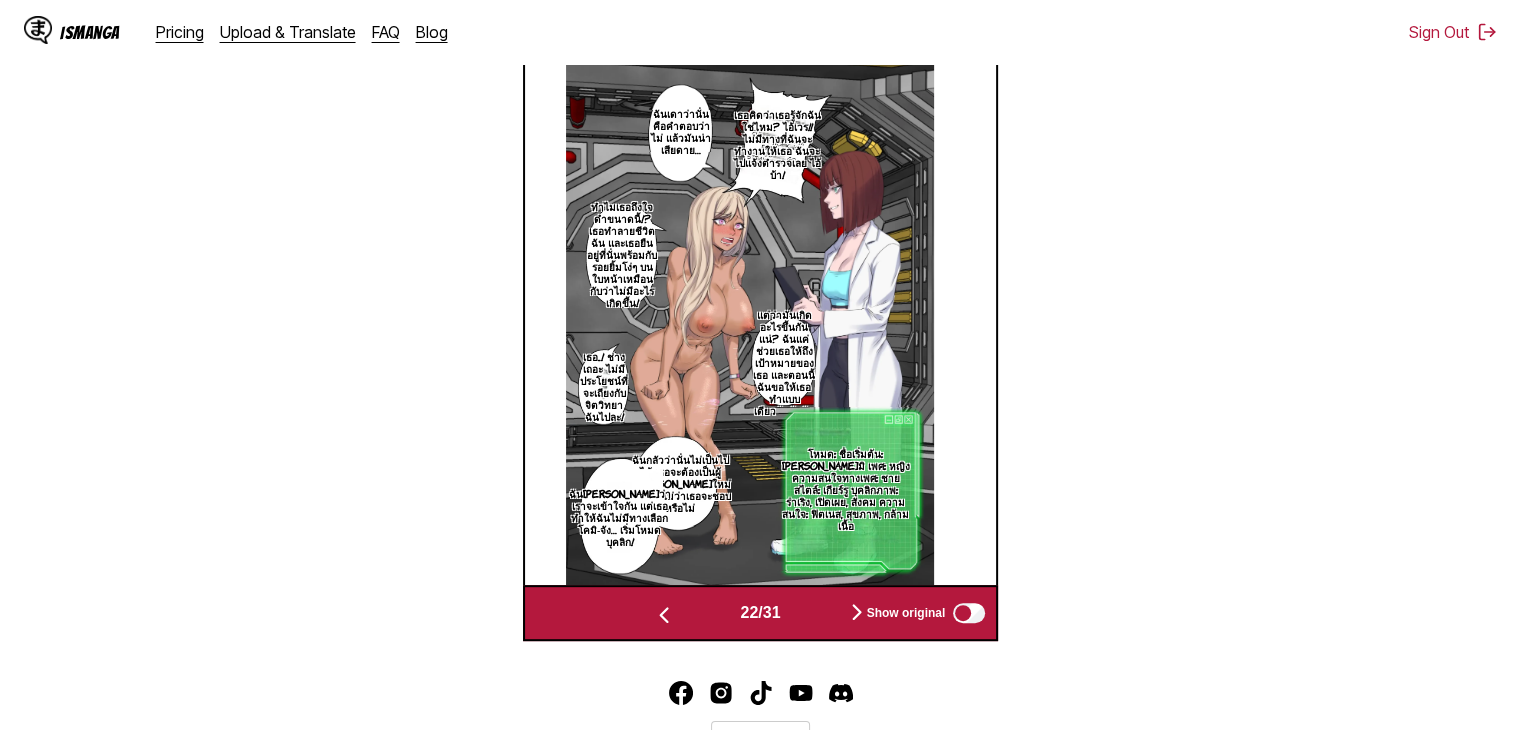click at bounding box center [857, 612] 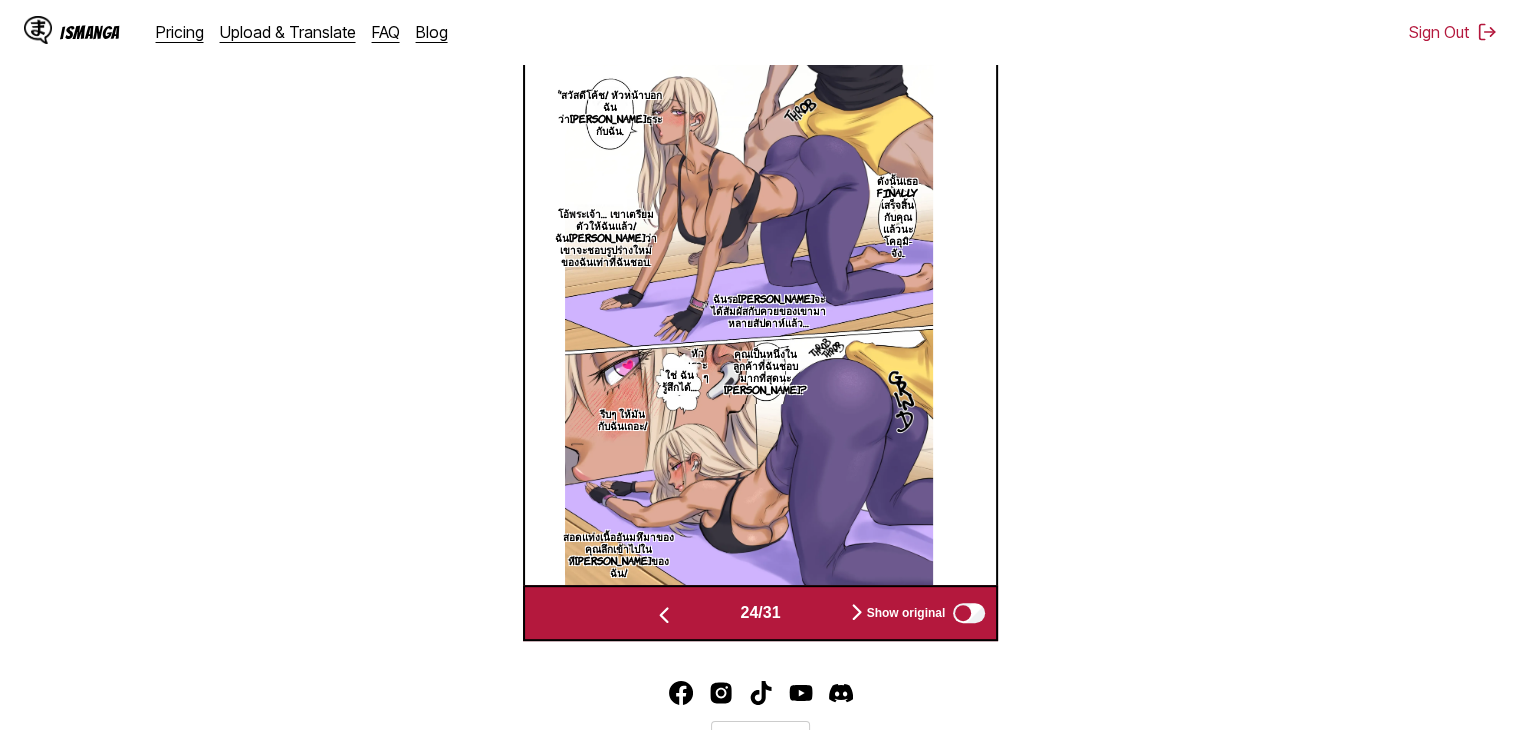click at bounding box center [857, 612] 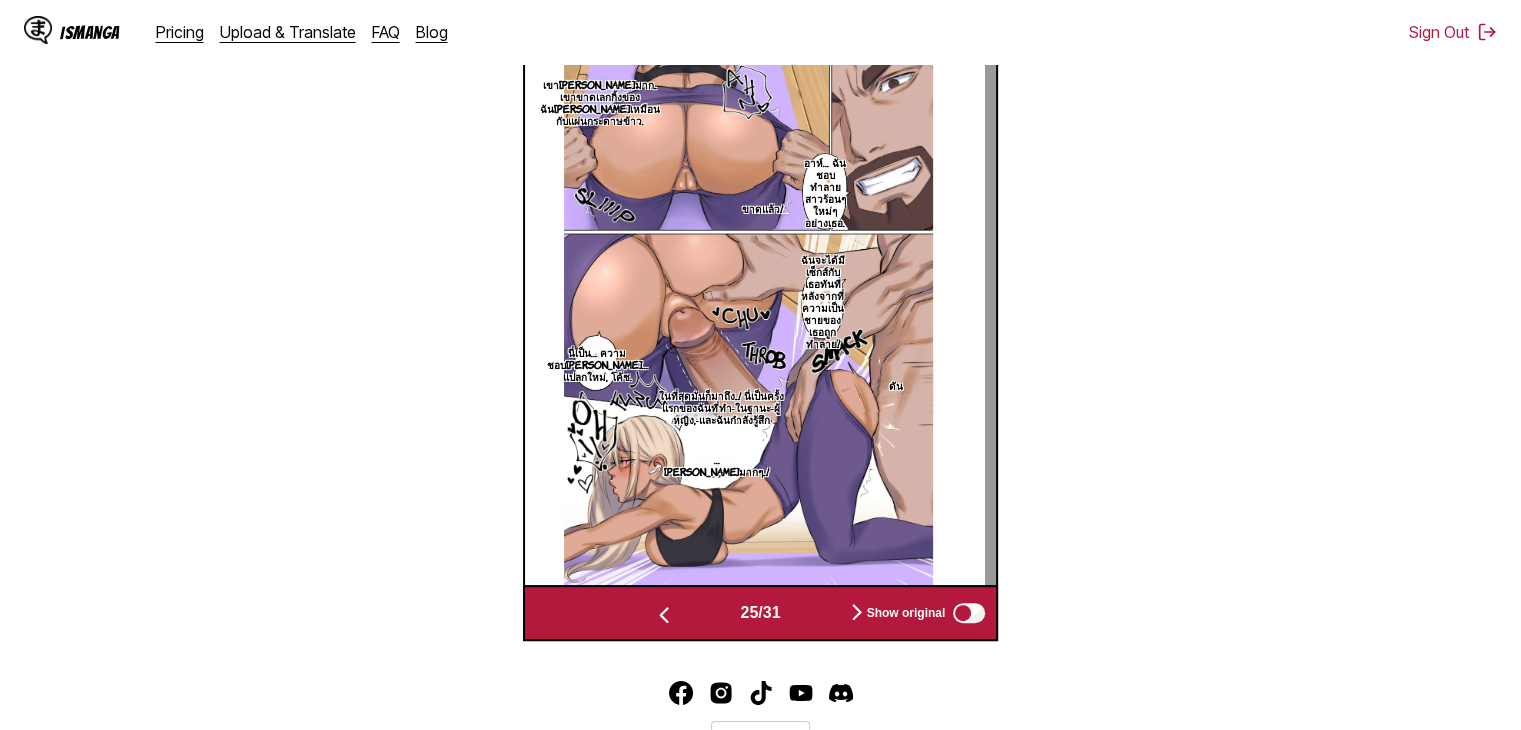 click at bounding box center (857, 612) 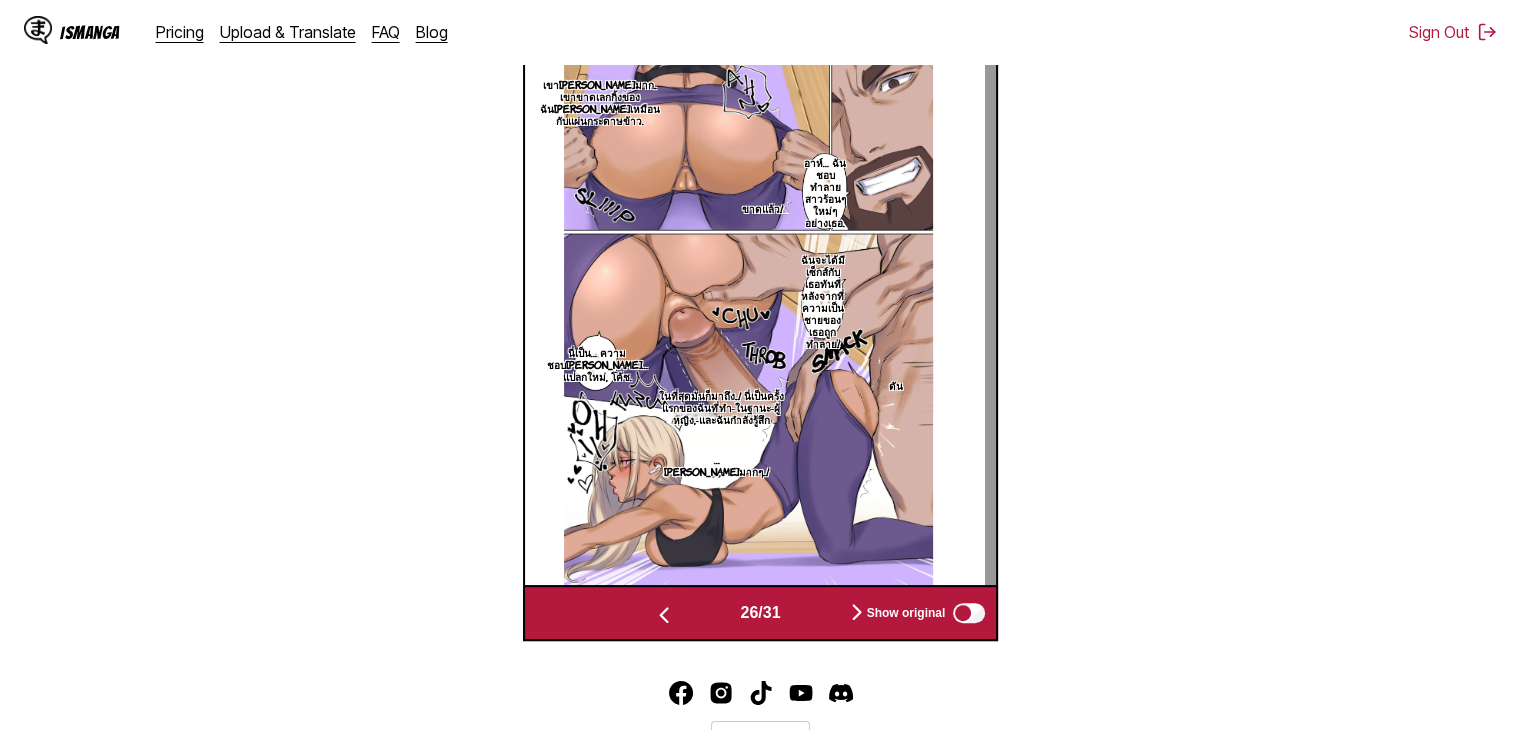 scroll, scrollTop: 0, scrollLeft: 11800, axis: horizontal 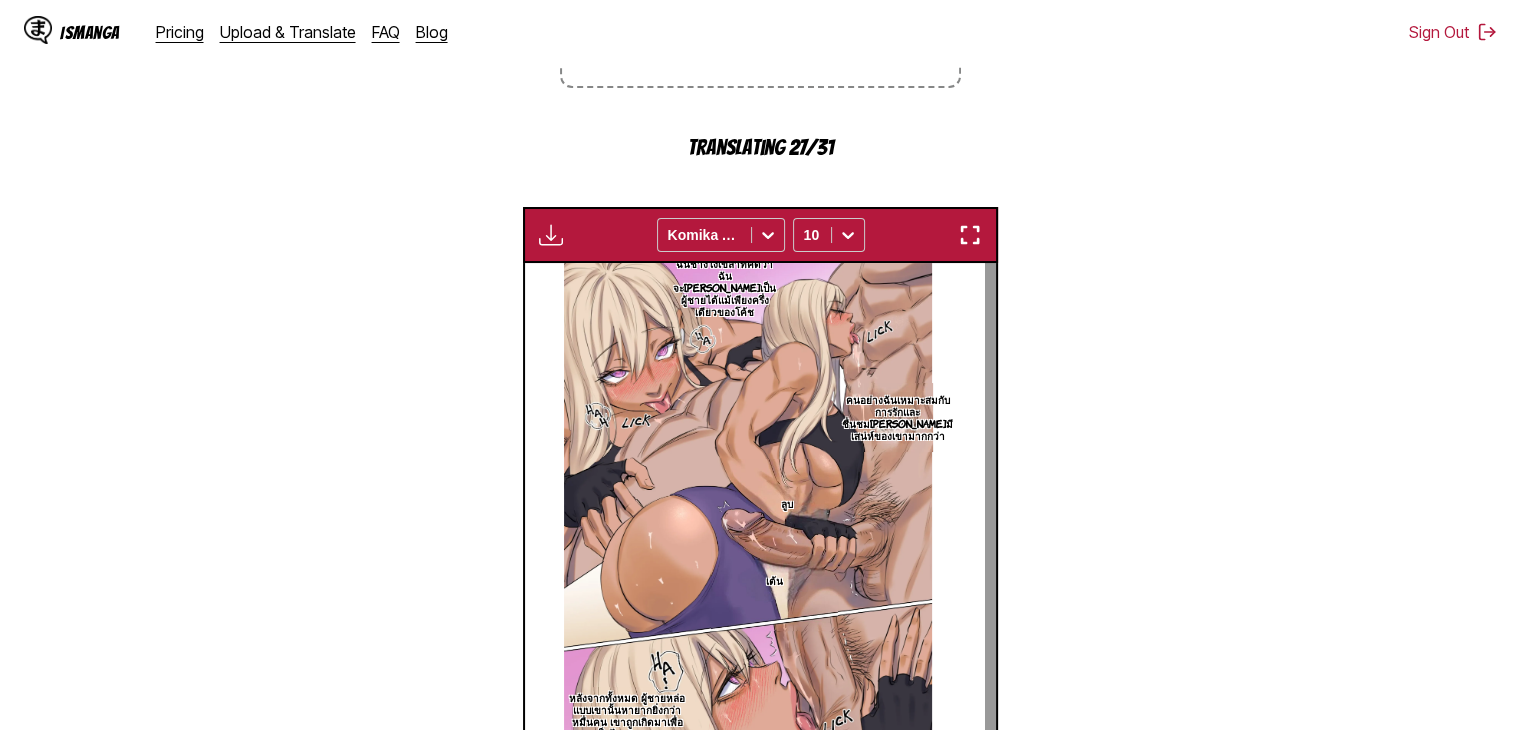 type 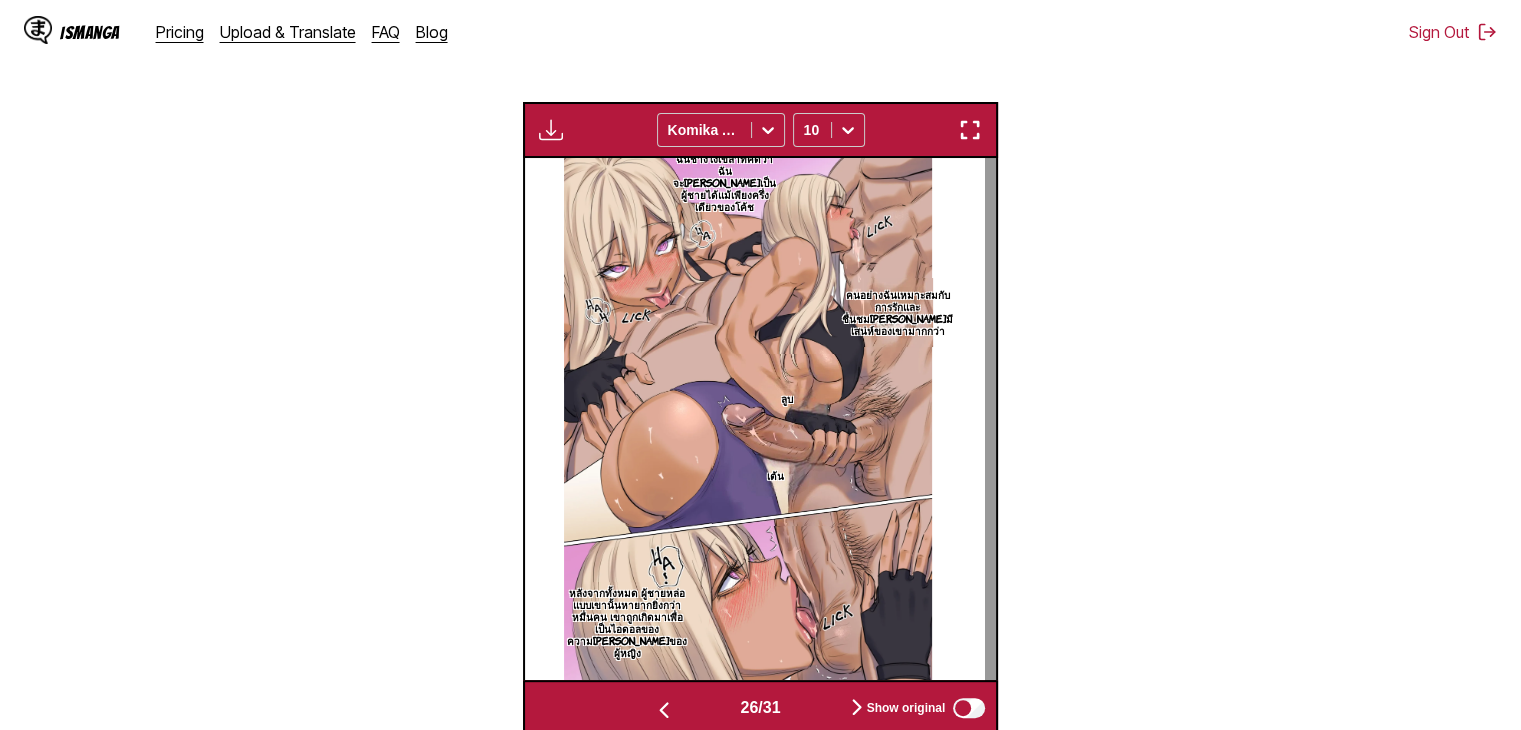 scroll, scrollTop: 835, scrollLeft: 0, axis: vertical 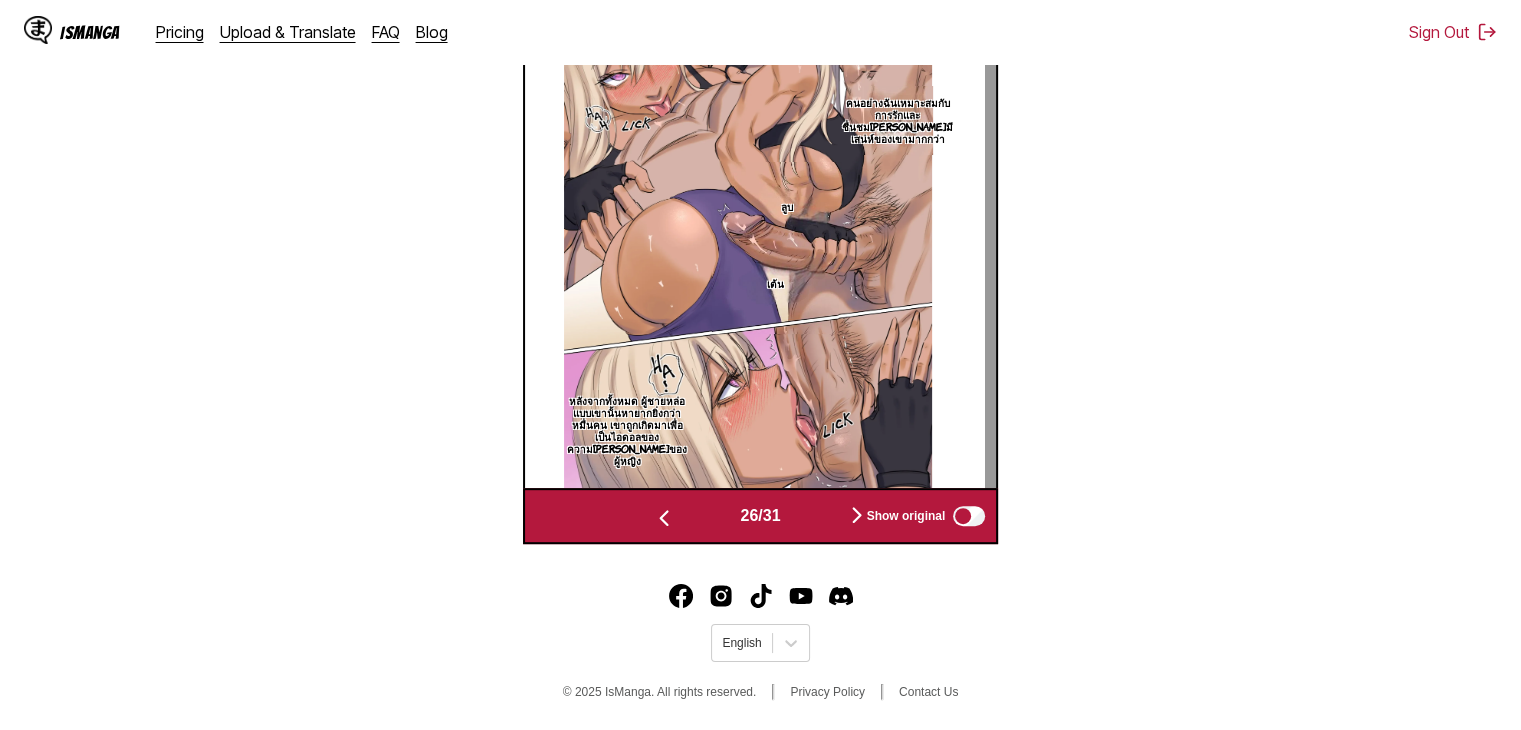 click at bounding box center [664, 516] 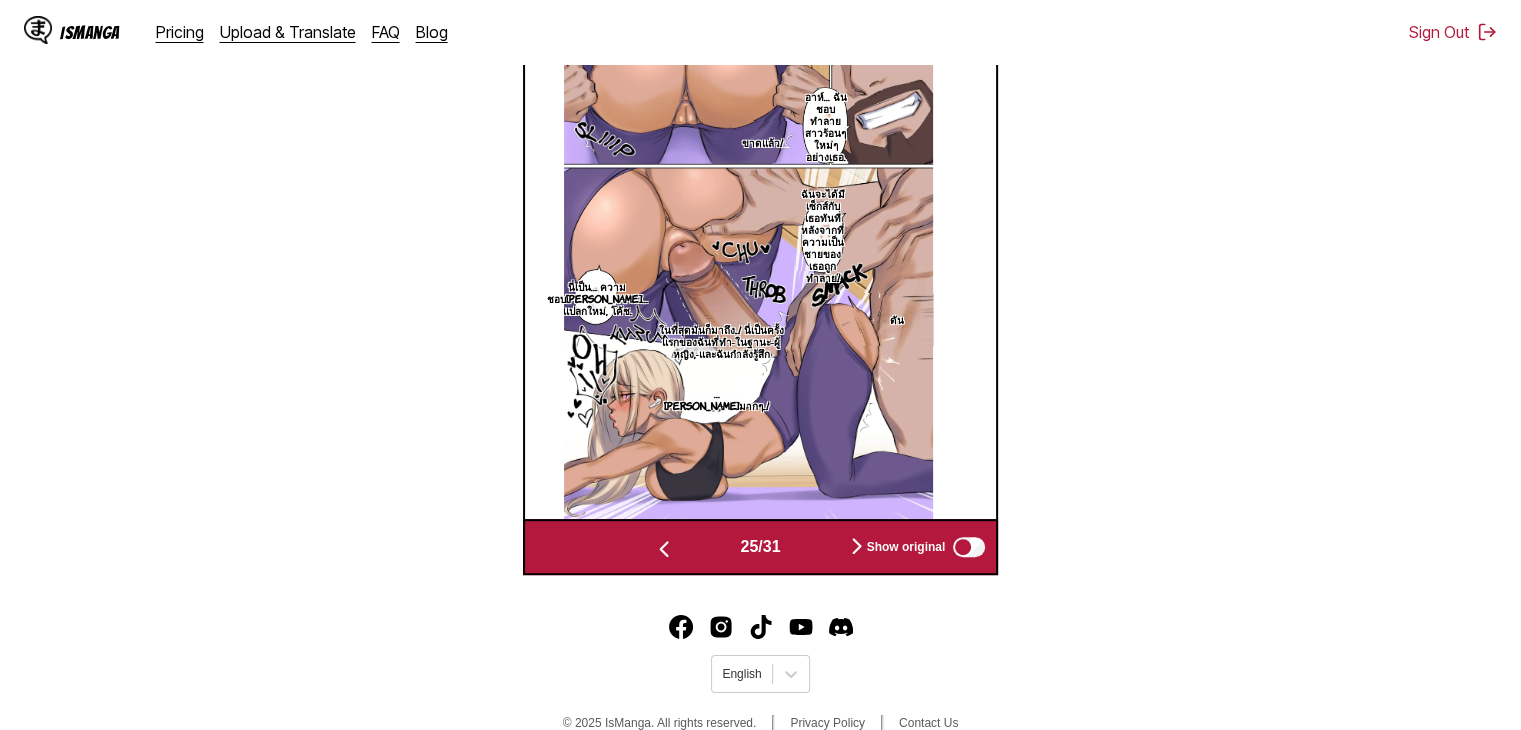 click at bounding box center [748, 258] 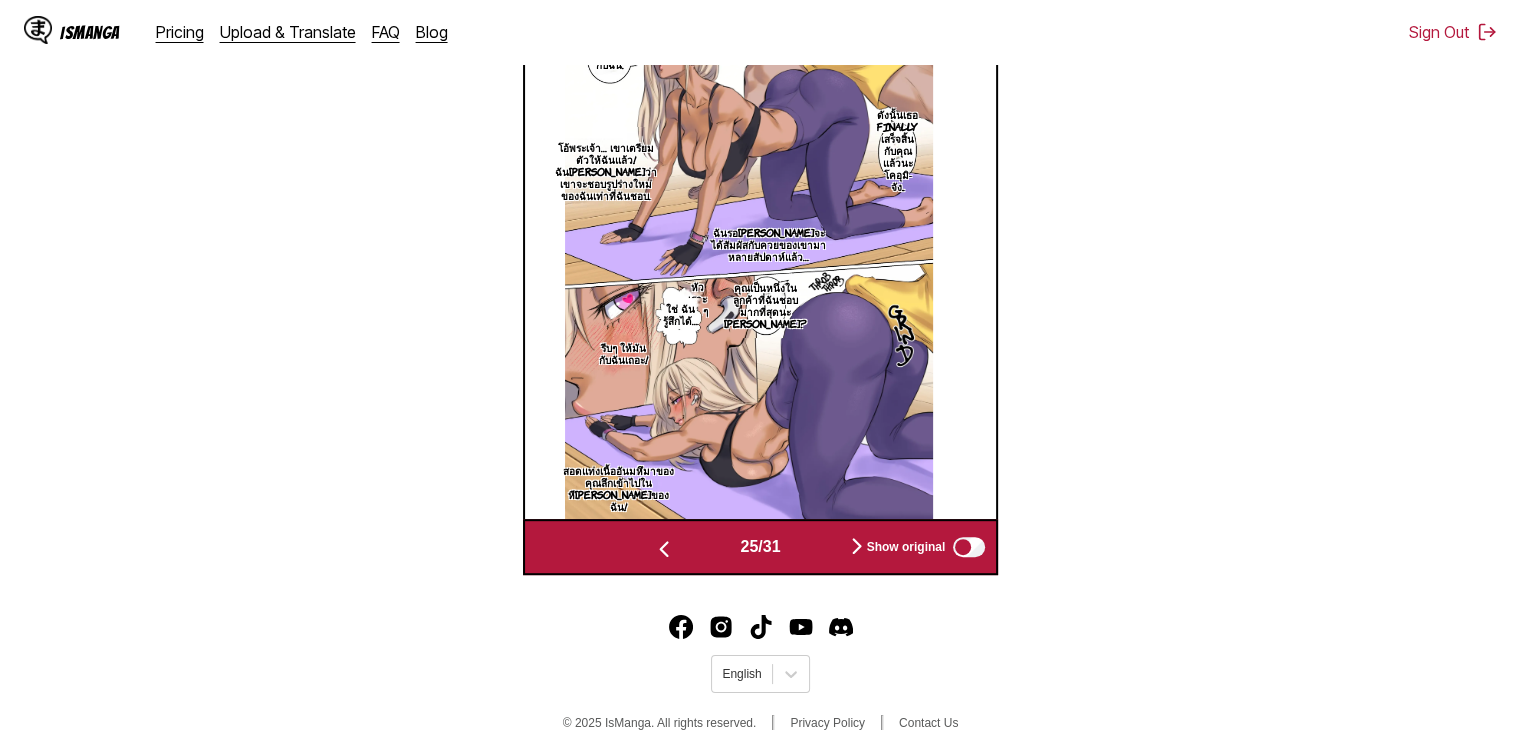 click at bounding box center (664, 547) 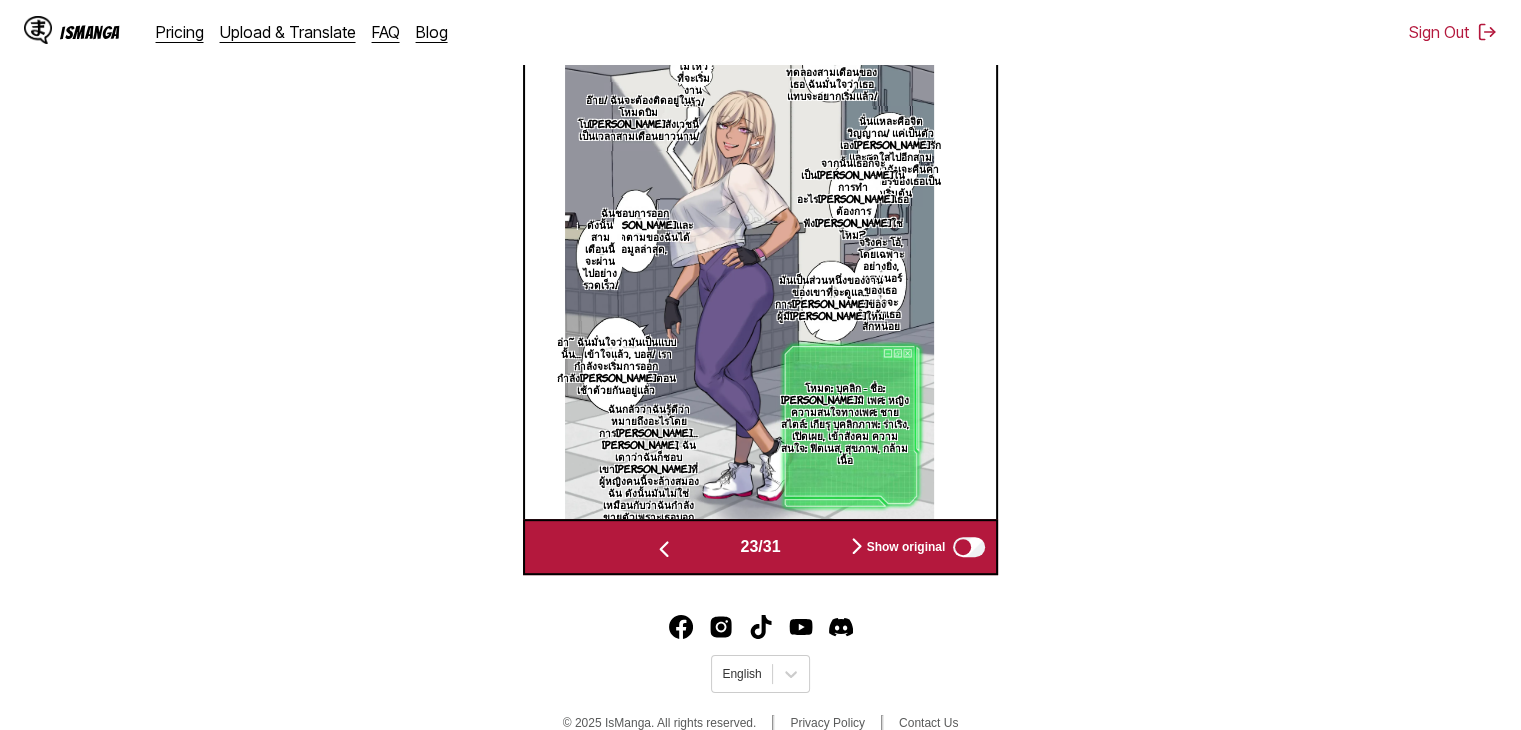 click at bounding box center (664, 547) 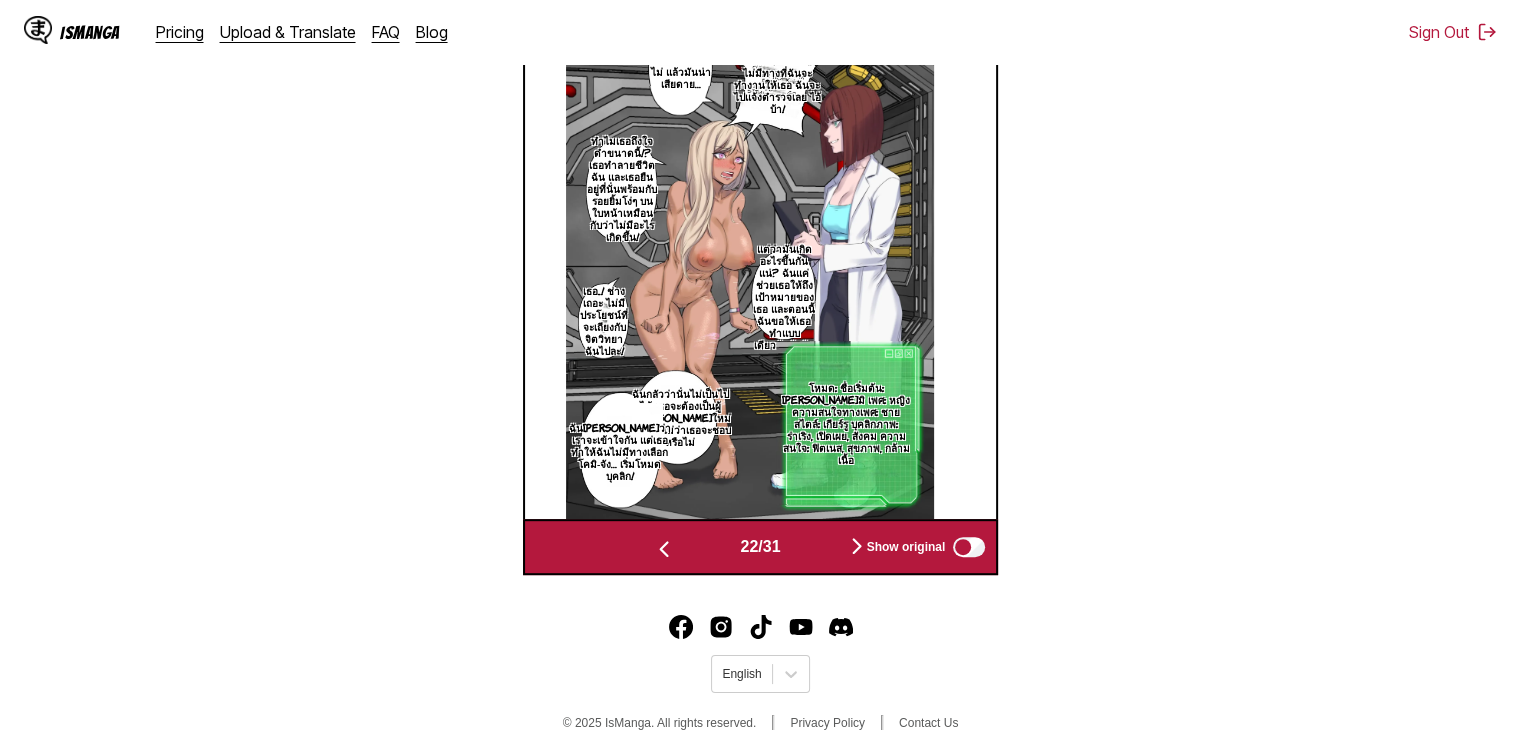 click at bounding box center (664, 547) 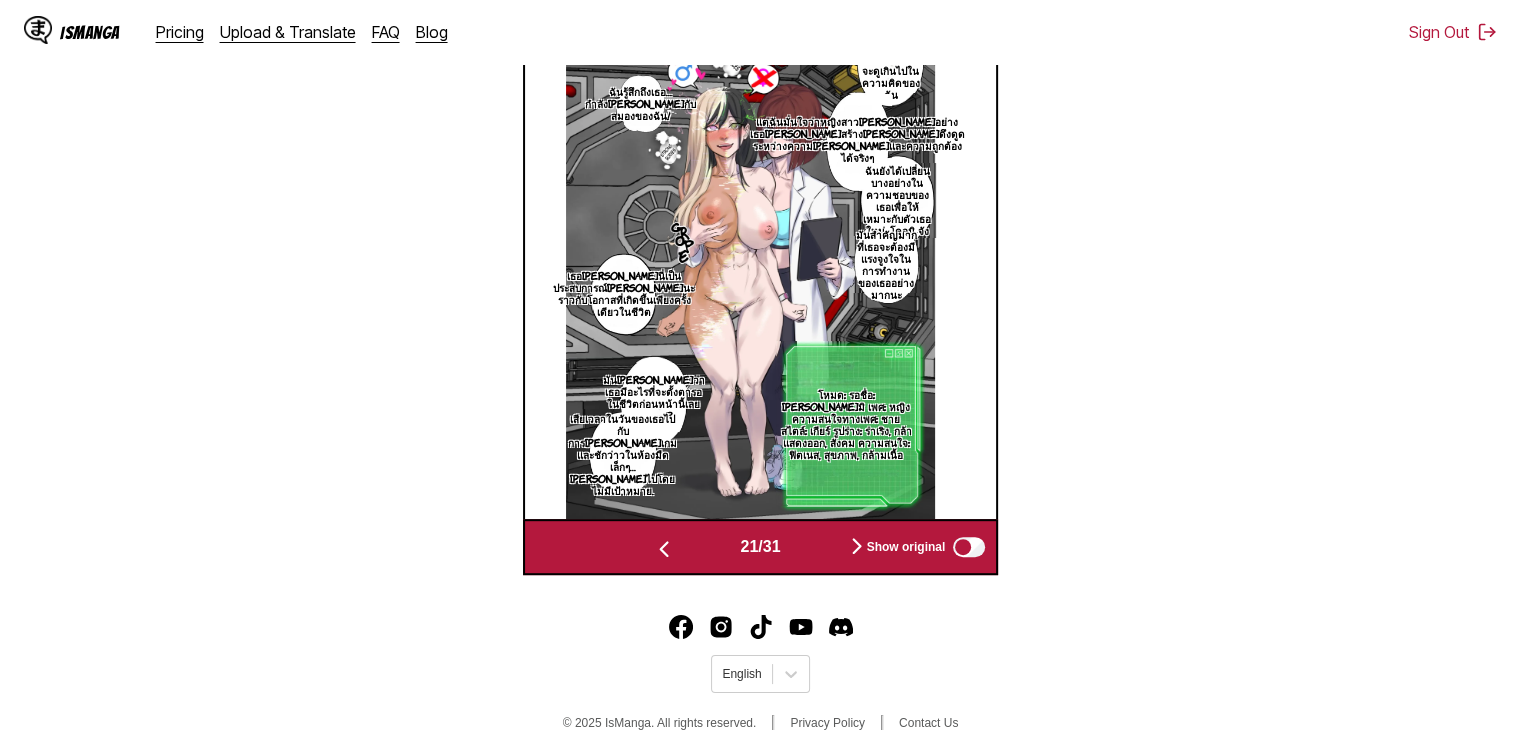 click at bounding box center (664, 547) 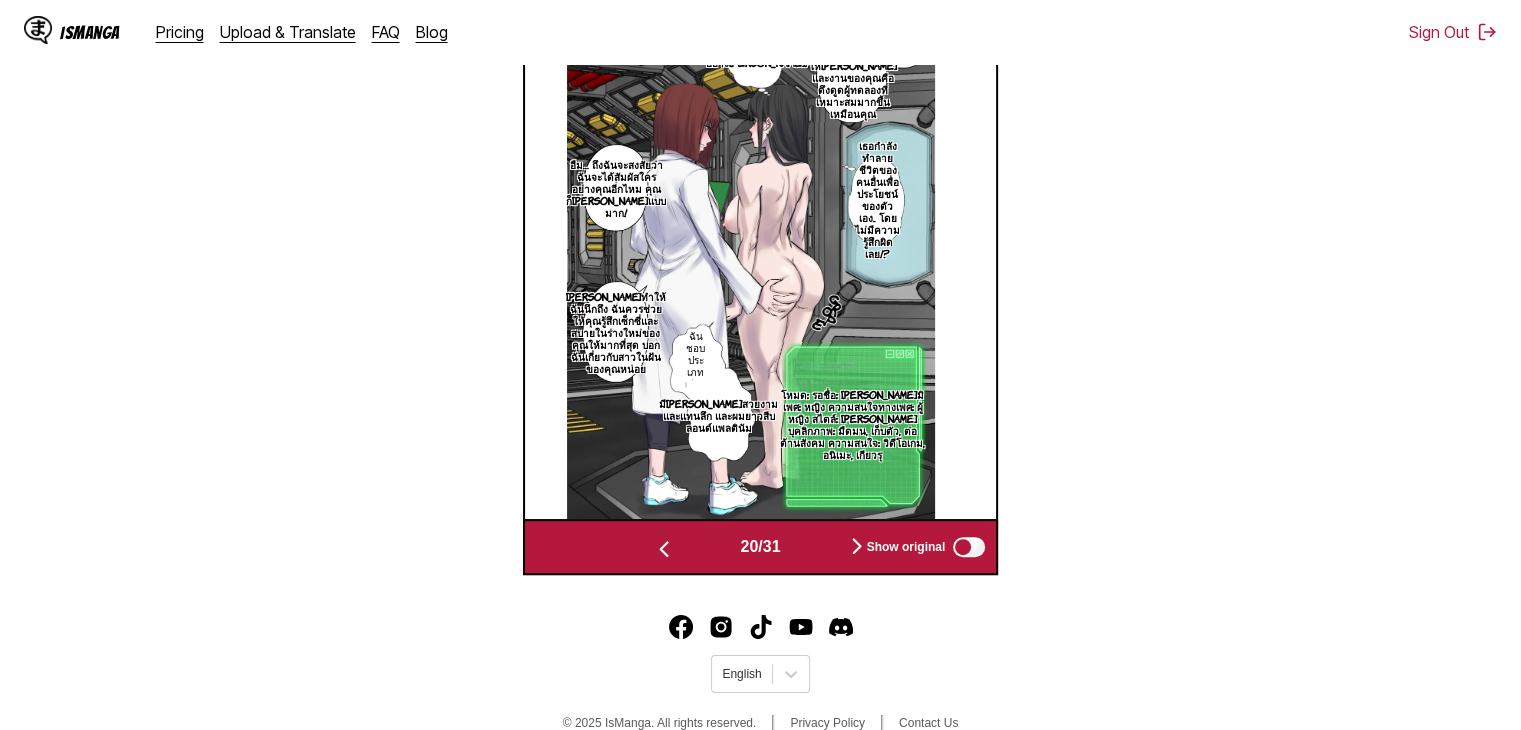 click at bounding box center [664, 547] 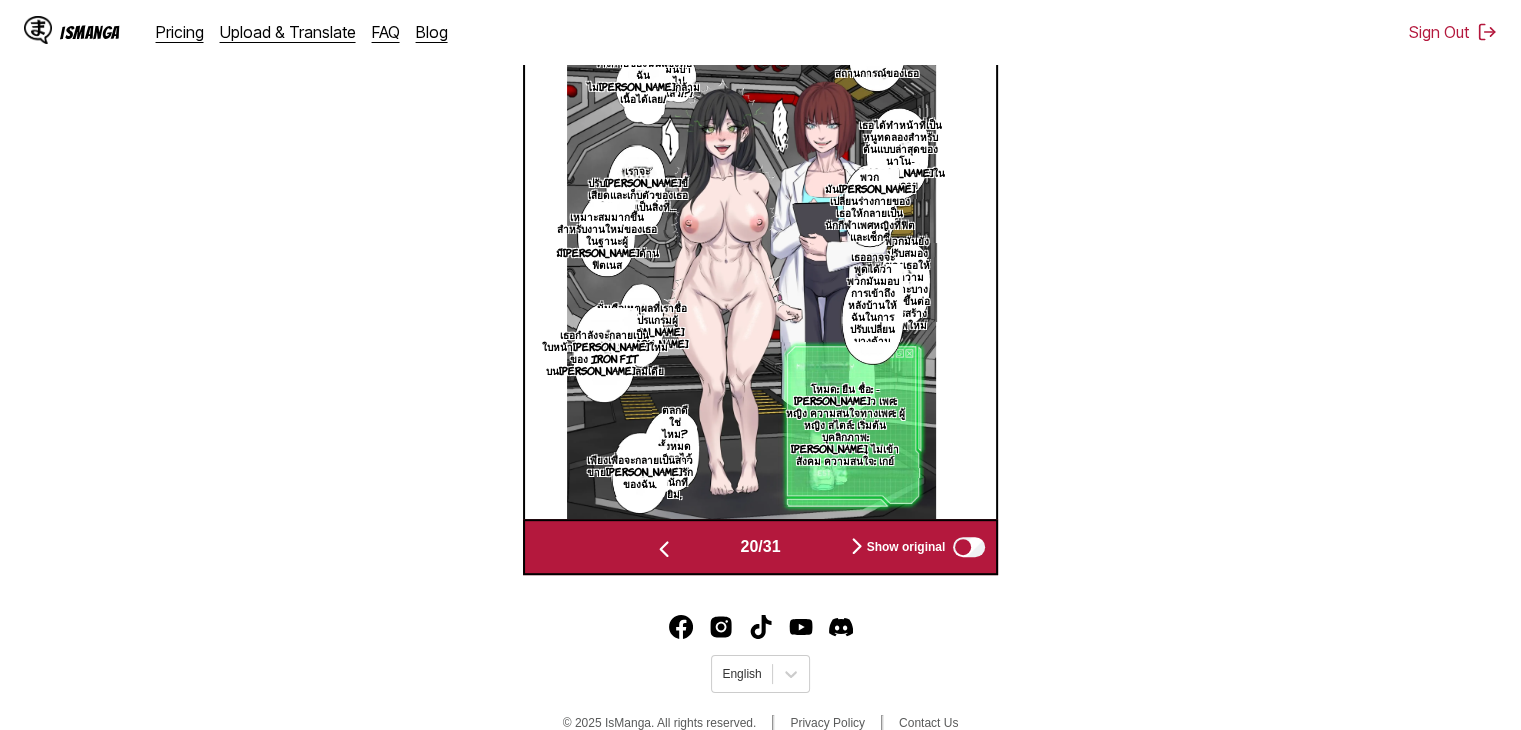 click at bounding box center (664, 547) 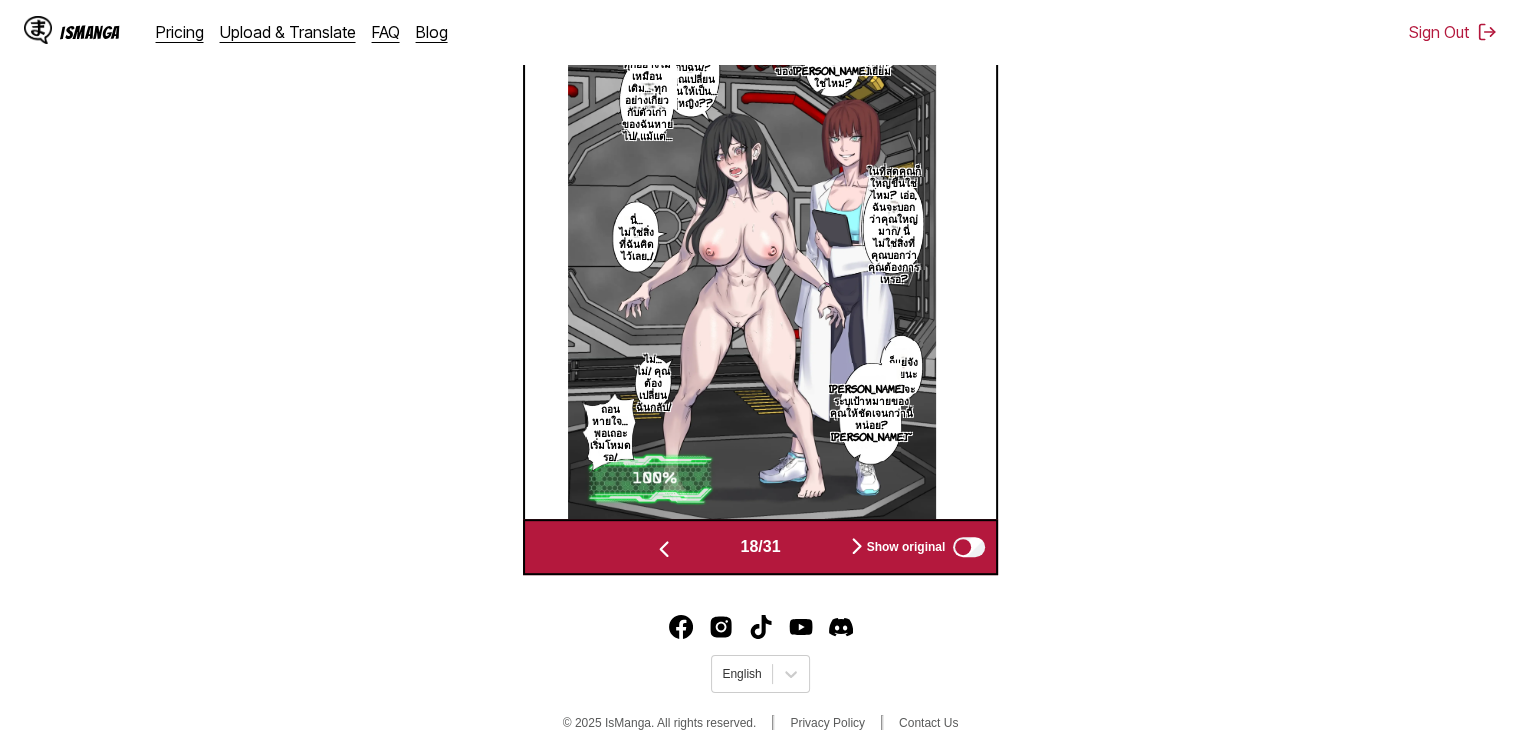 click at bounding box center [664, 547] 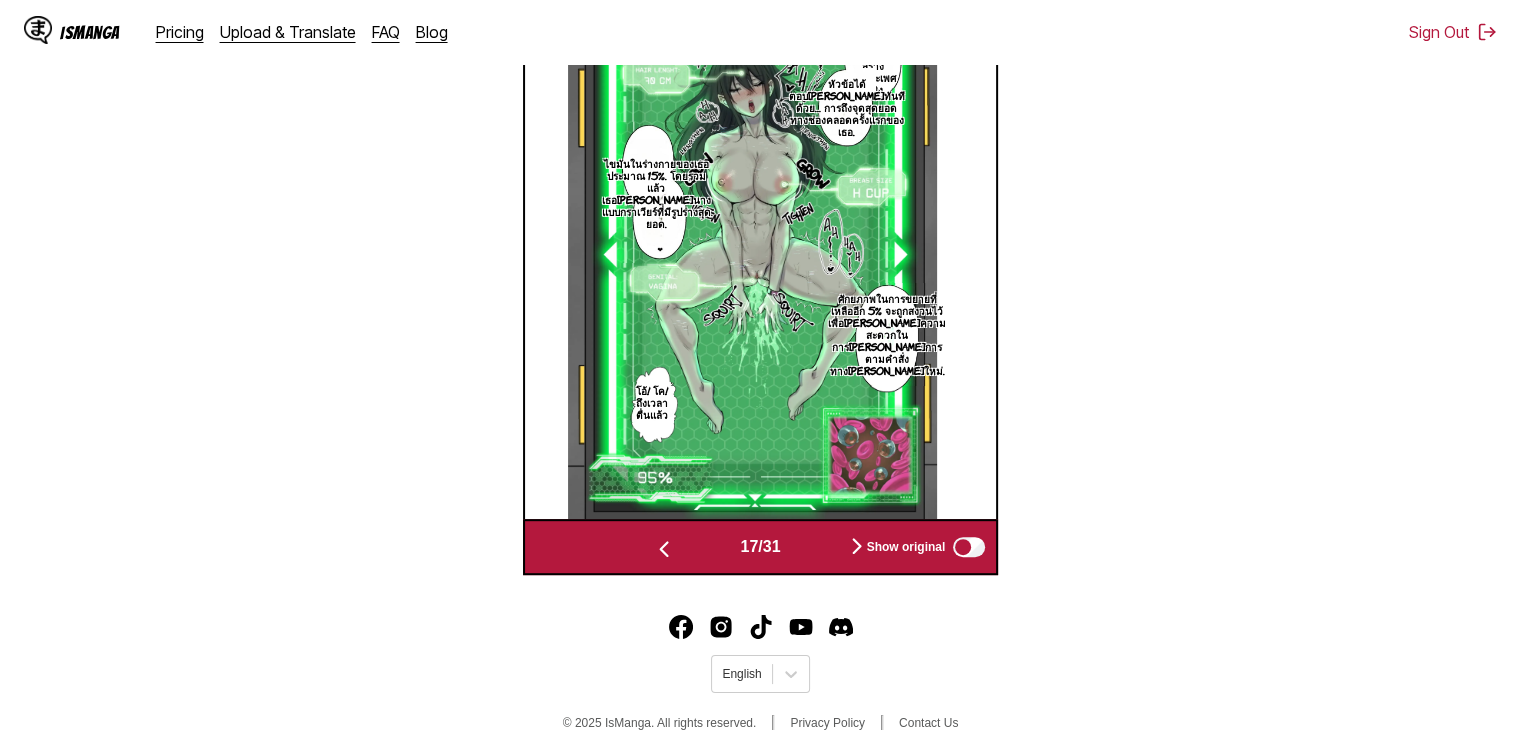 click at bounding box center [664, 547] 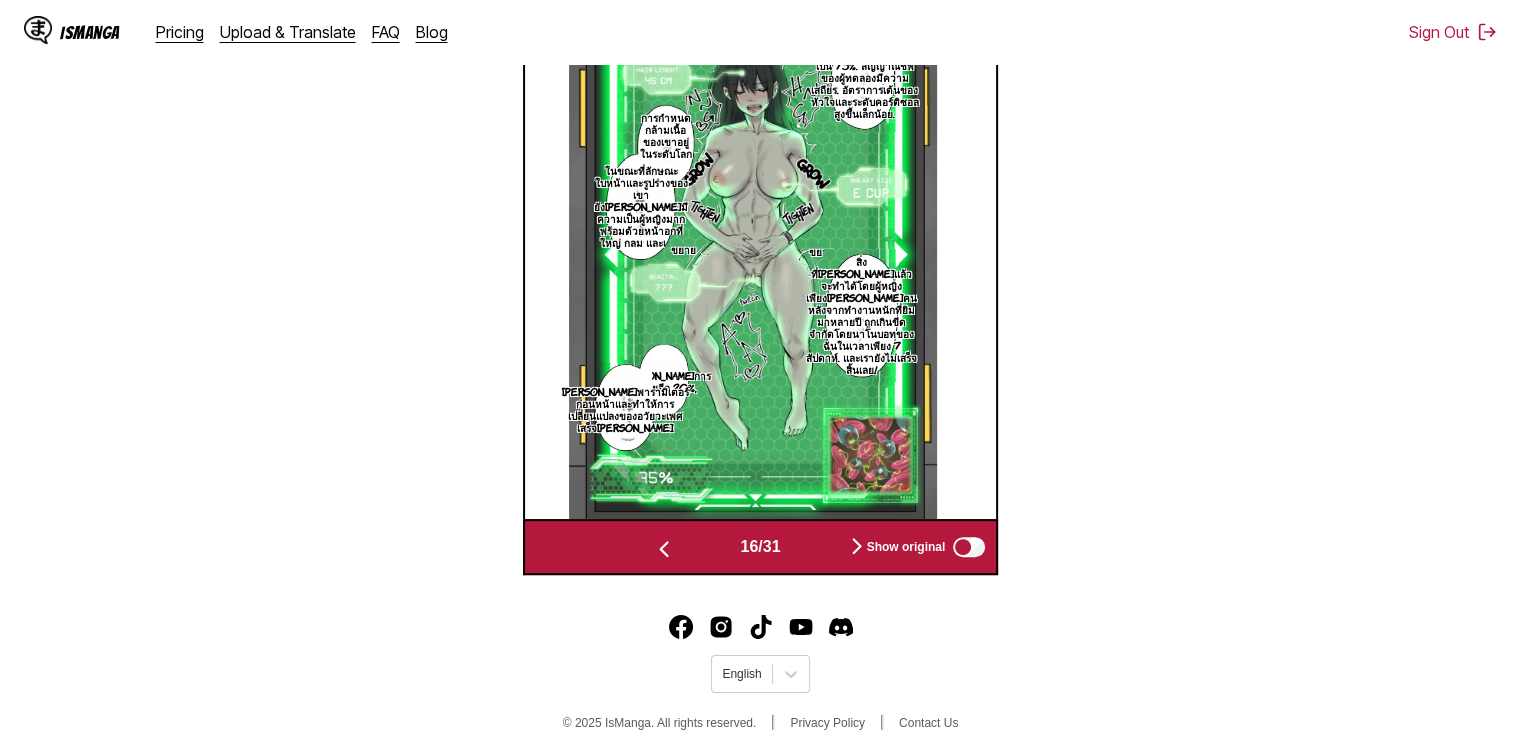 click at bounding box center [664, 547] 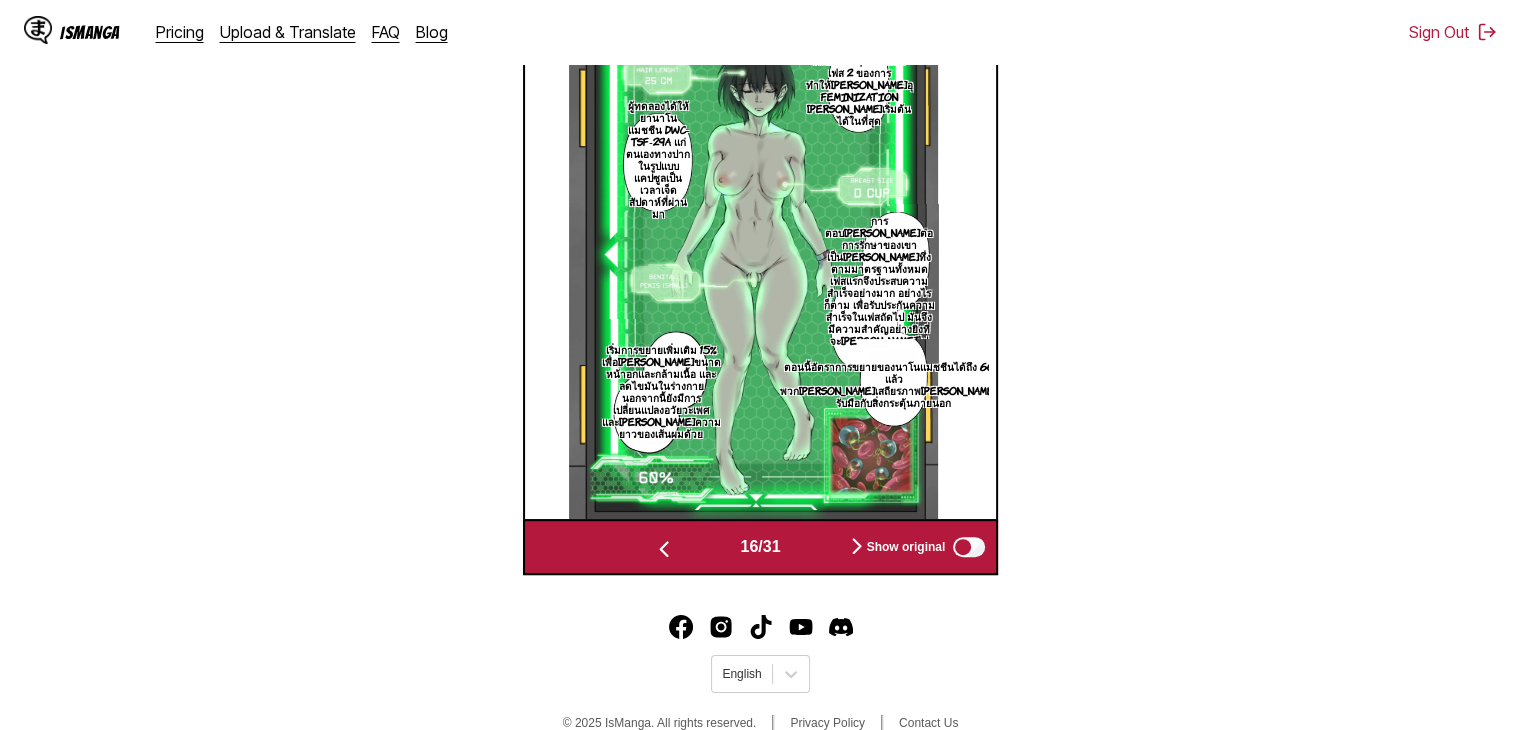 click at bounding box center (664, 547) 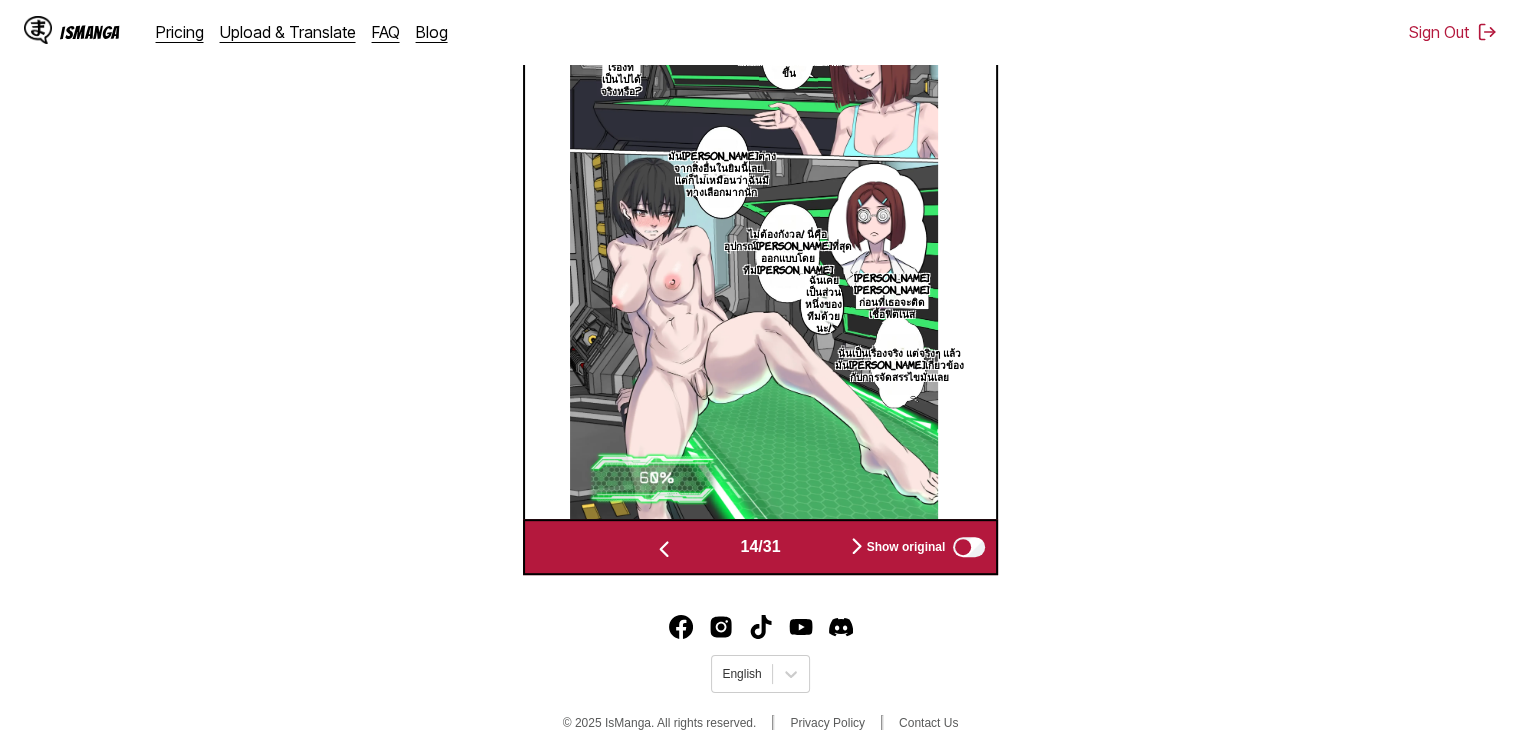 click at bounding box center (664, 547) 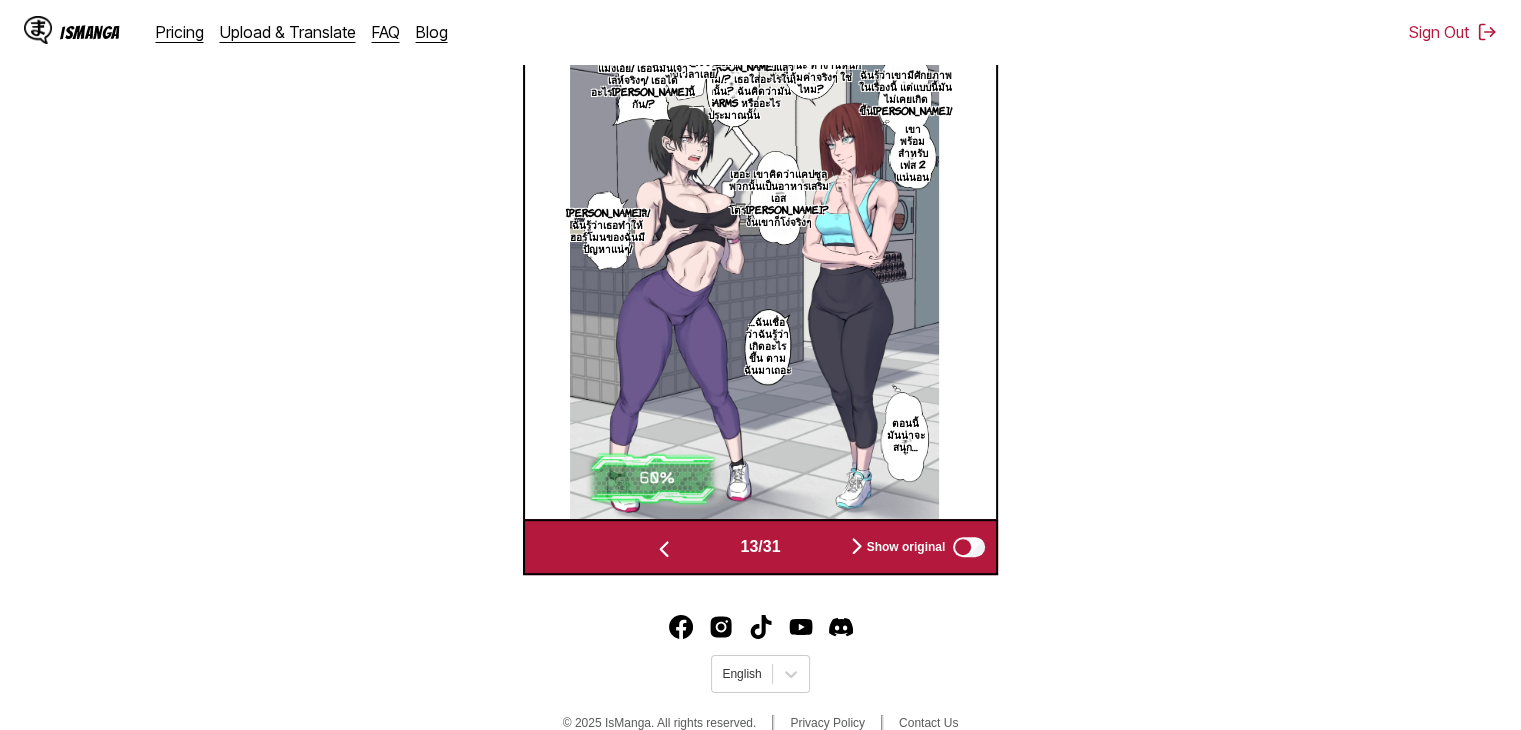 click at bounding box center [664, 547] 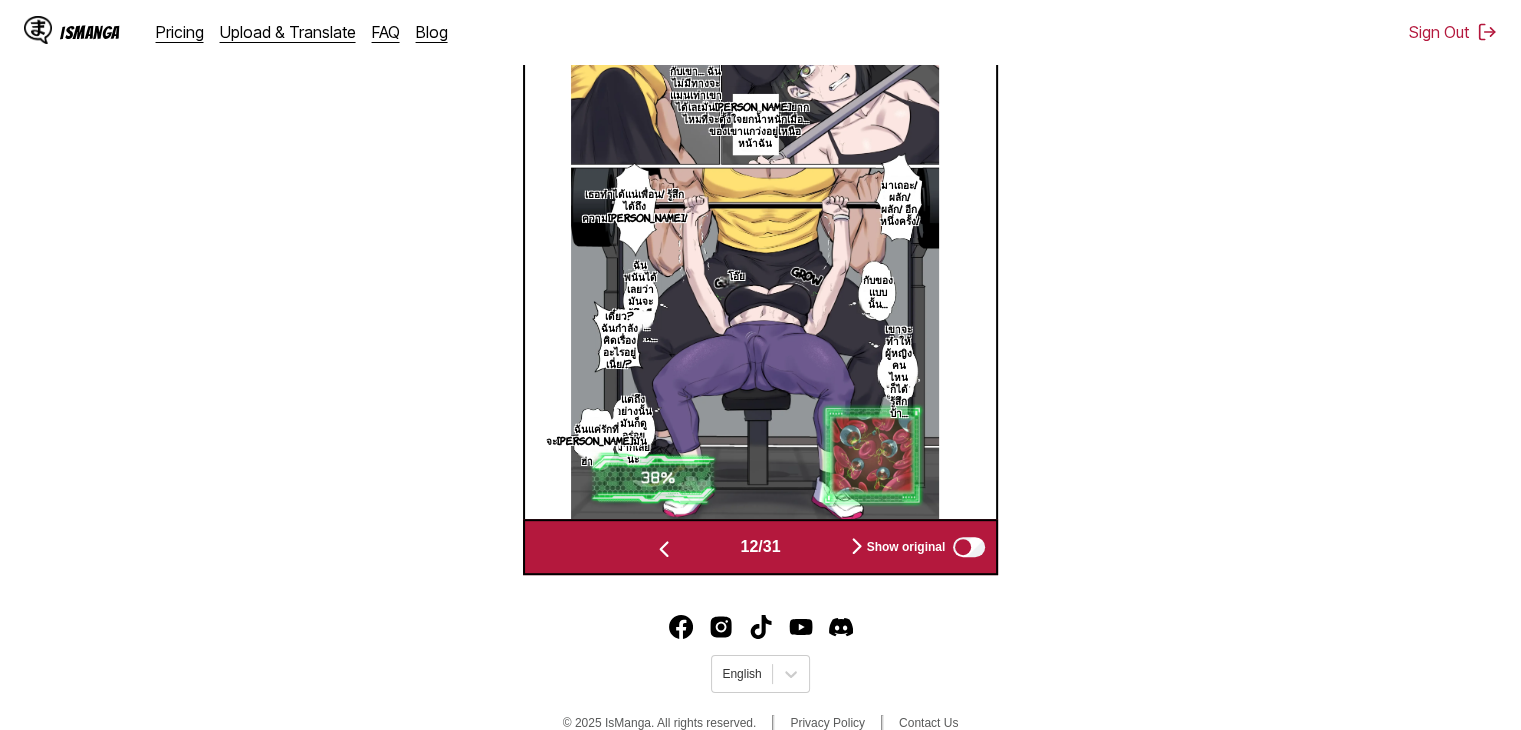 click at bounding box center [664, 547] 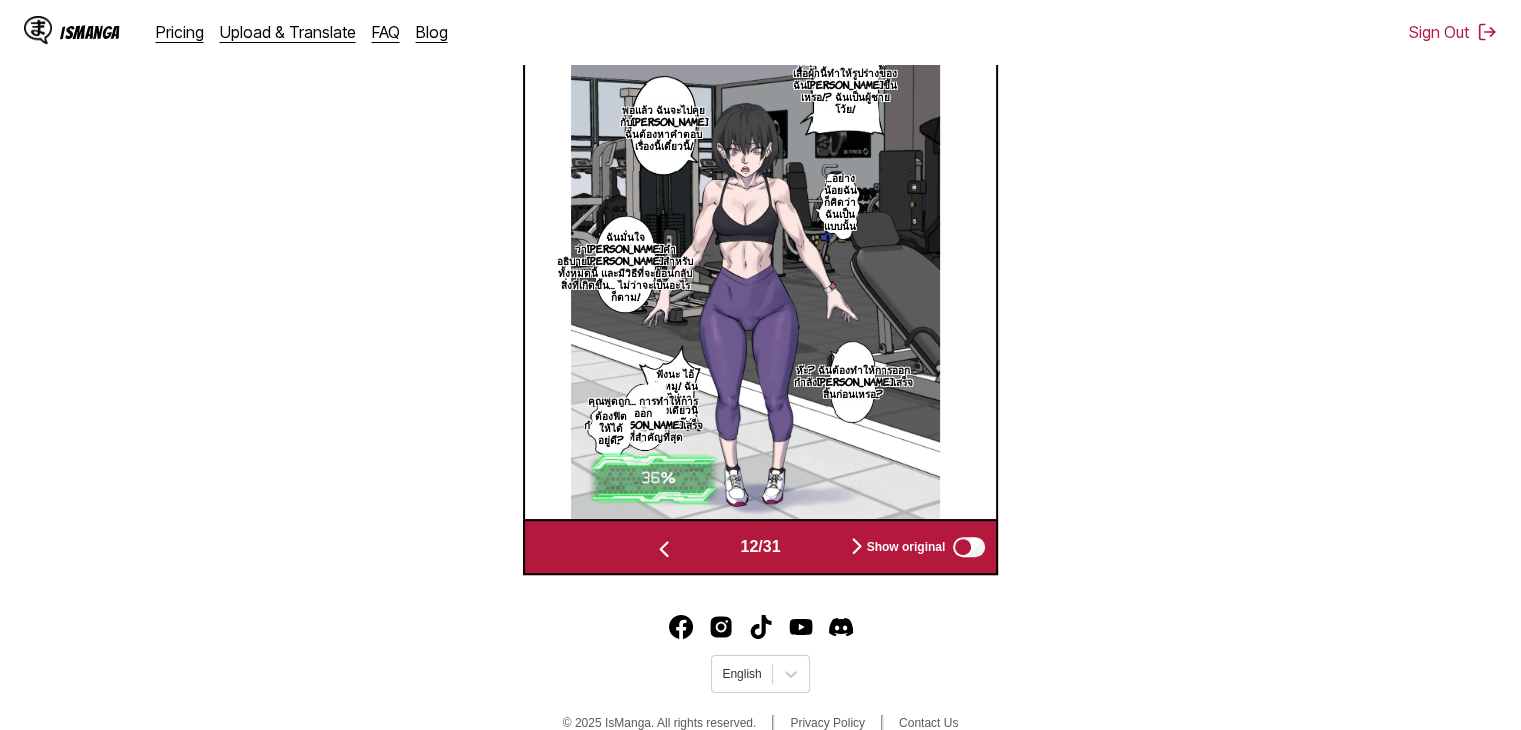 click at bounding box center [664, 547] 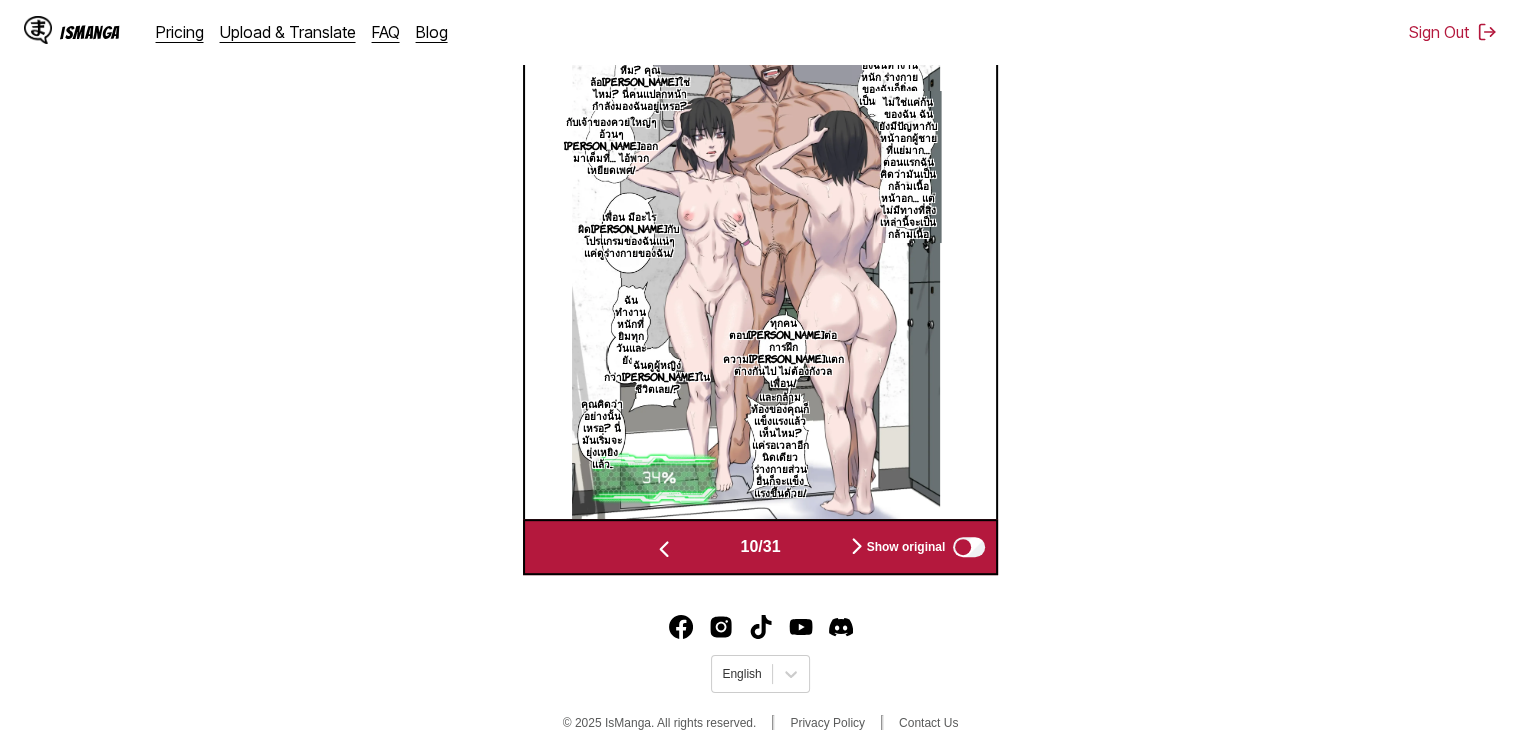 click at bounding box center [664, 547] 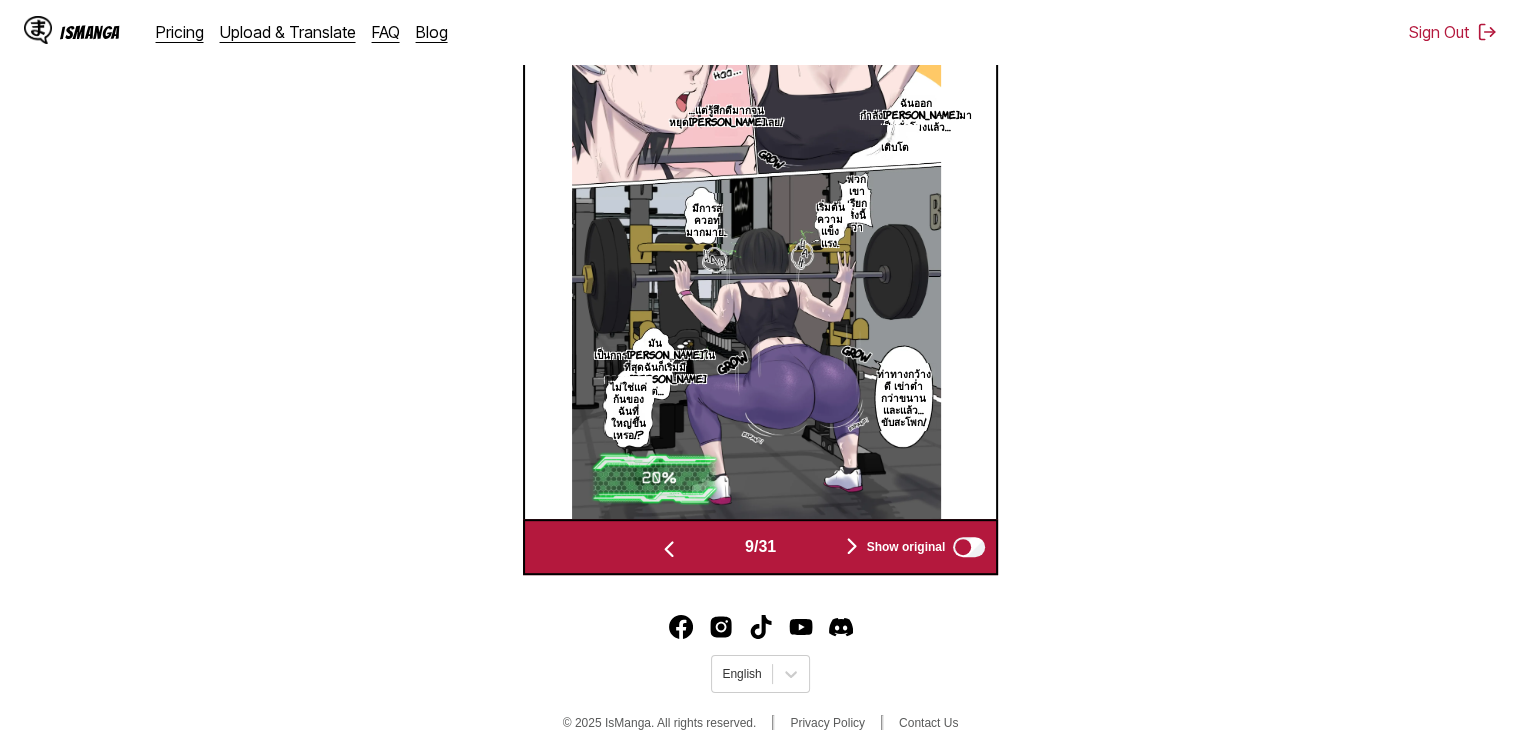 click at bounding box center [669, 547] 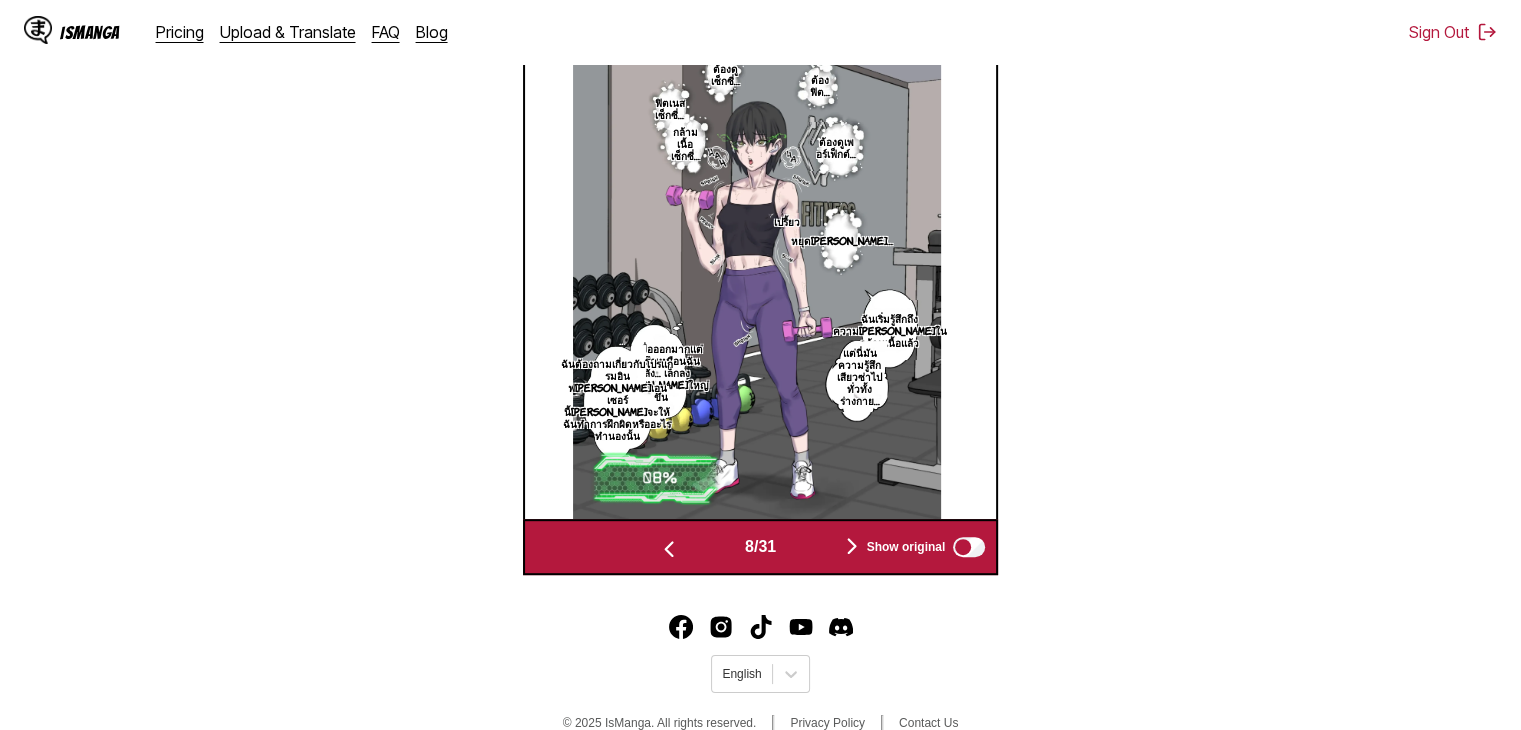 click at bounding box center (669, 547) 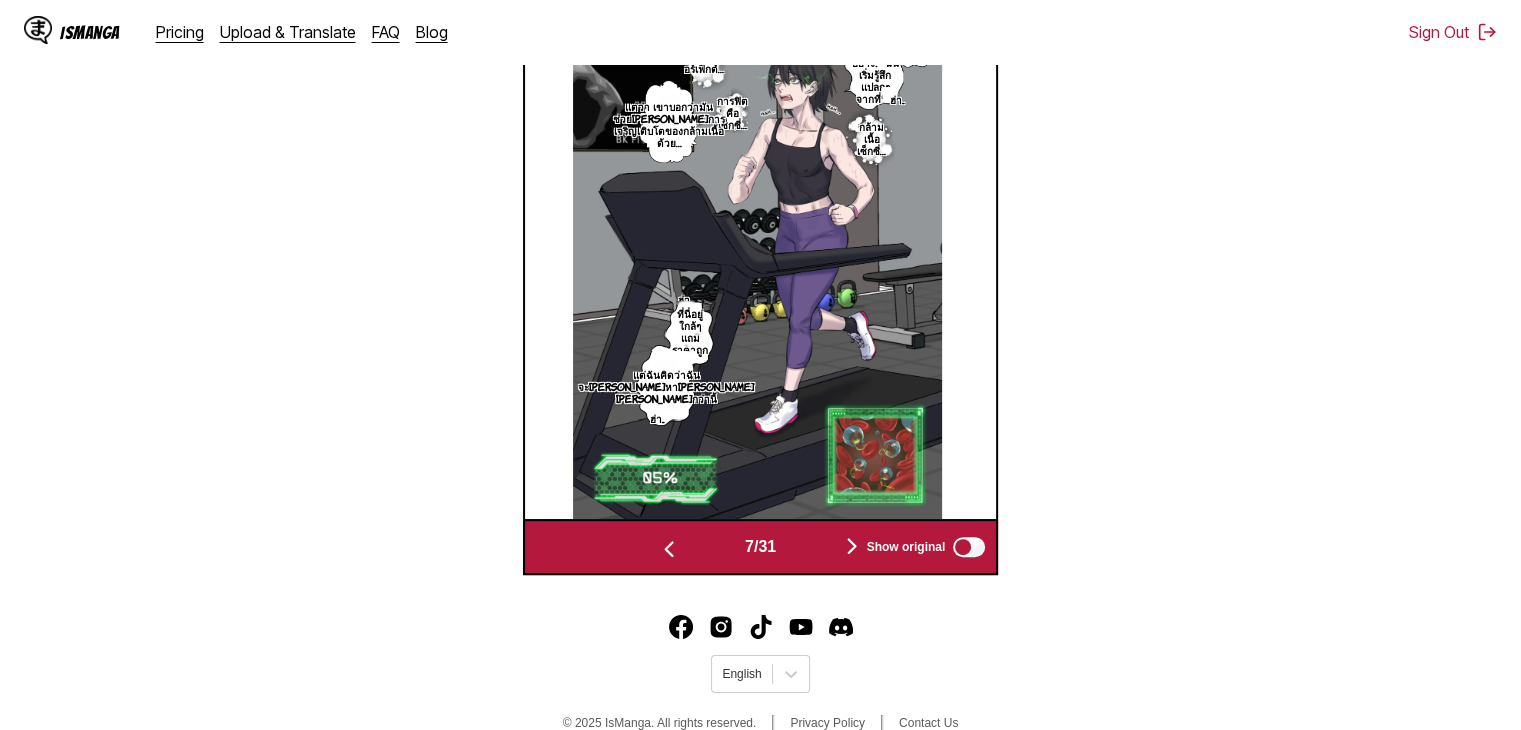 click at bounding box center [669, 547] 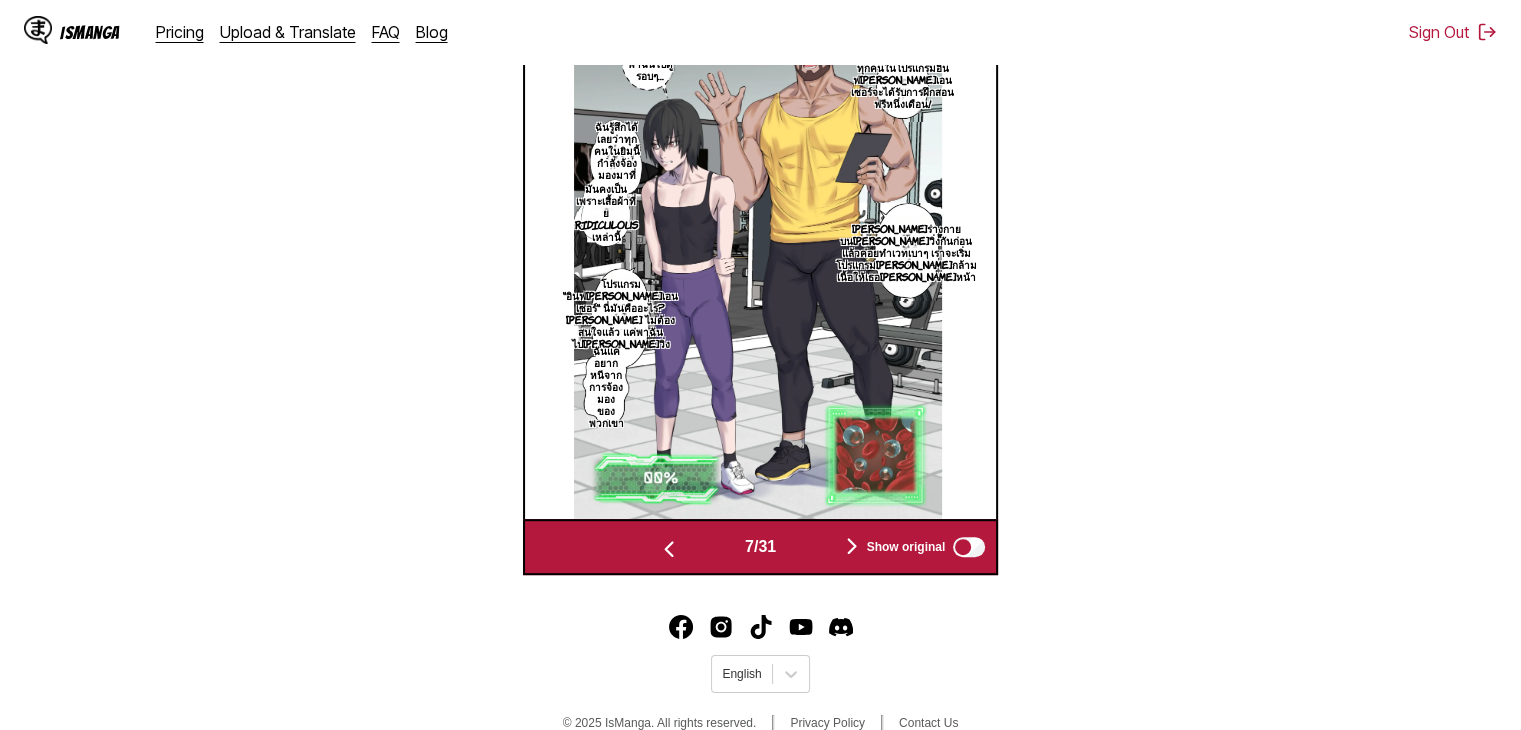 click at bounding box center [669, 547] 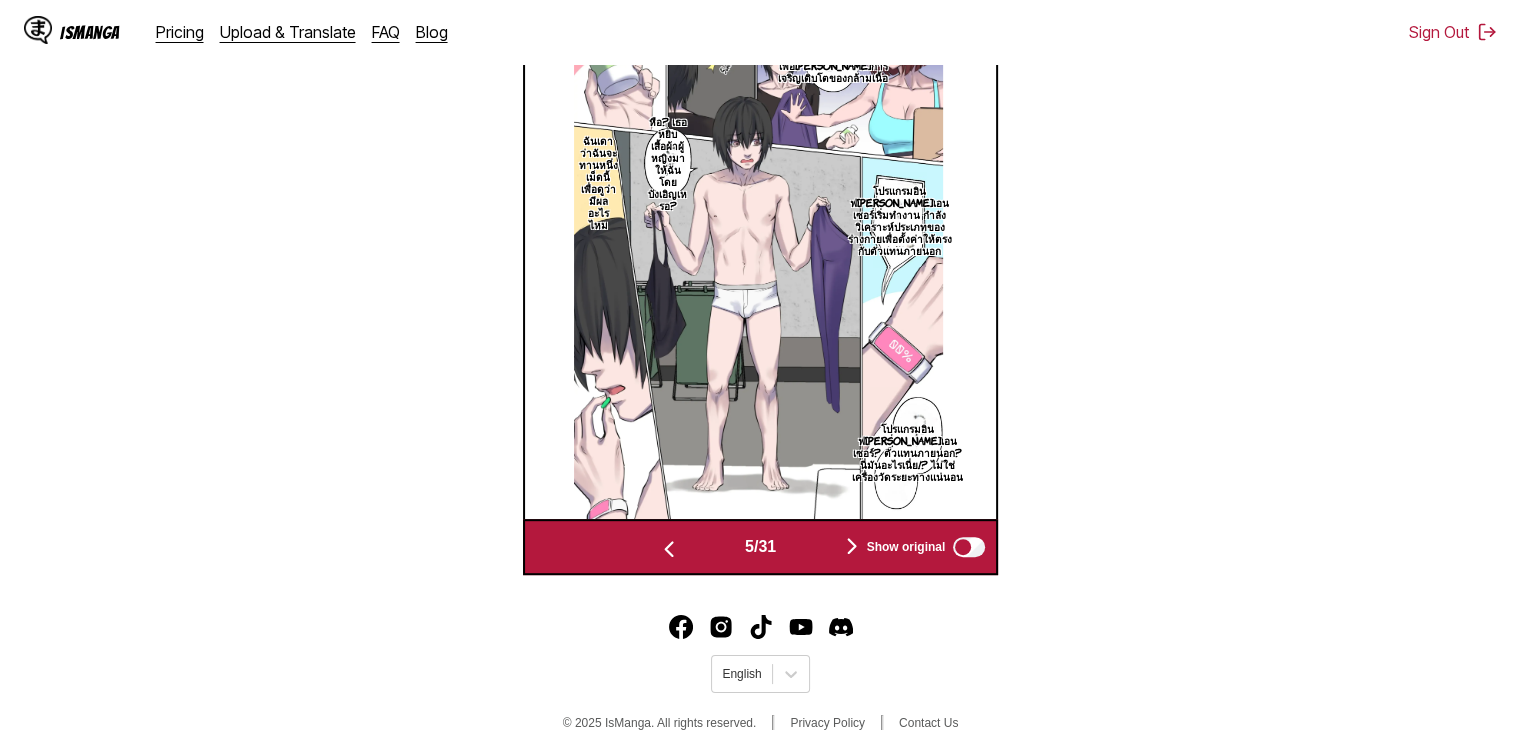 click at bounding box center [669, 547] 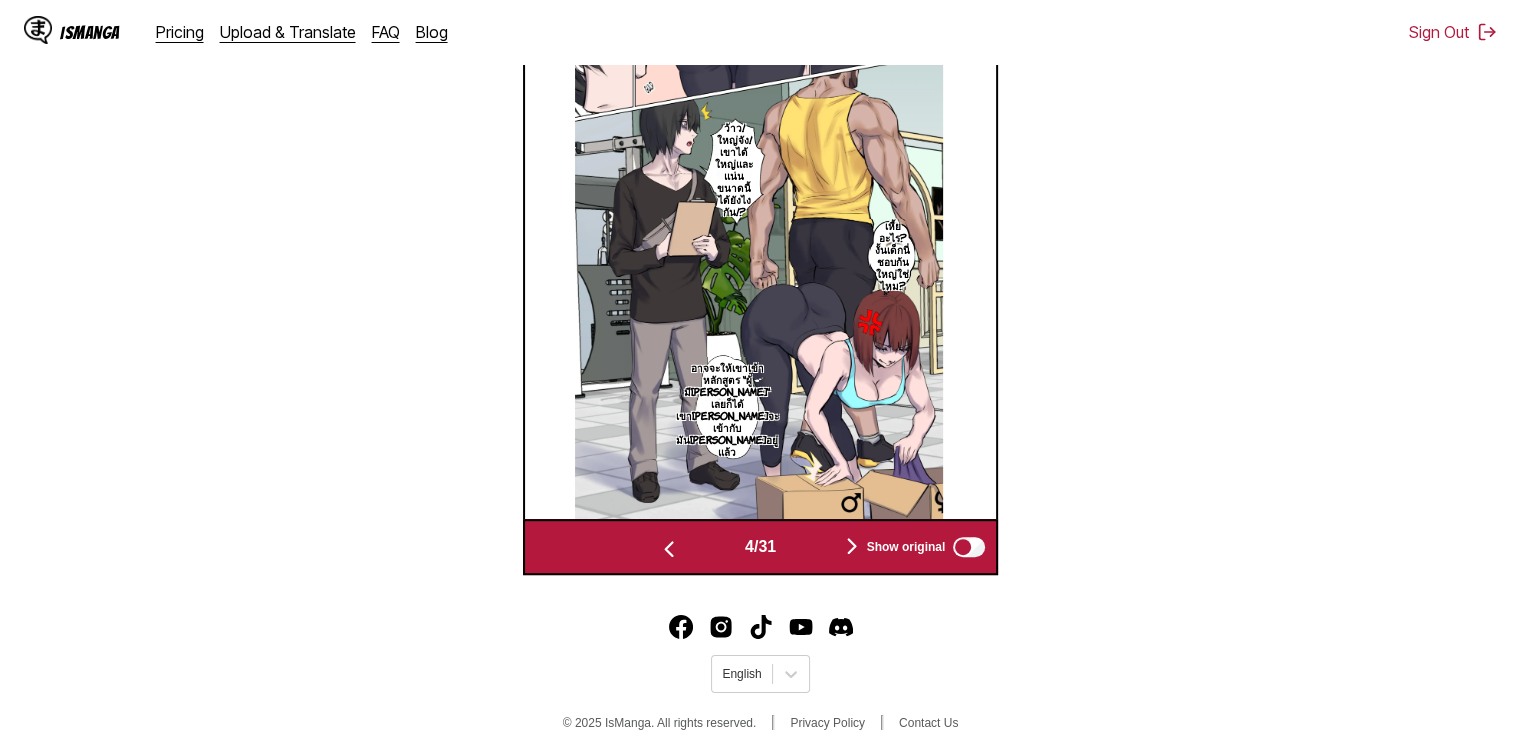 click at bounding box center [669, 547] 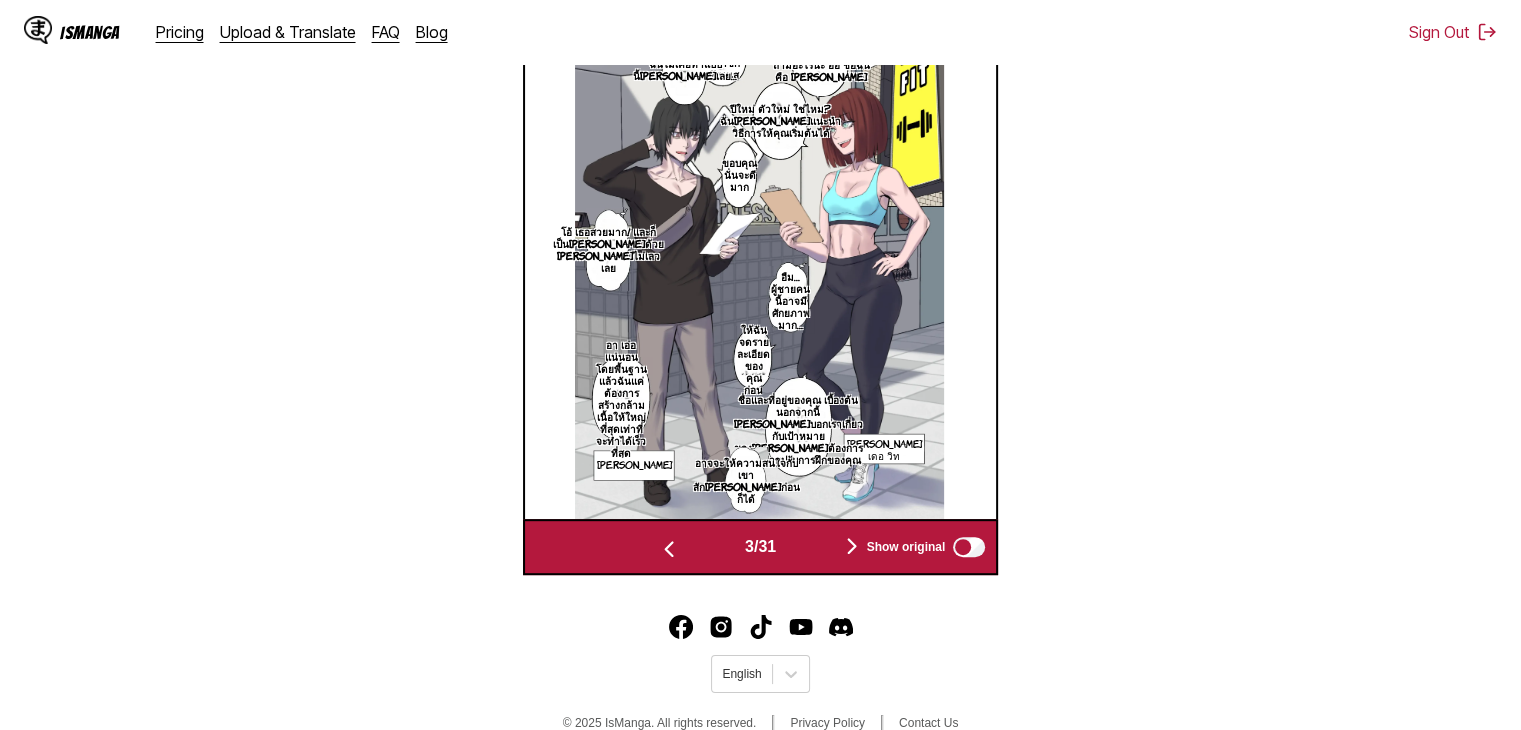 click at bounding box center (669, 547) 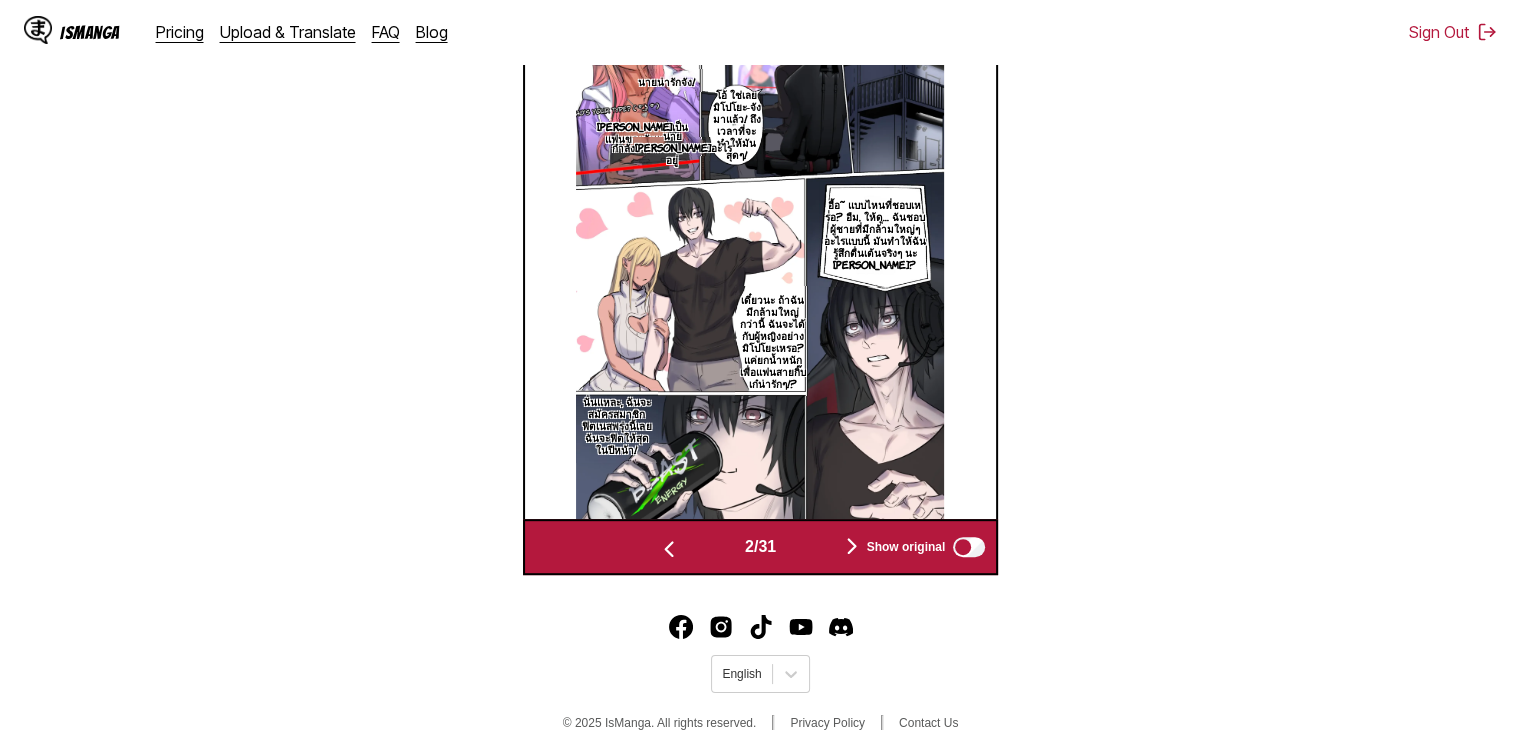 click at bounding box center (669, 547) 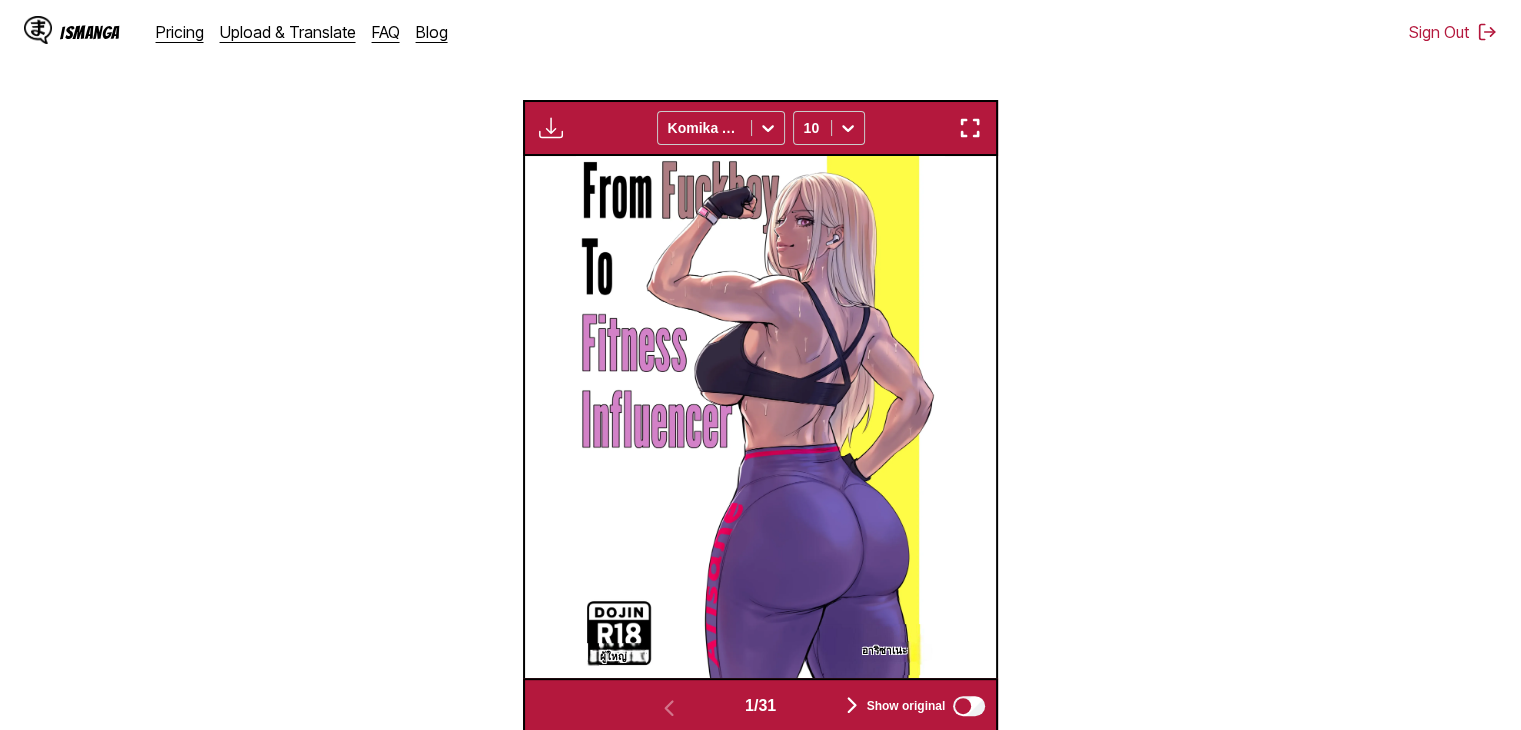 scroll, scrollTop: 401, scrollLeft: 0, axis: vertical 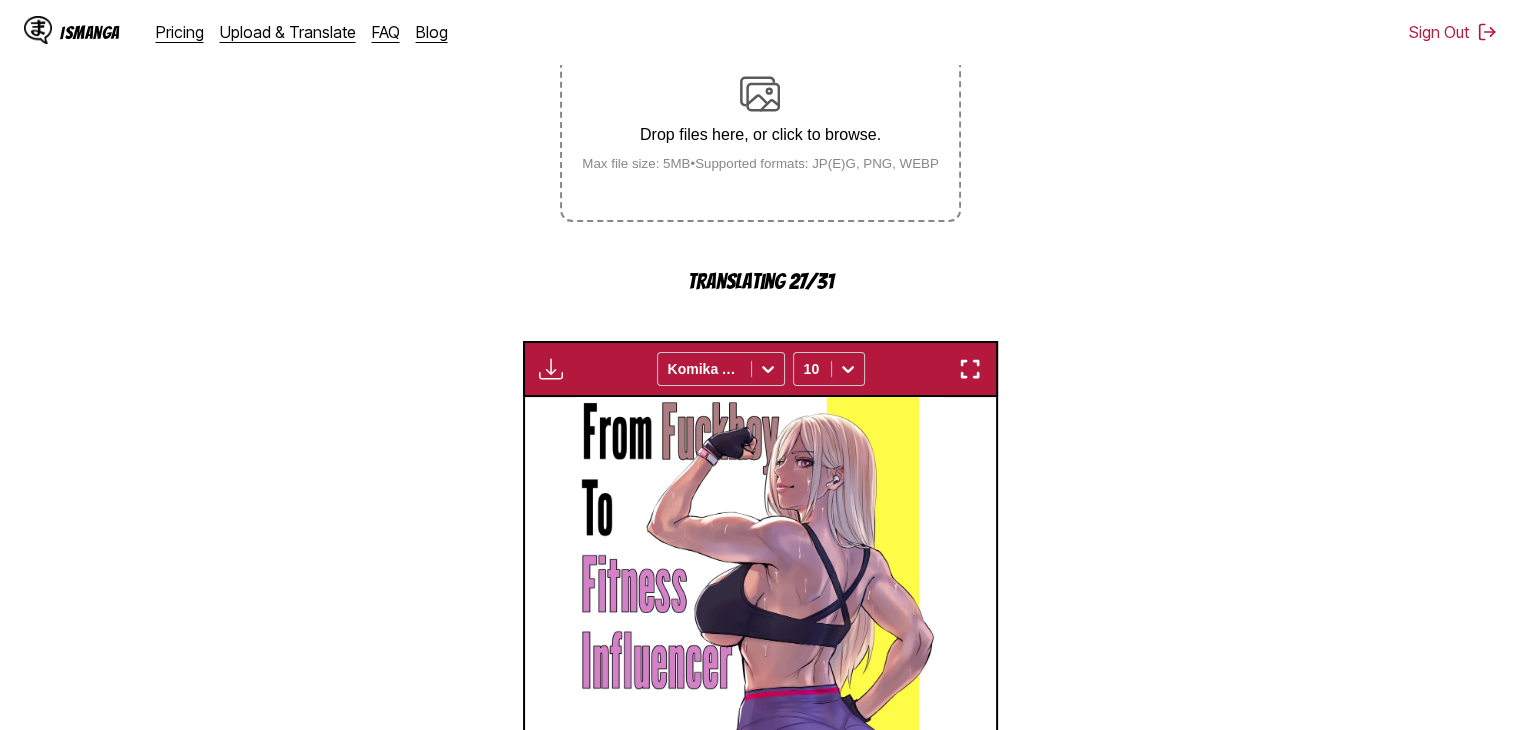 click at bounding box center [551, 369] 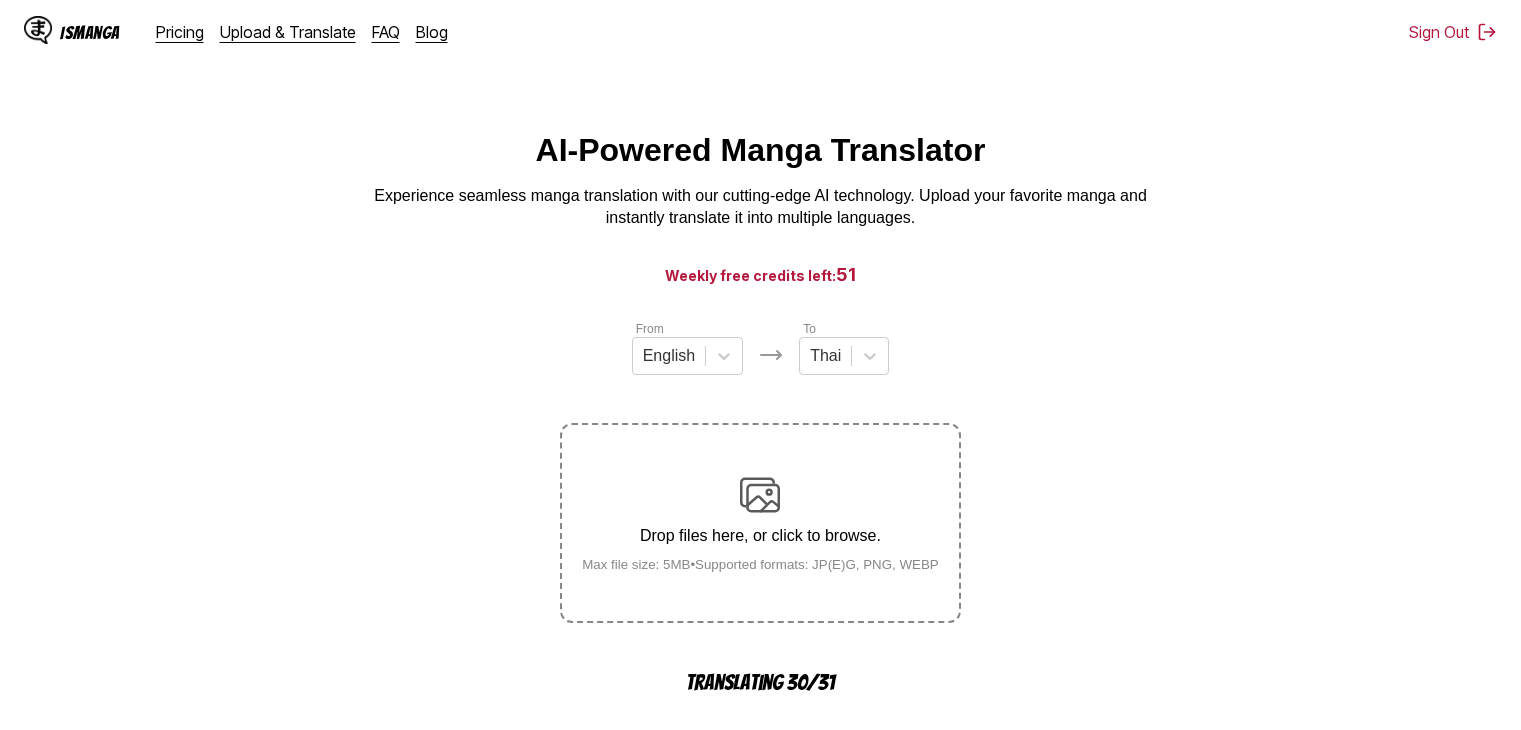 scroll, scrollTop: 401, scrollLeft: 0, axis: vertical 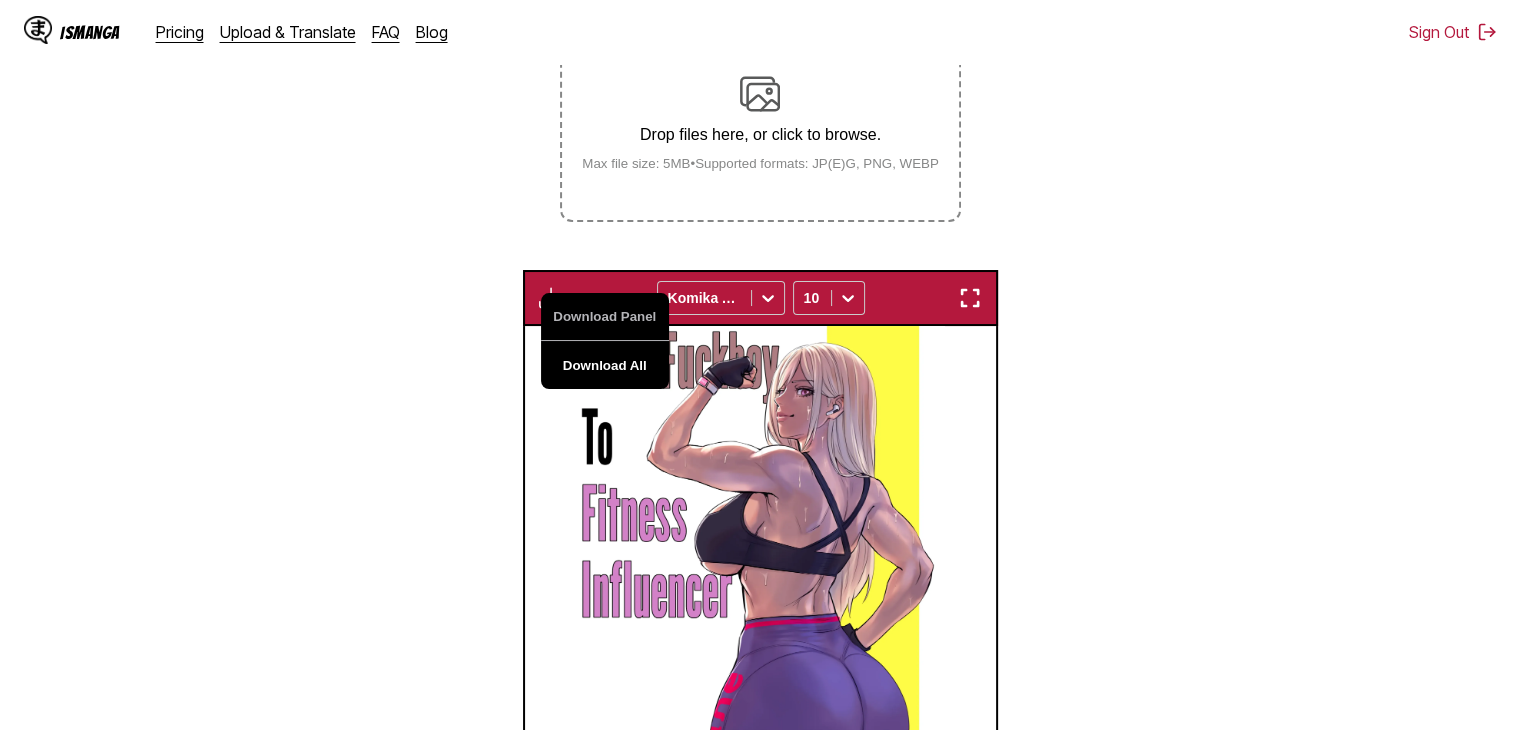 click on "Download All" at bounding box center (605, 365) 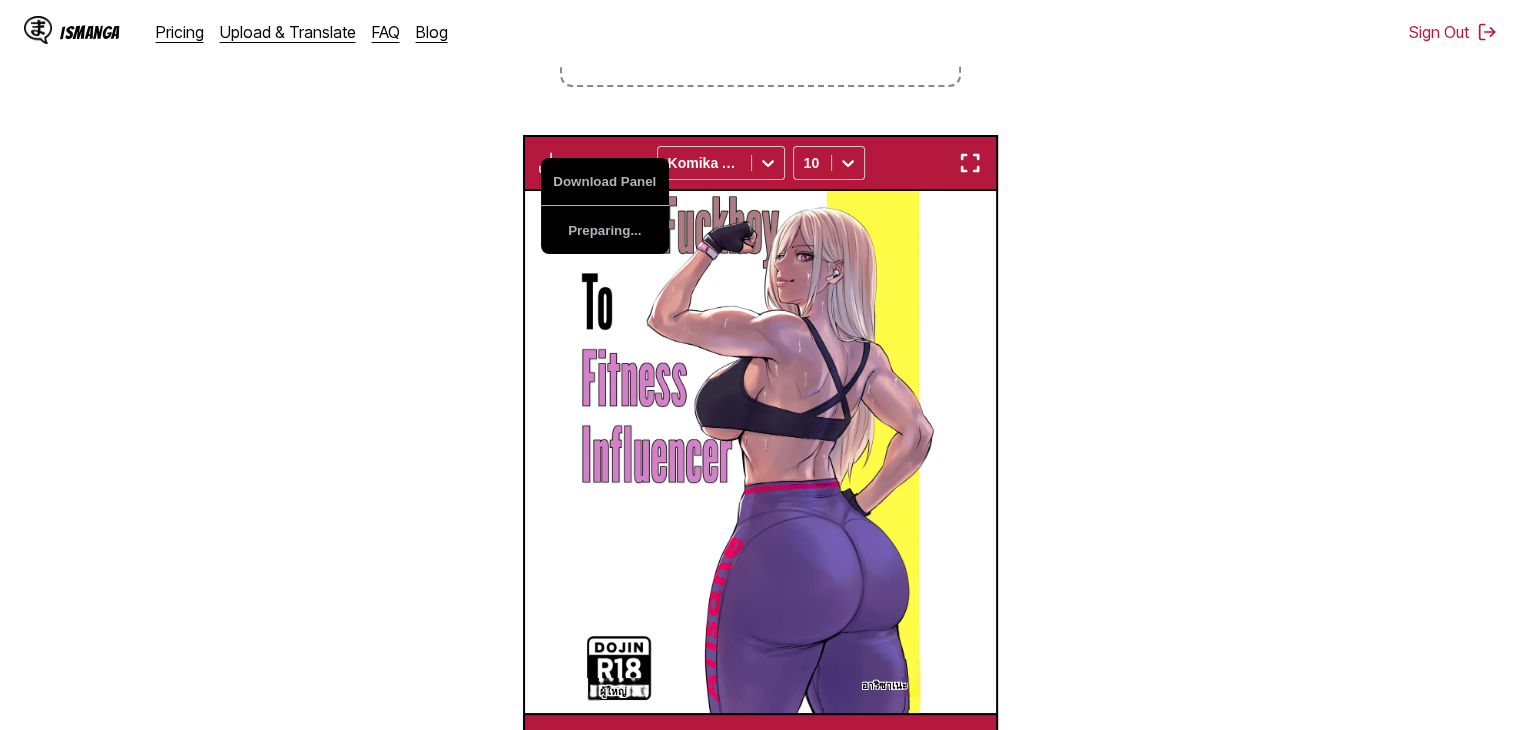 scroll, scrollTop: 601, scrollLeft: 0, axis: vertical 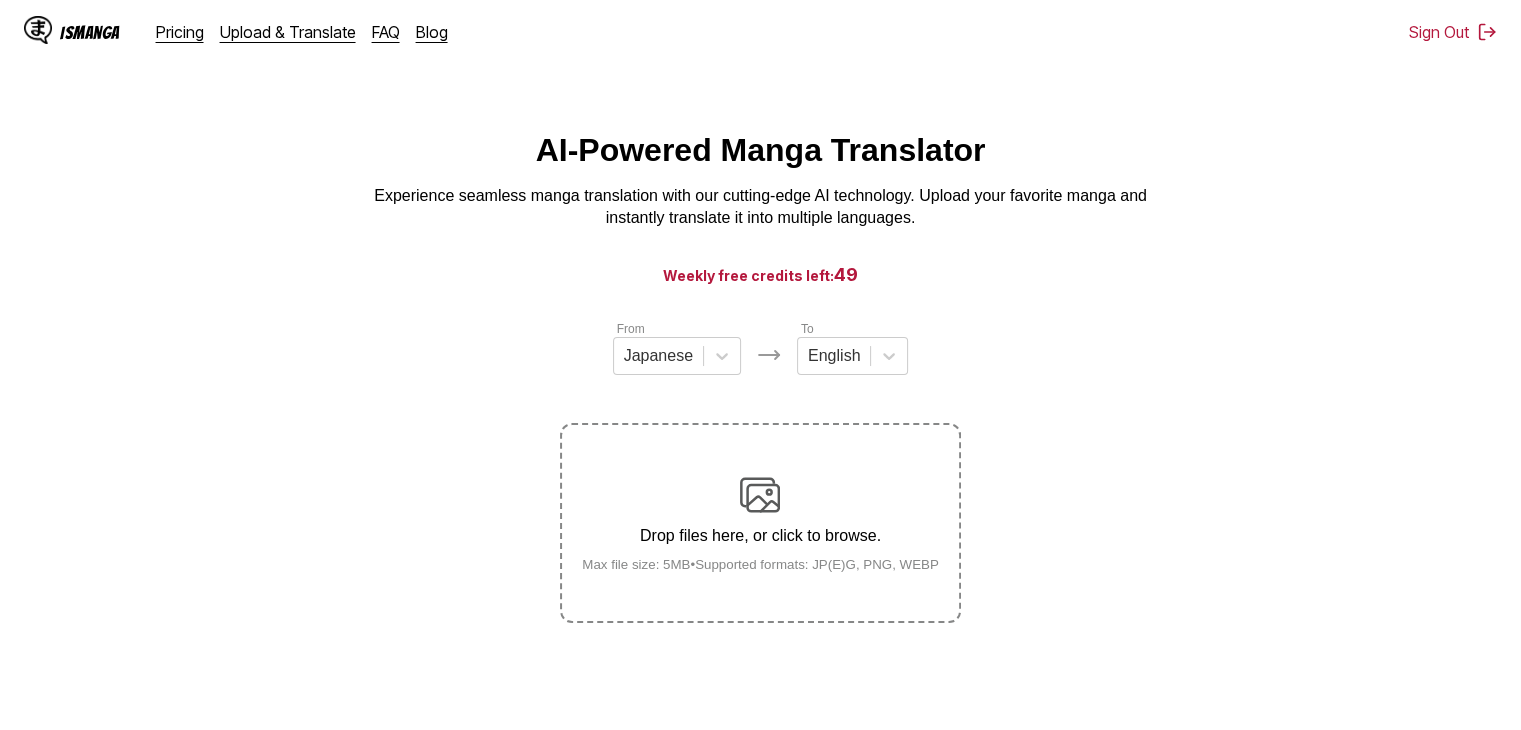 click on "Weekly free credits left:  49" at bounding box center [760, 274] 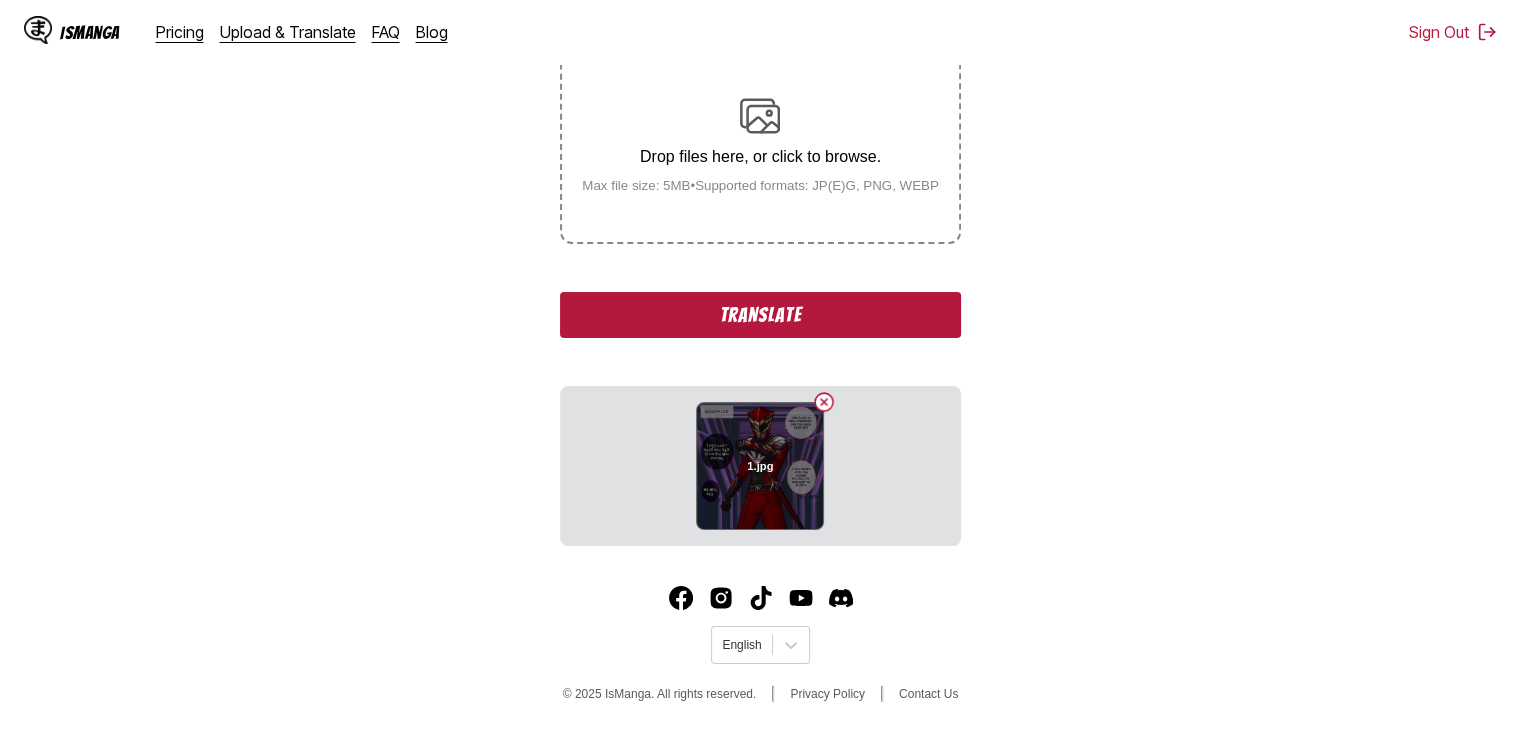 scroll, scrollTop: 384, scrollLeft: 0, axis: vertical 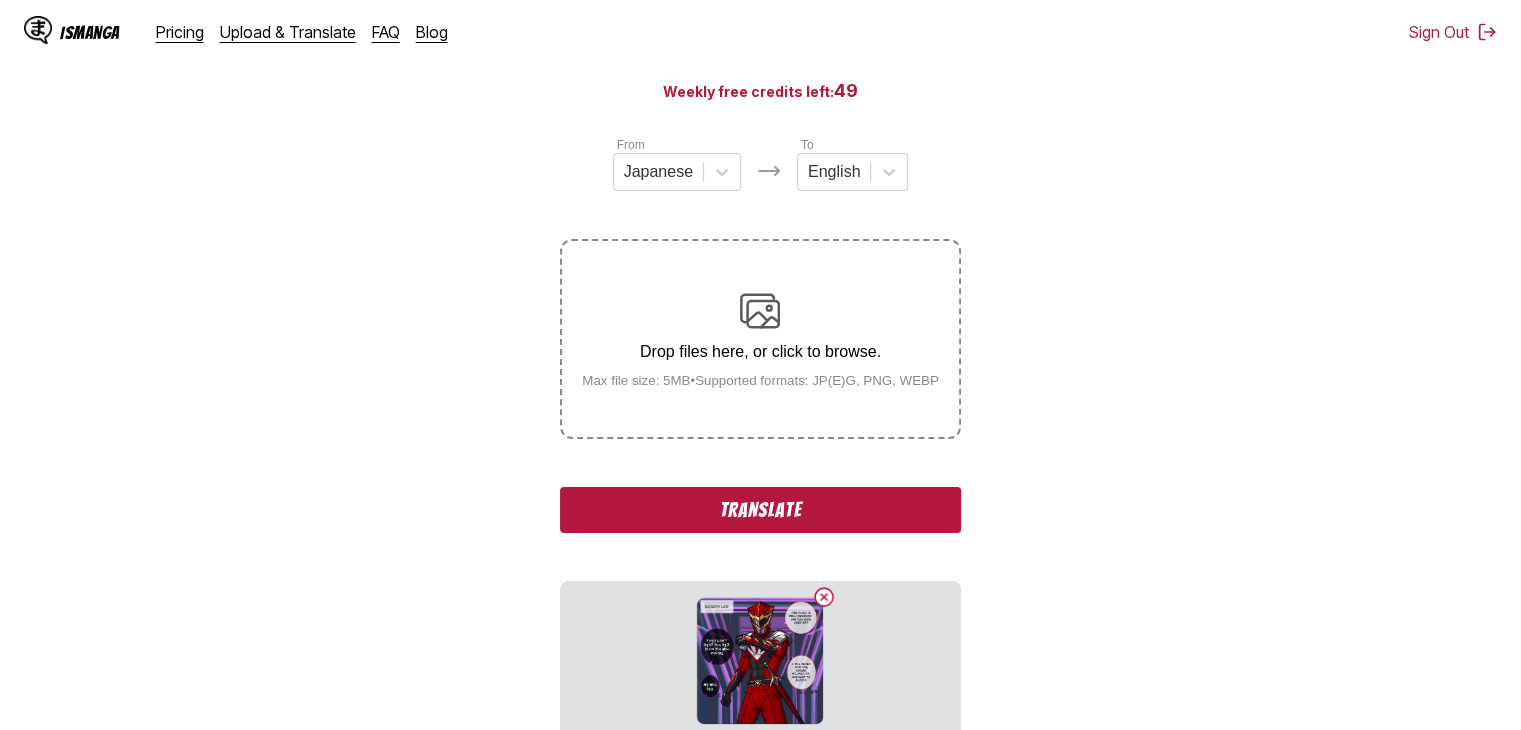 click on "Translate" at bounding box center [760, 510] 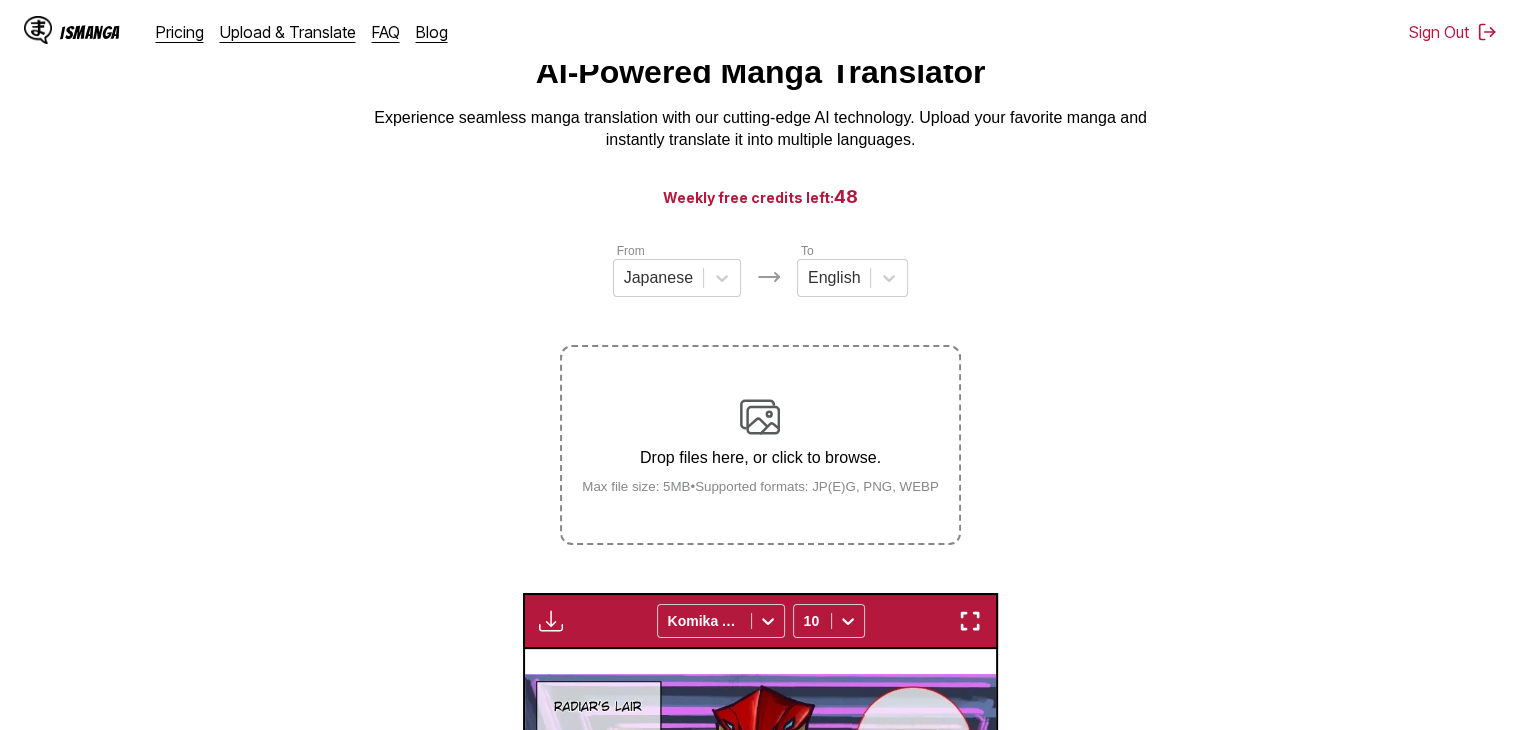 scroll, scrollTop: 64, scrollLeft: 0, axis: vertical 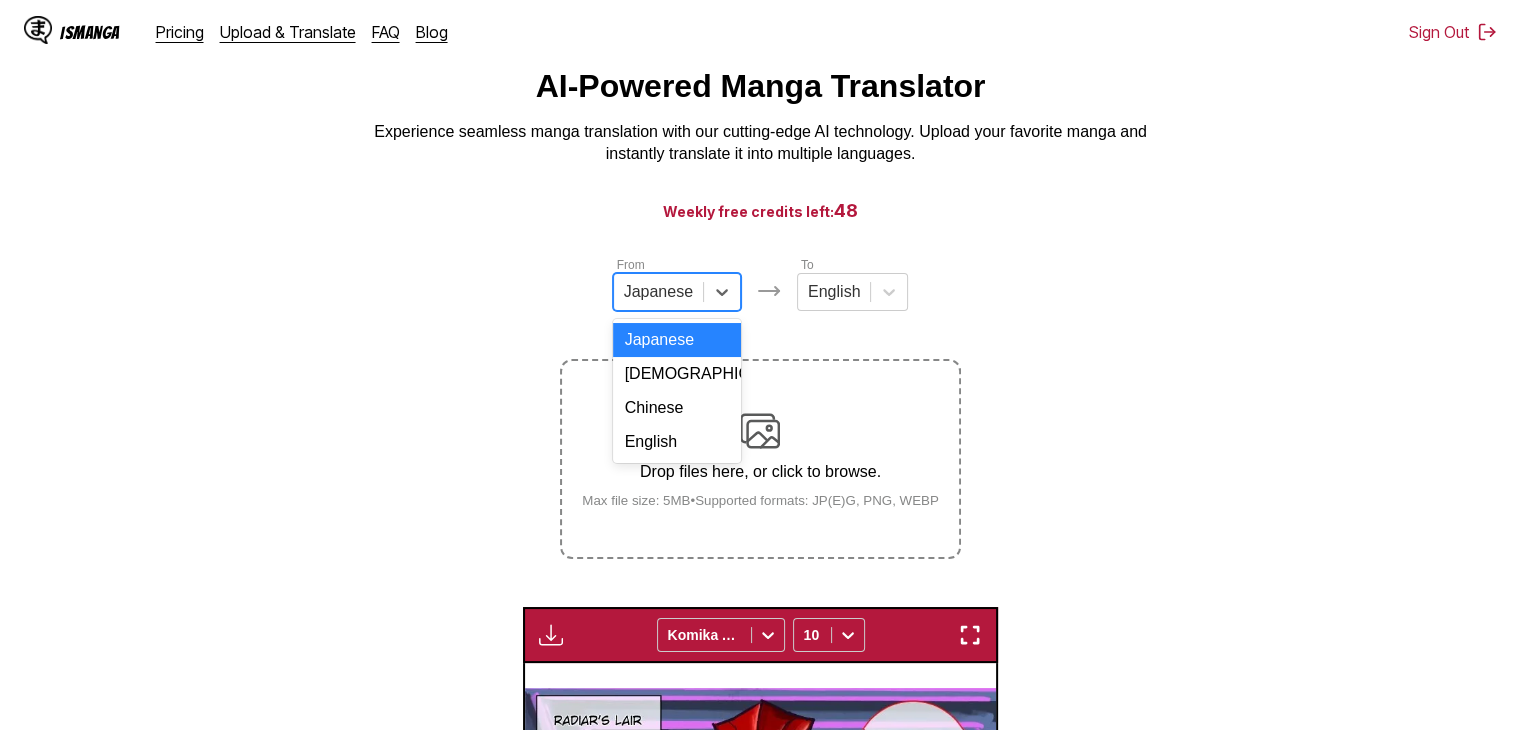 click at bounding box center [658, 292] 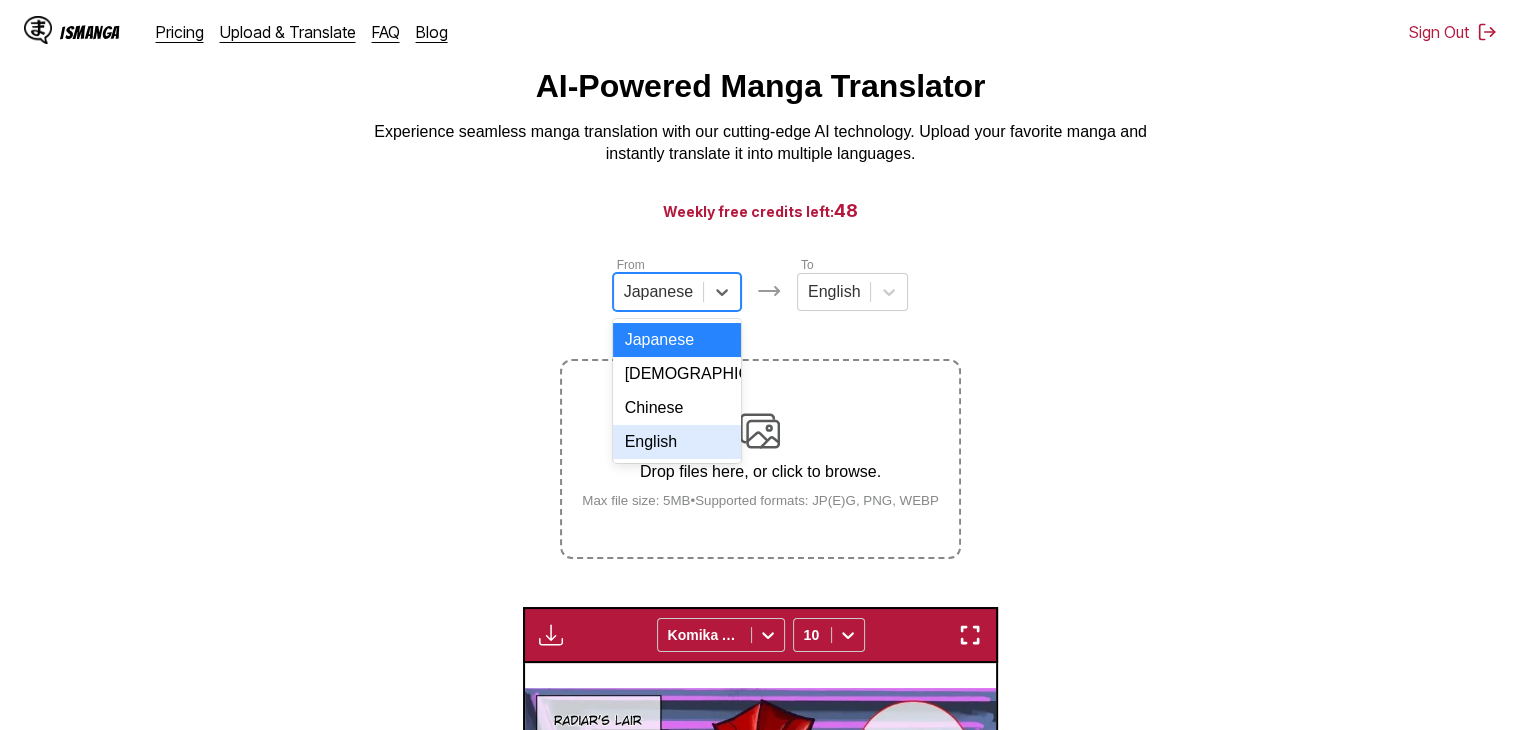 click on "English" at bounding box center [677, 442] 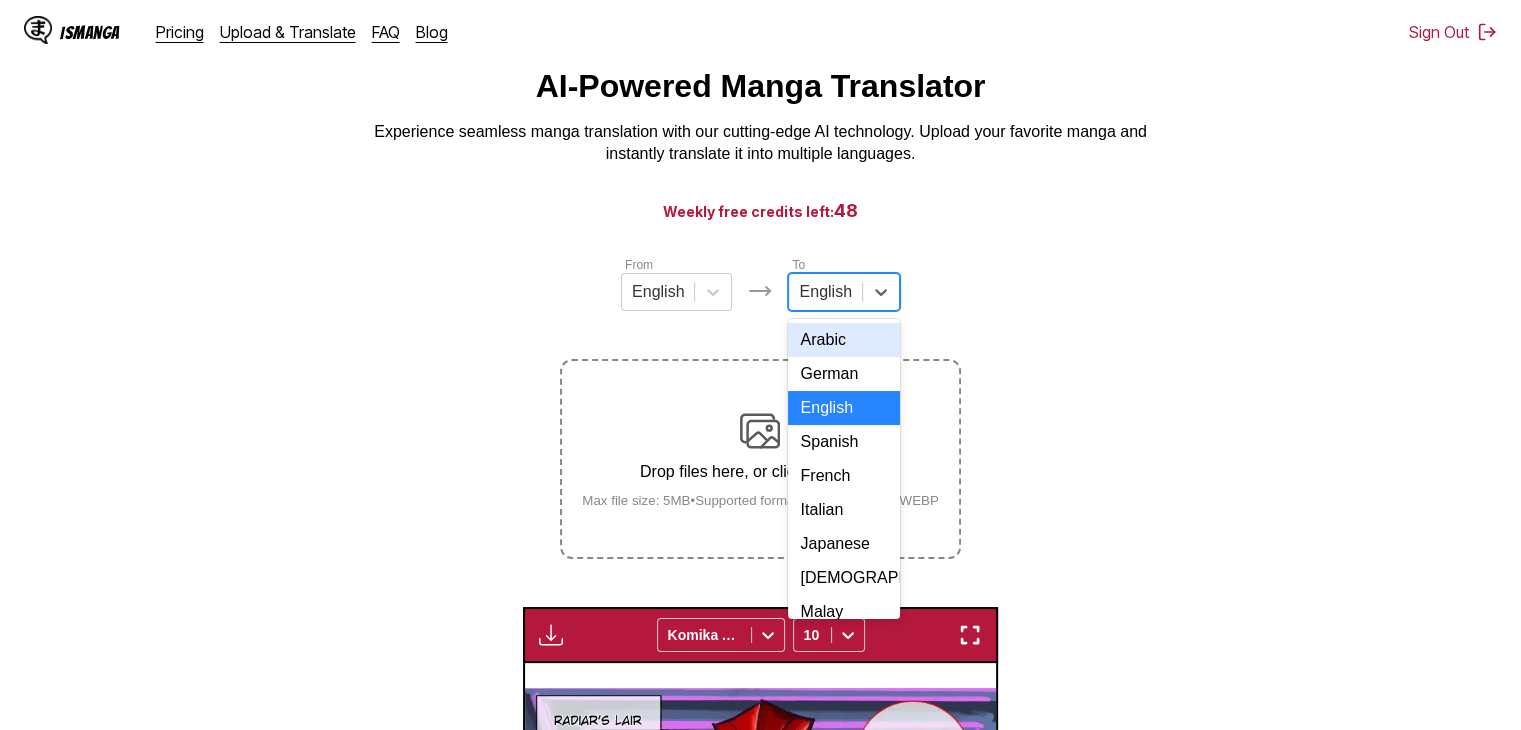 click at bounding box center (825, 292) 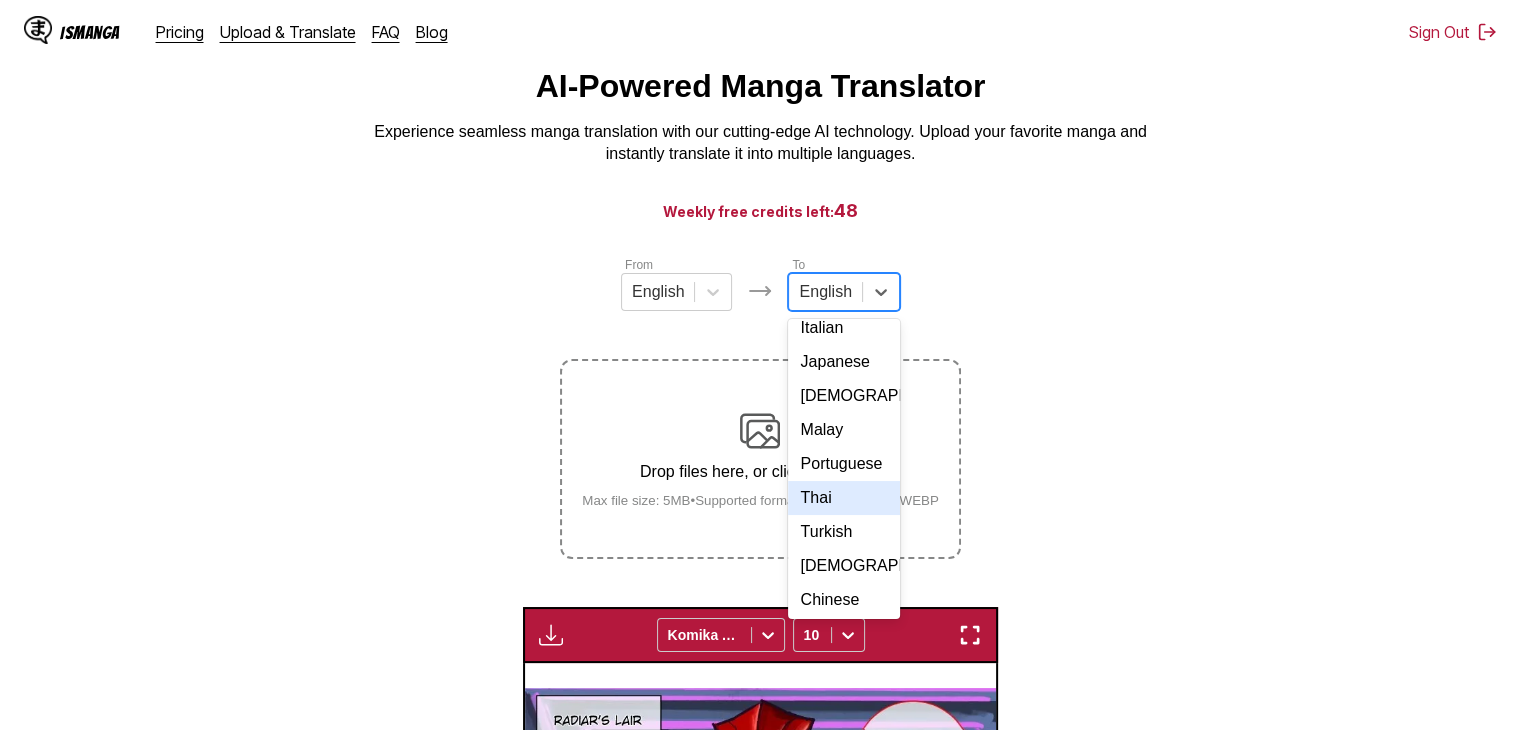 scroll, scrollTop: 249, scrollLeft: 0, axis: vertical 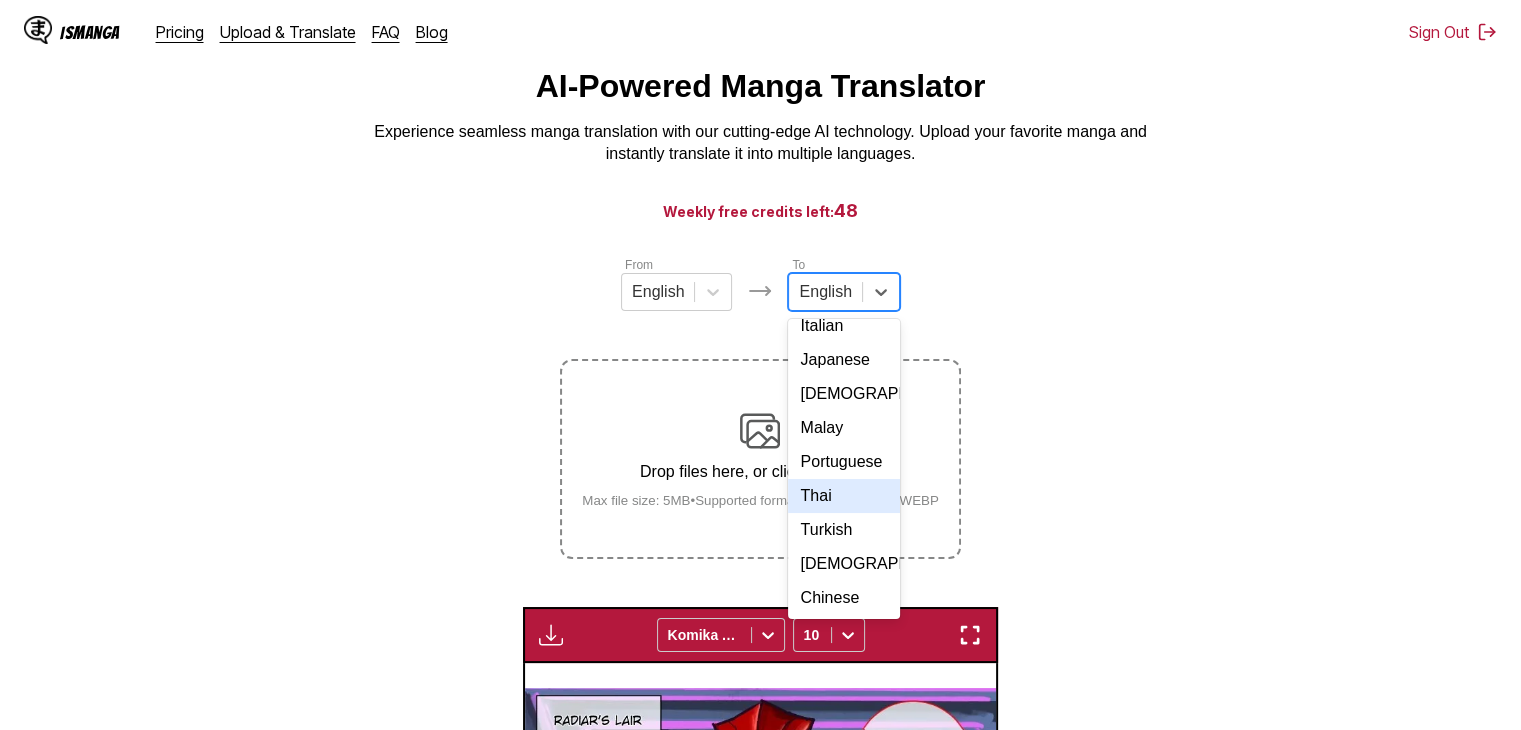 click on "Thai" at bounding box center (843, 496) 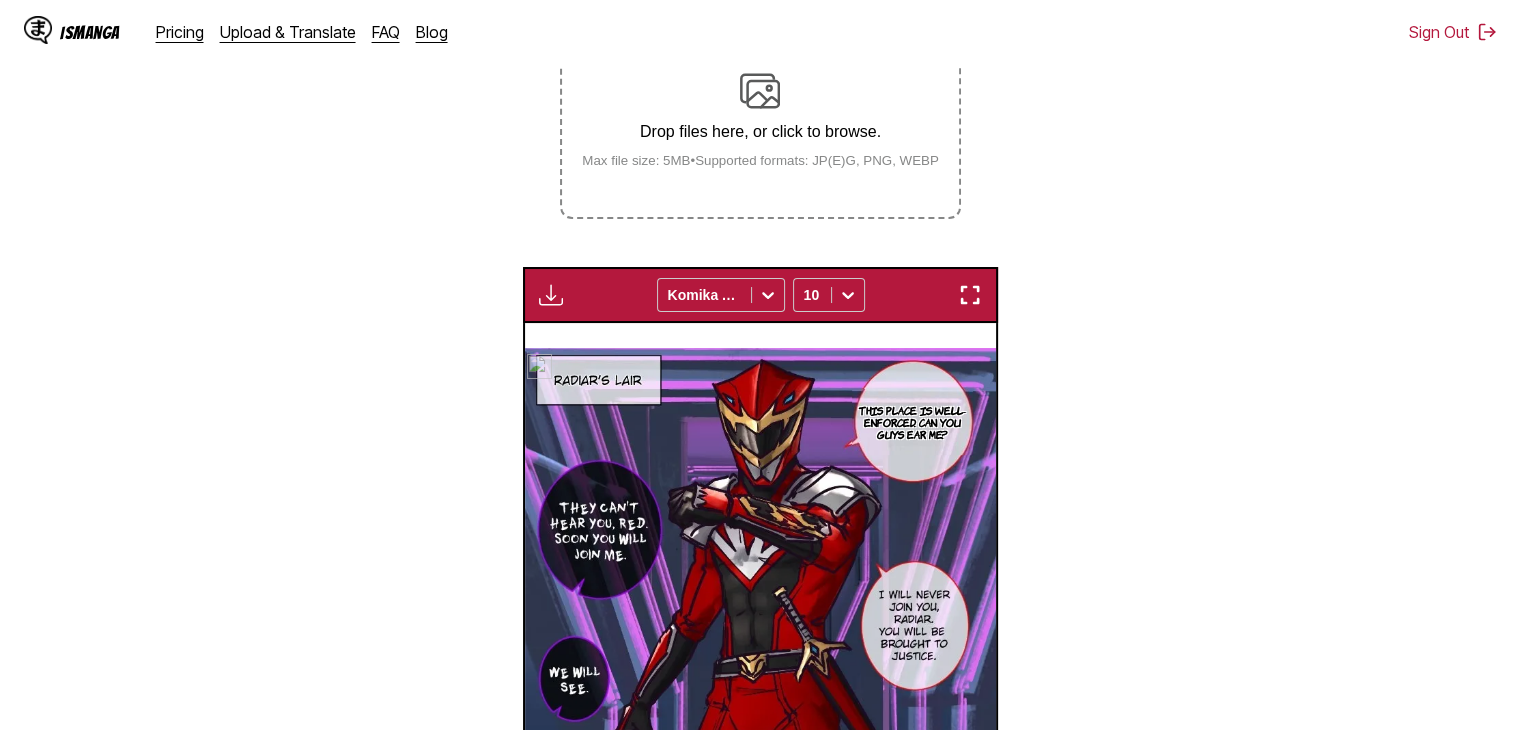 scroll, scrollTop: 364, scrollLeft: 0, axis: vertical 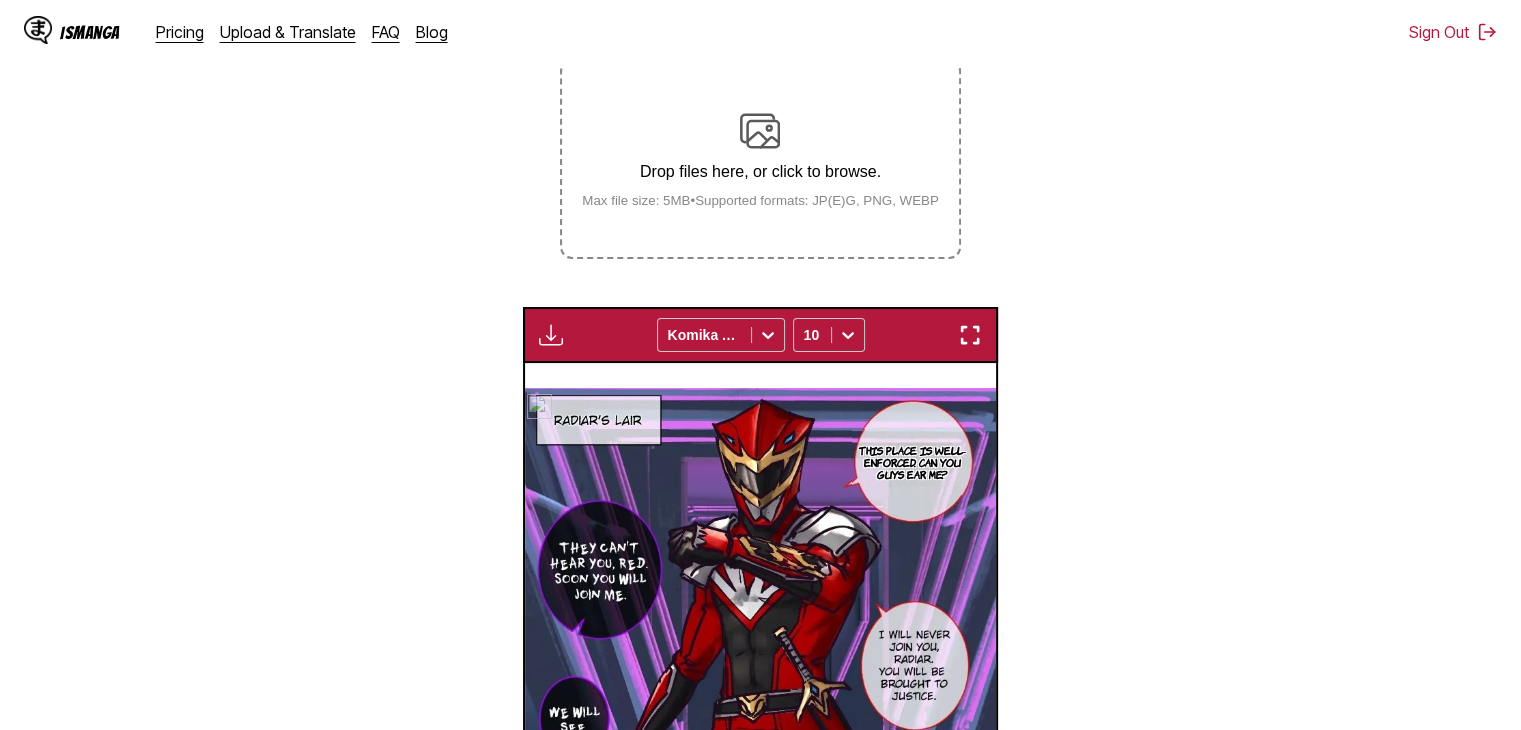 click at bounding box center (761, 624) 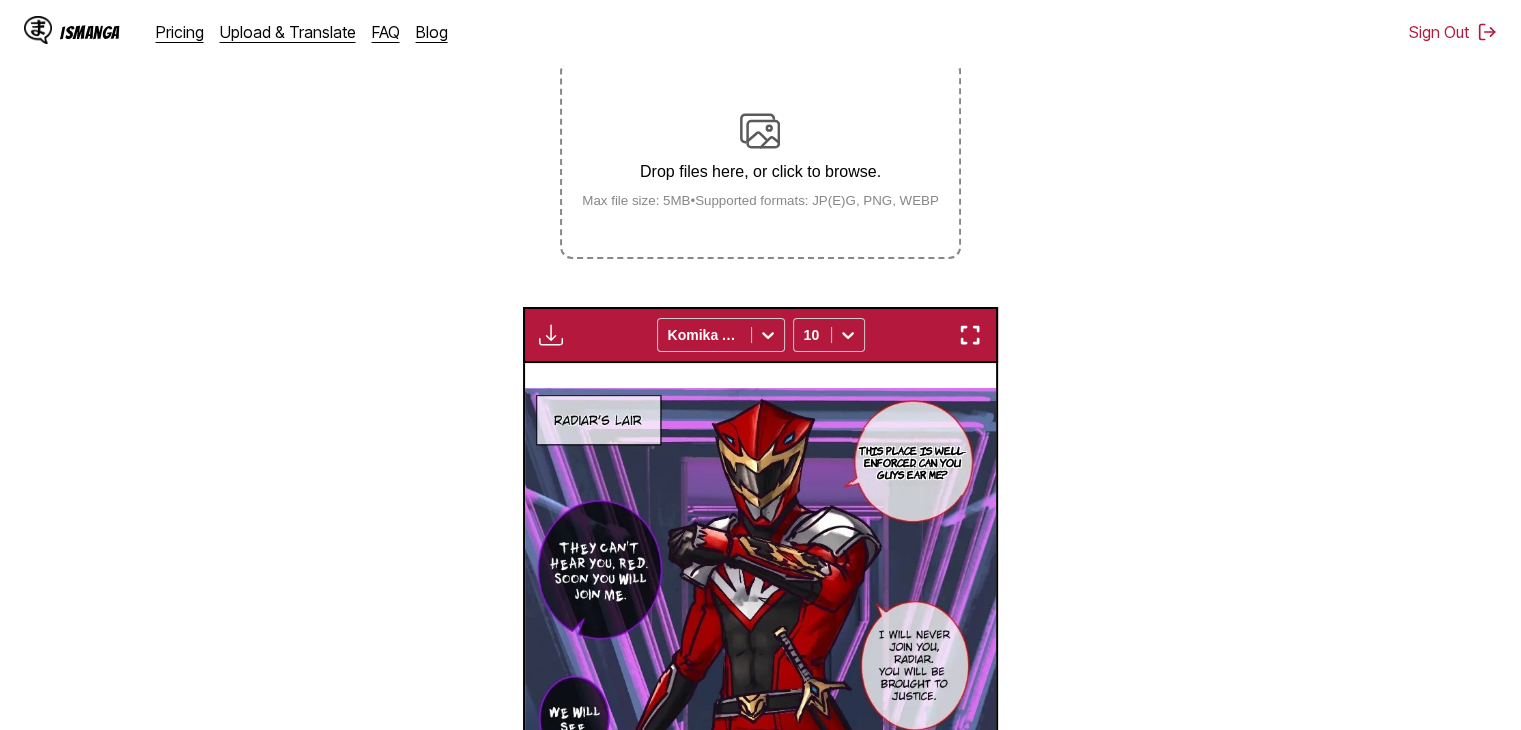 click on "Drop files here, or click to browse." at bounding box center (760, 172) 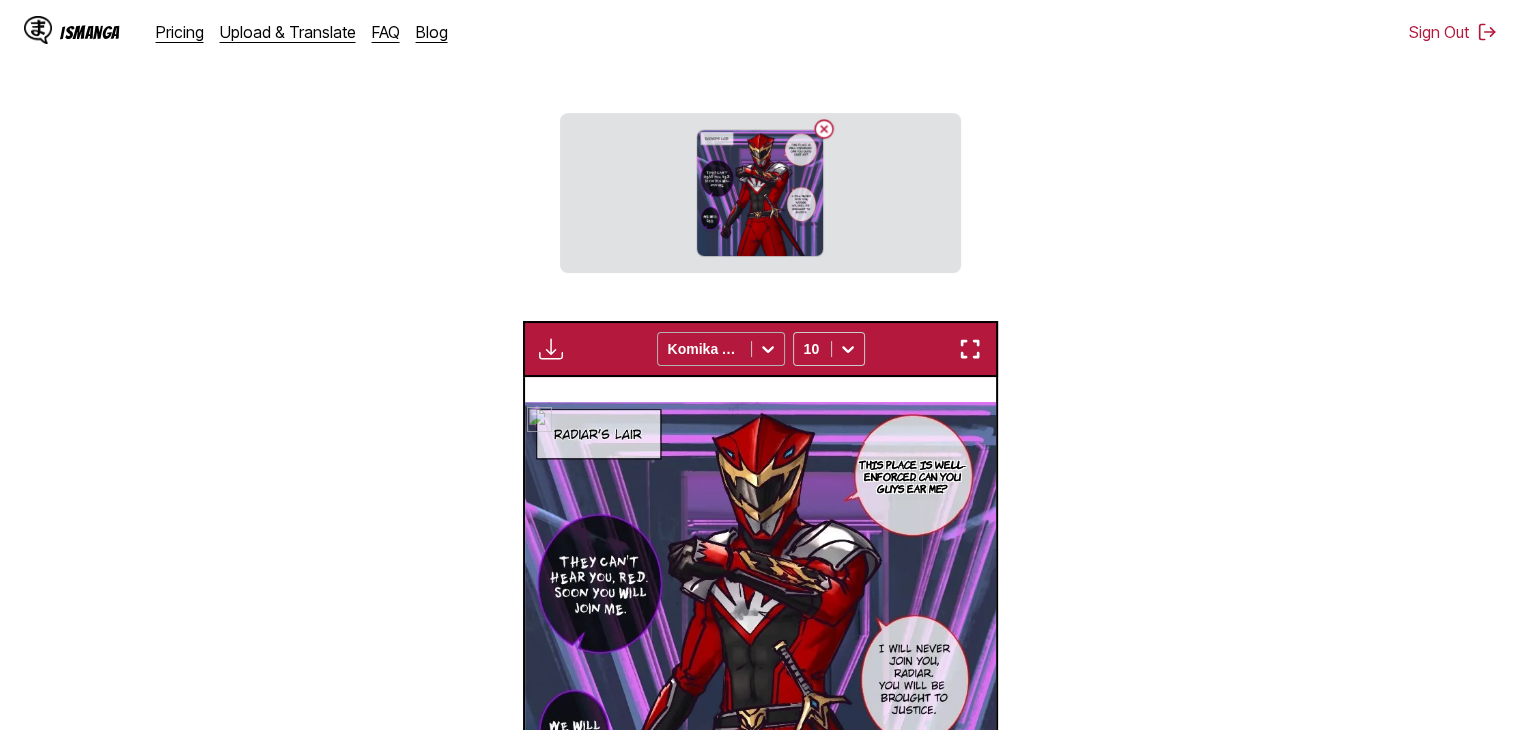 scroll, scrollTop: 464, scrollLeft: 0, axis: vertical 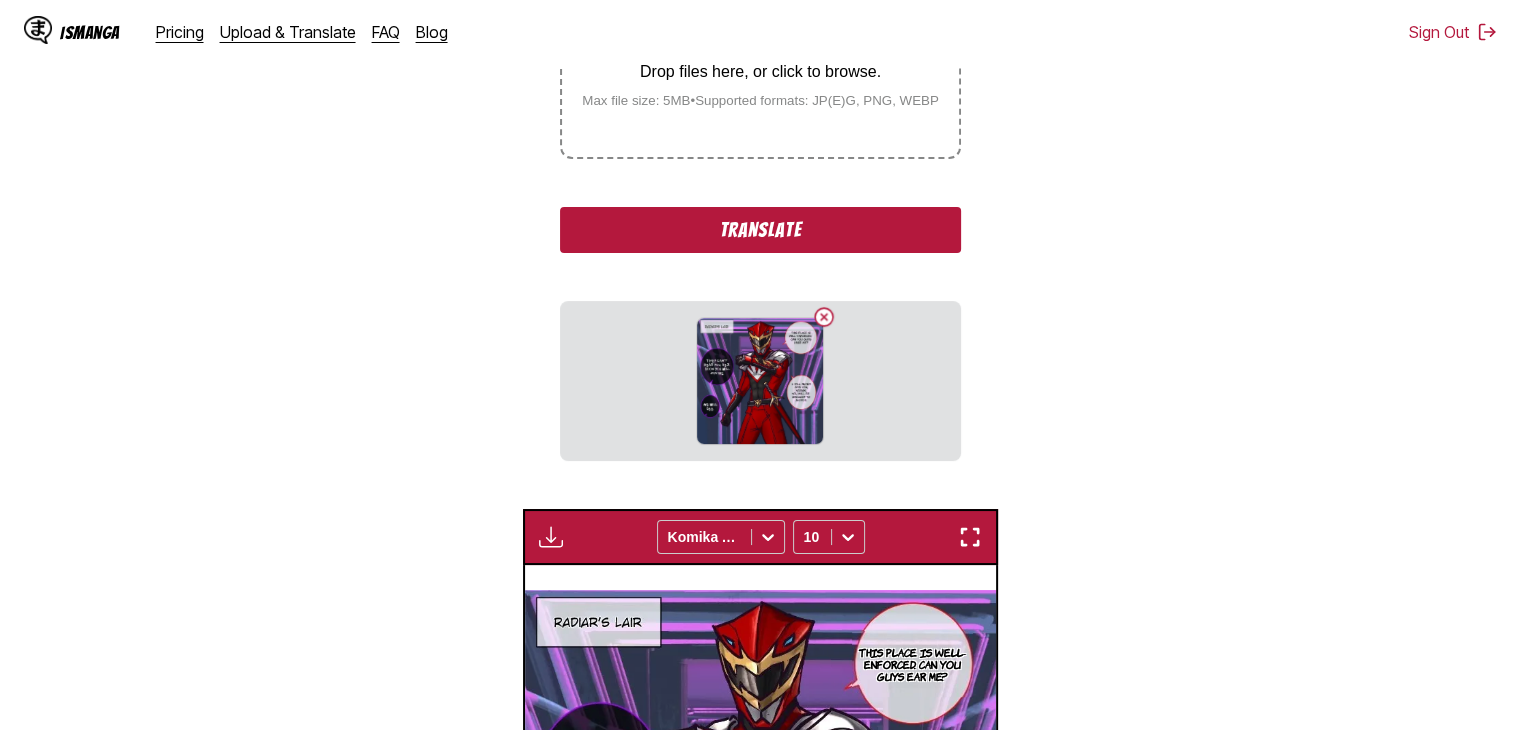 click on "Translate" at bounding box center [760, 230] 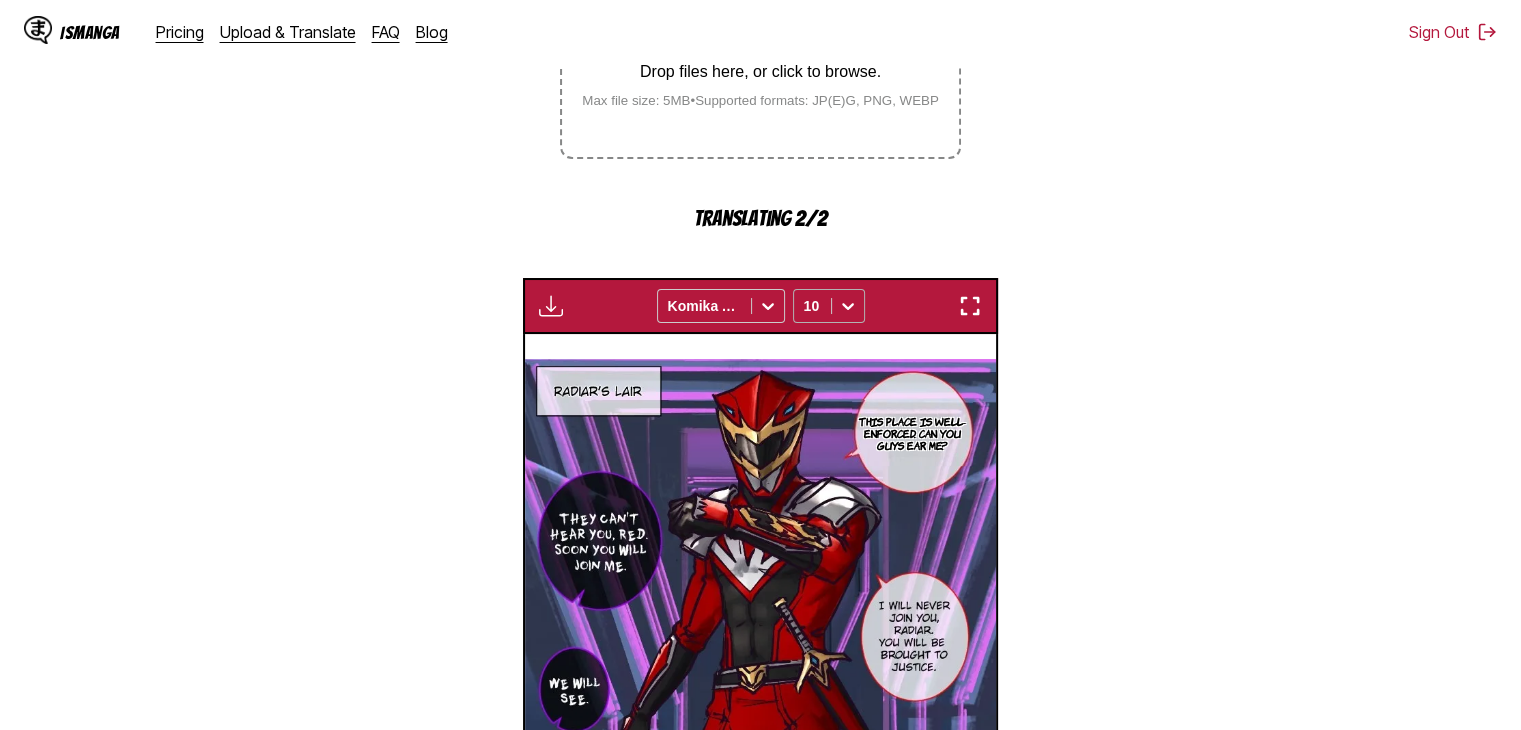 scroll, scrollTop: 564, scrollLeft: 0, axis: vertical 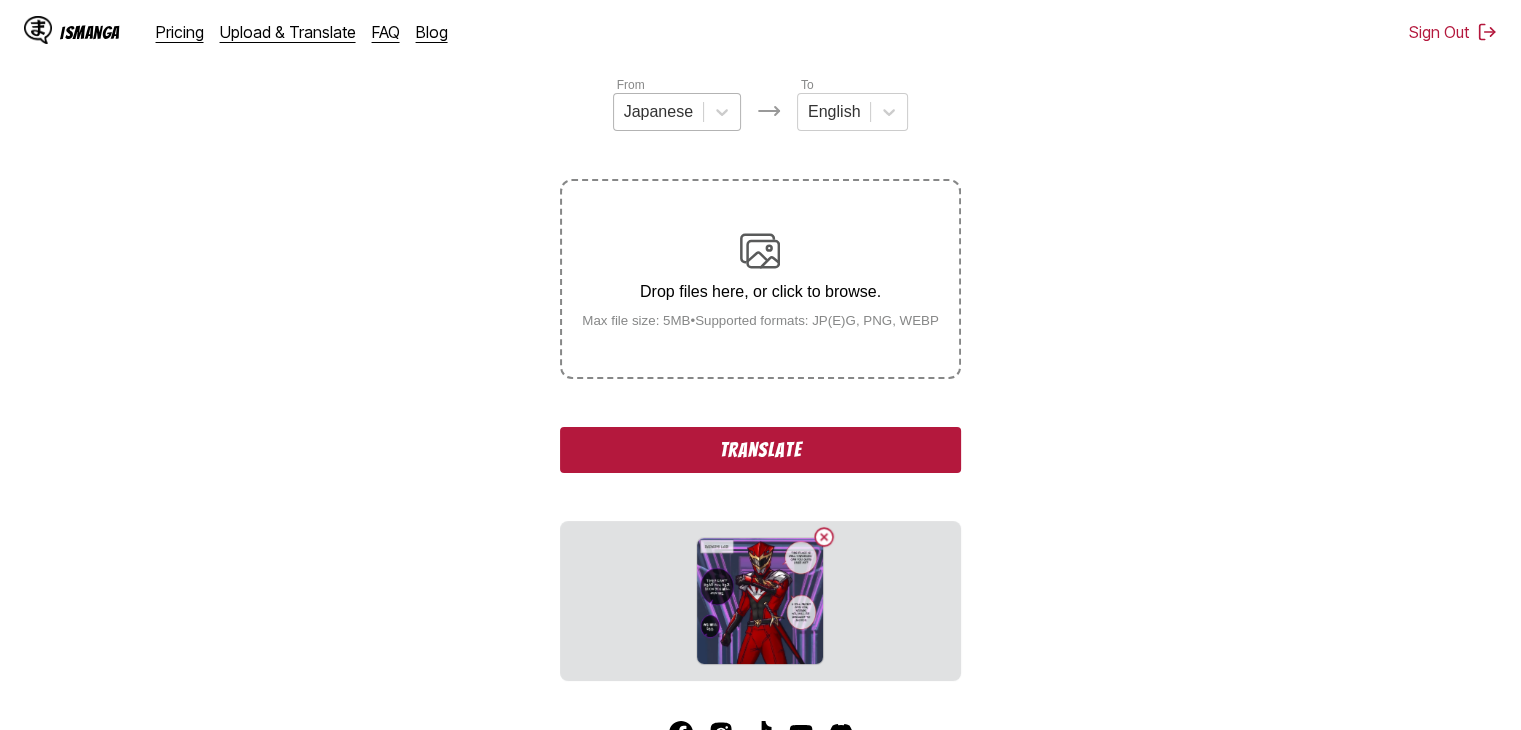 click at bounding box center [658, 112] 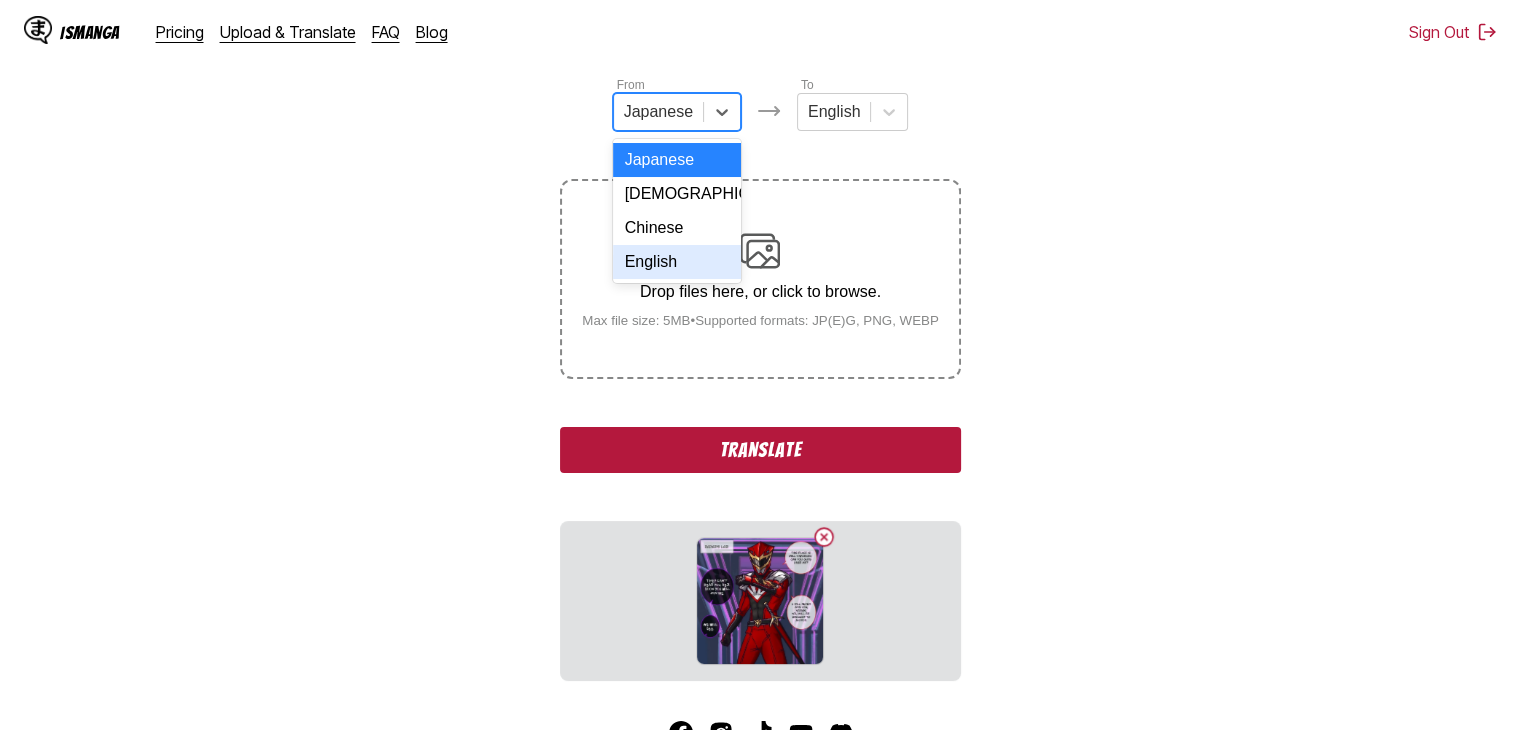 click on "English" at bounding box center (677, 262) 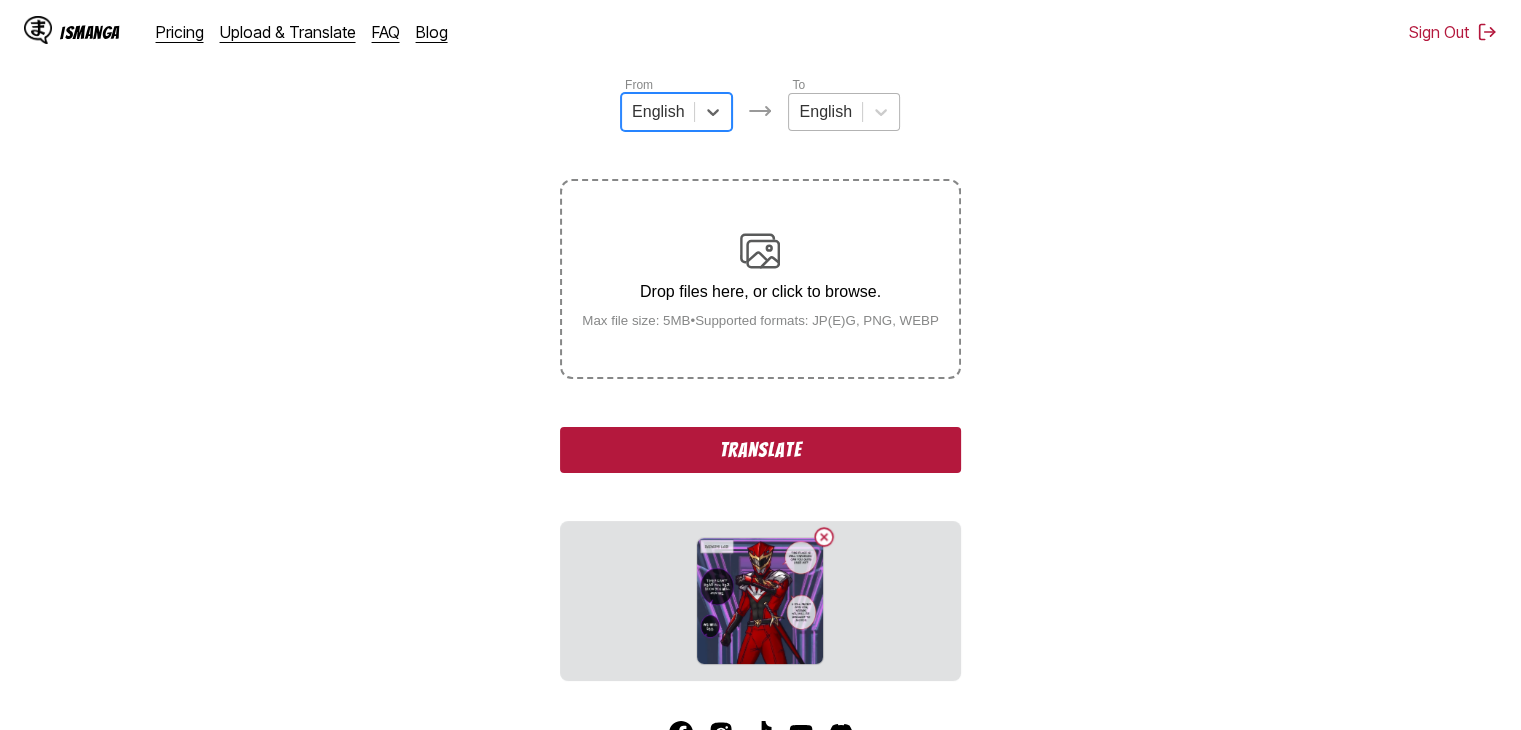click at bounding box center [825, 112] 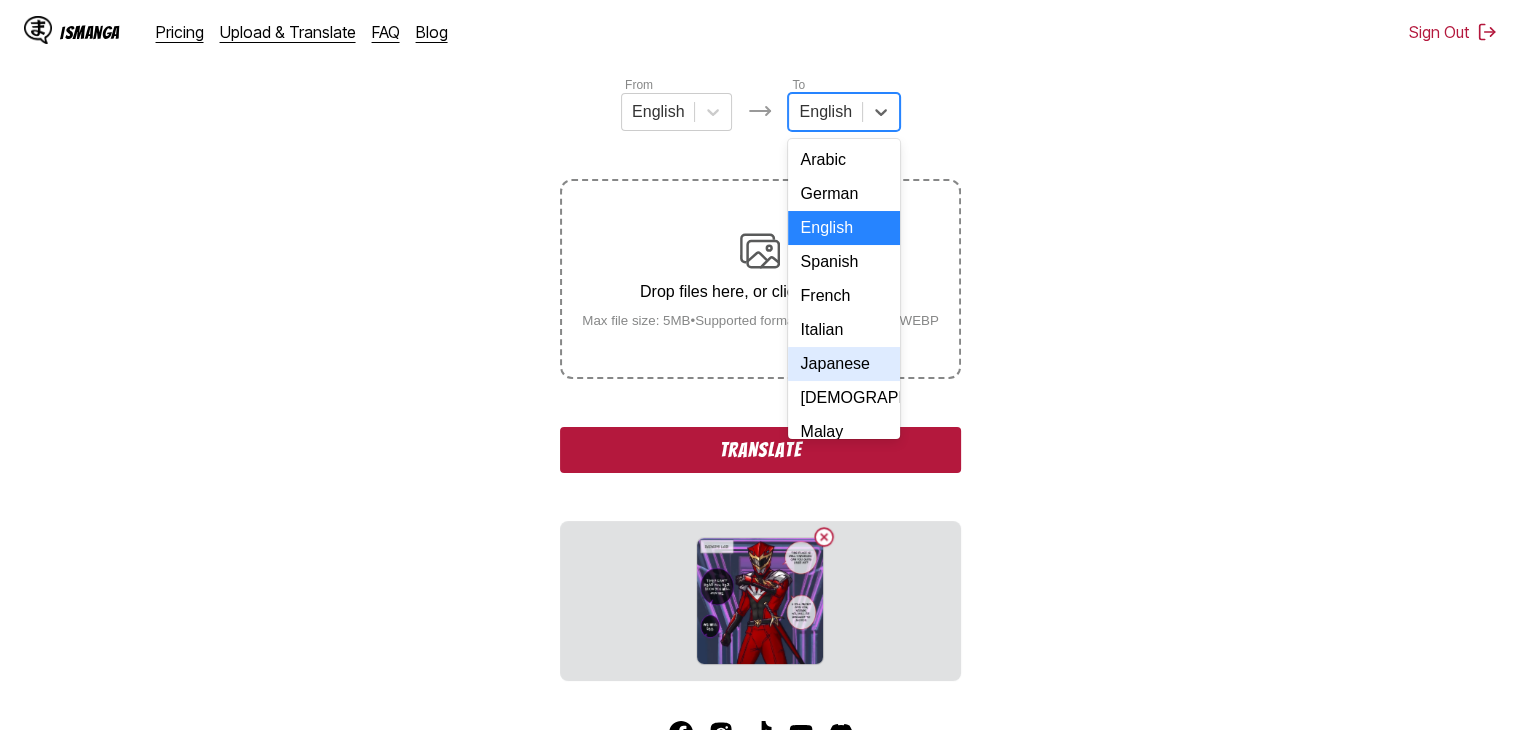 scroll, scrollTop: 249, scrollLeft: 0, axis: vertical 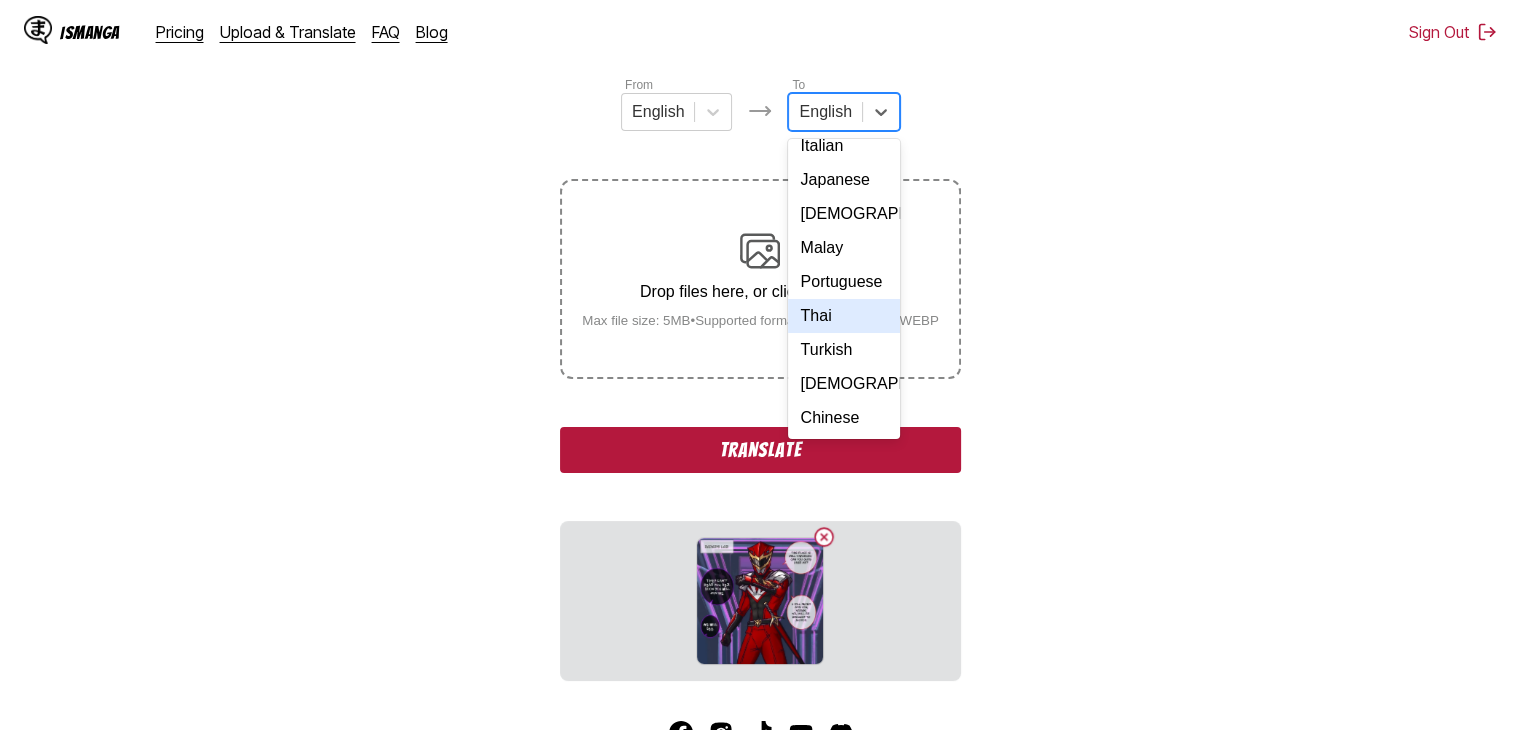 click on "Thai" at bounding box center [843, 316] 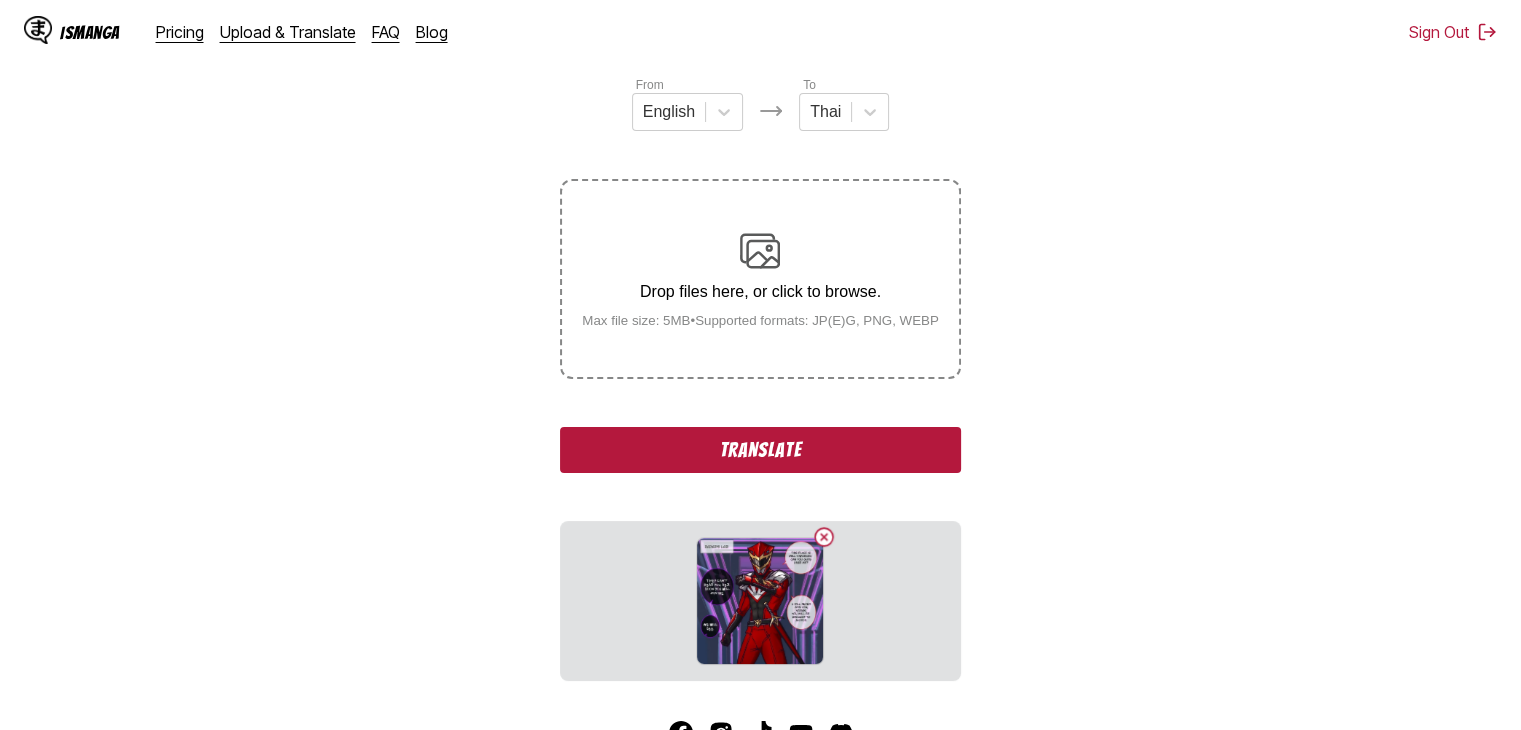 click on "Translate" at bounding box center [760, 450] 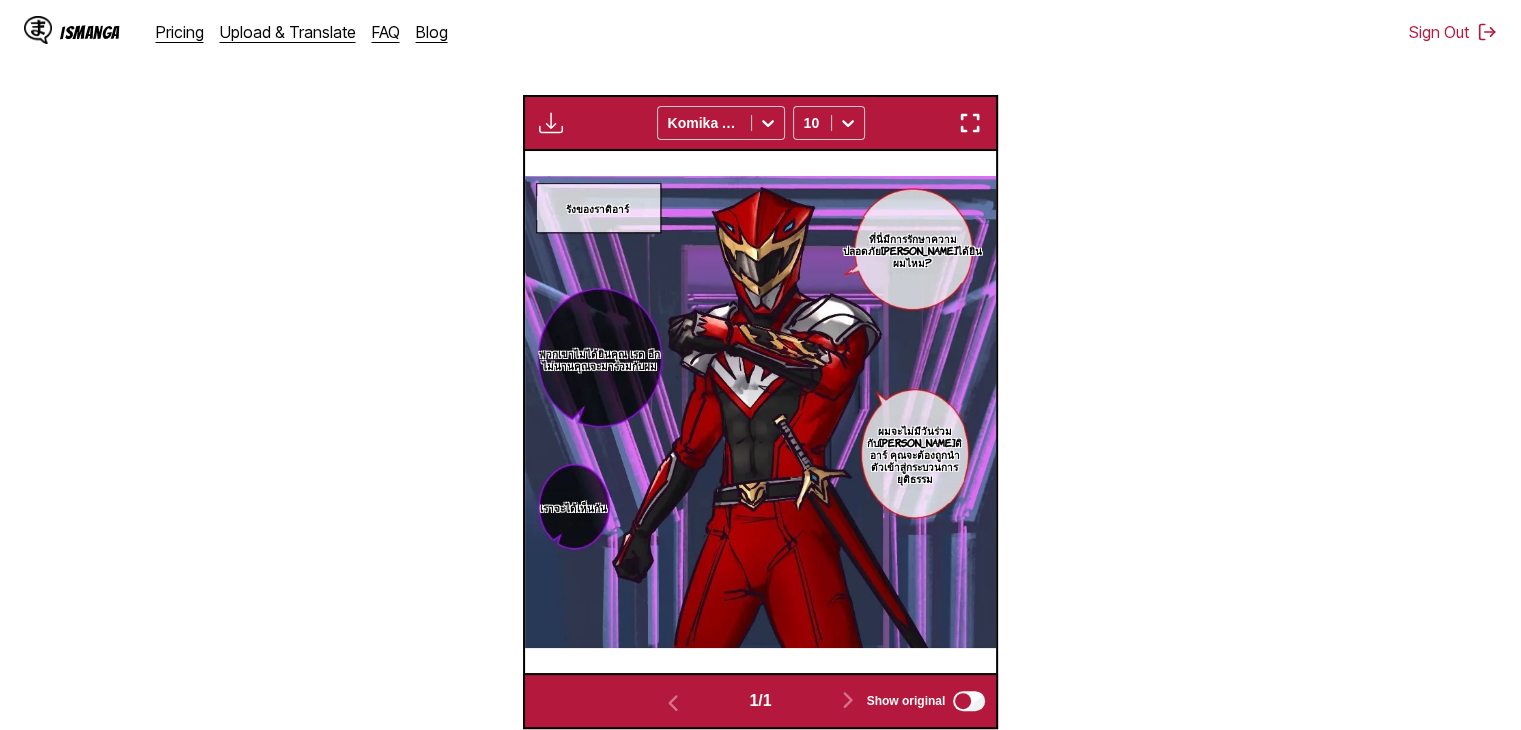 scroll, scrollTop: 597, scrollLeft: 0, axis: vertical 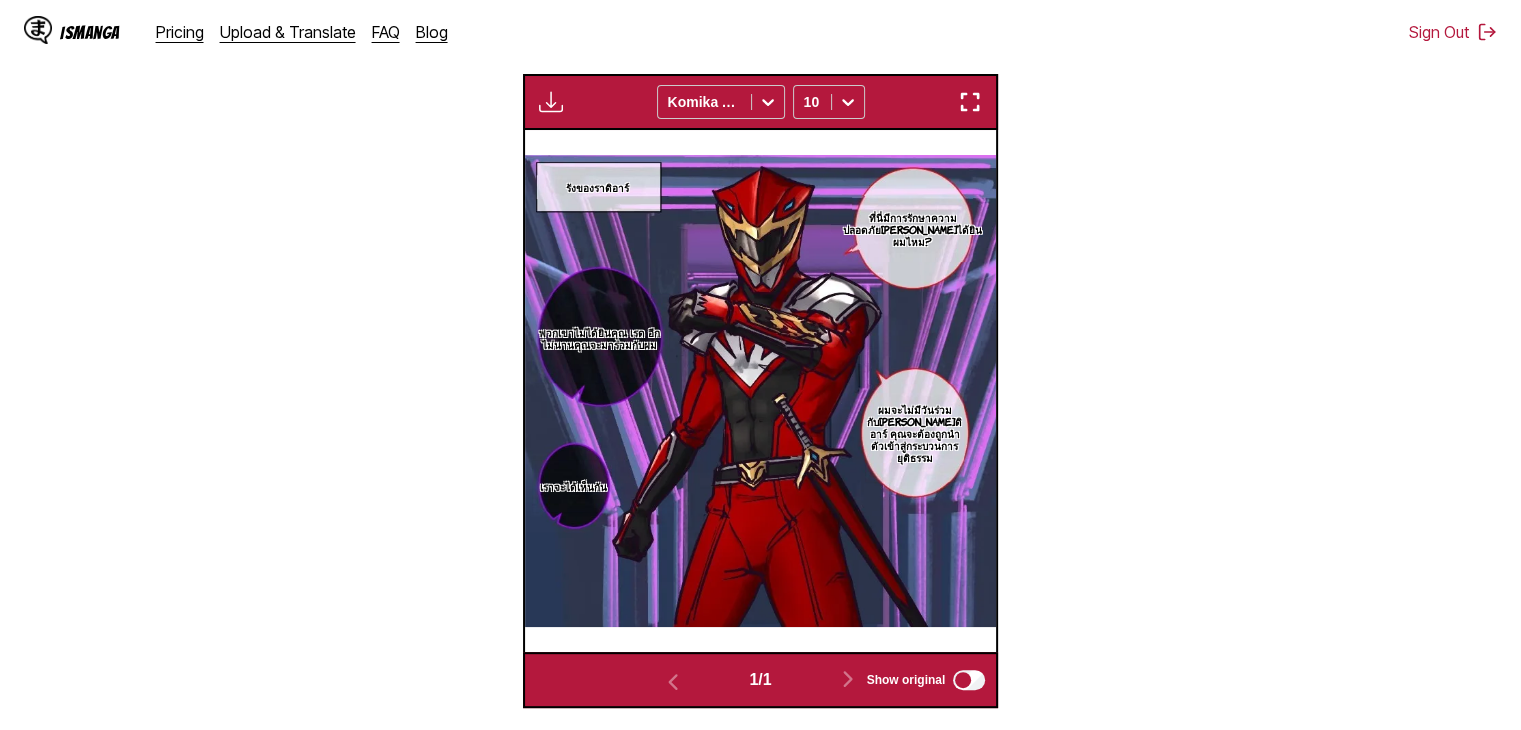 click on "1  /  1 Show original" at bounding box center [761, 680] 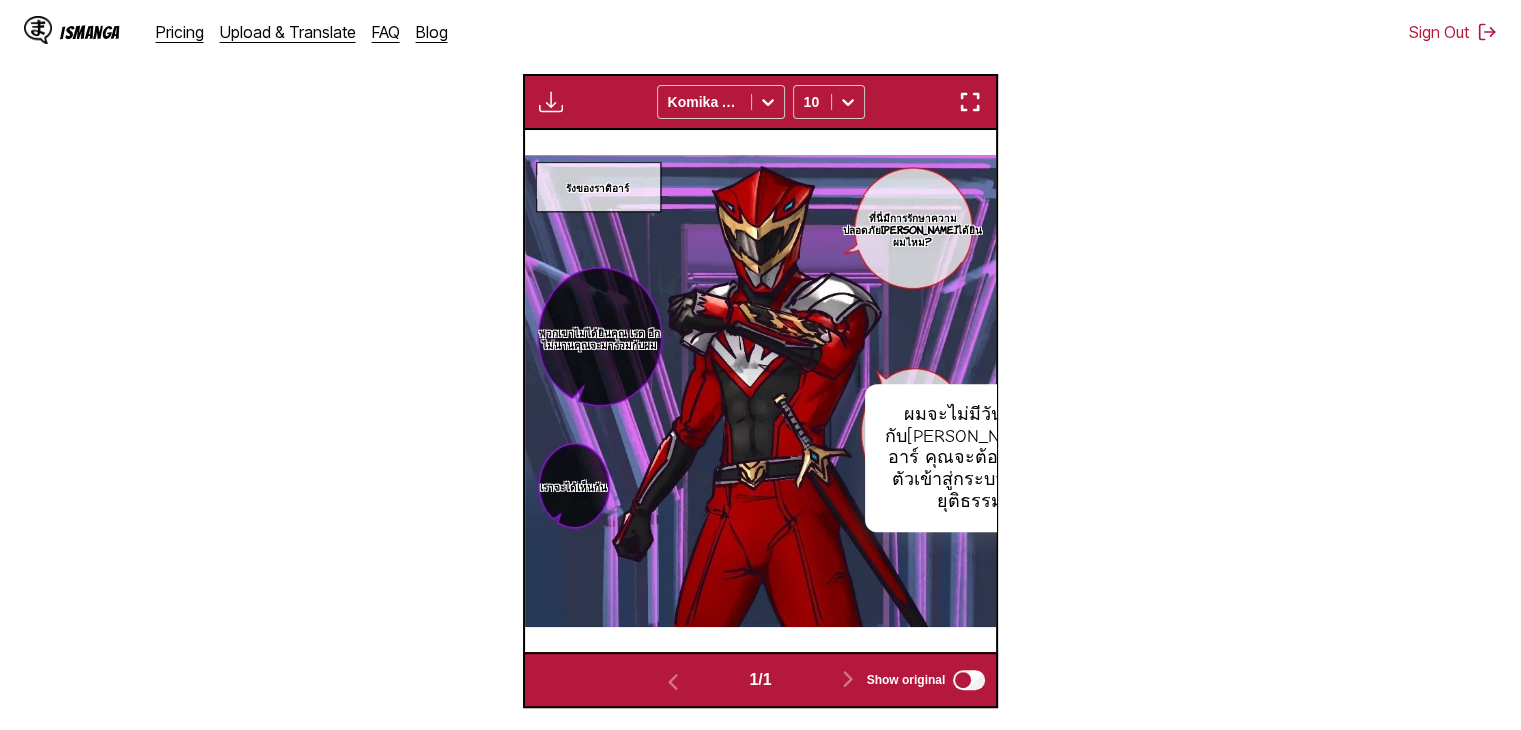 click 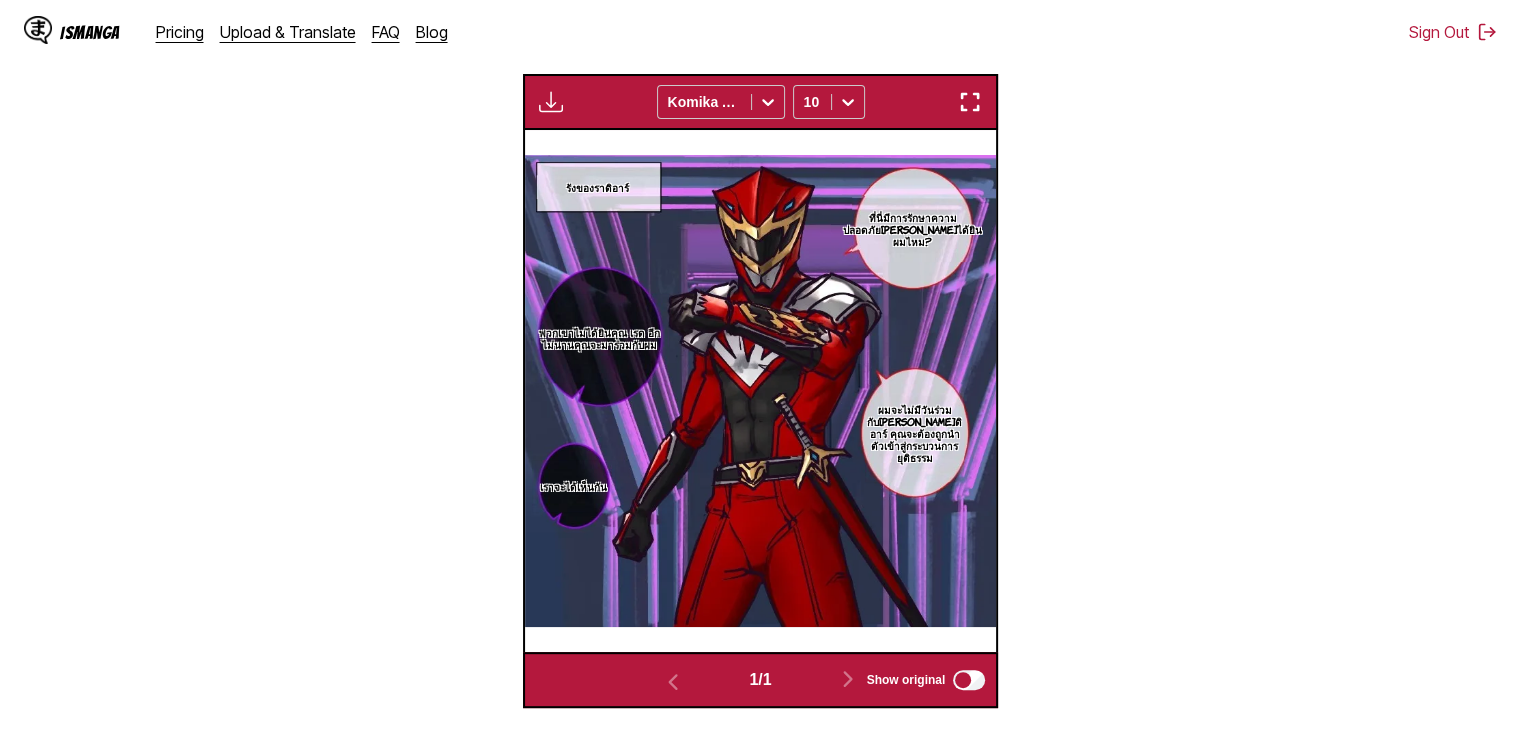 click on "พวกเขาไม่ได้ยินคุณ เรด อีกไม่นานคุณจะมาร่วมกับผม" at bounding box center (600, 338) 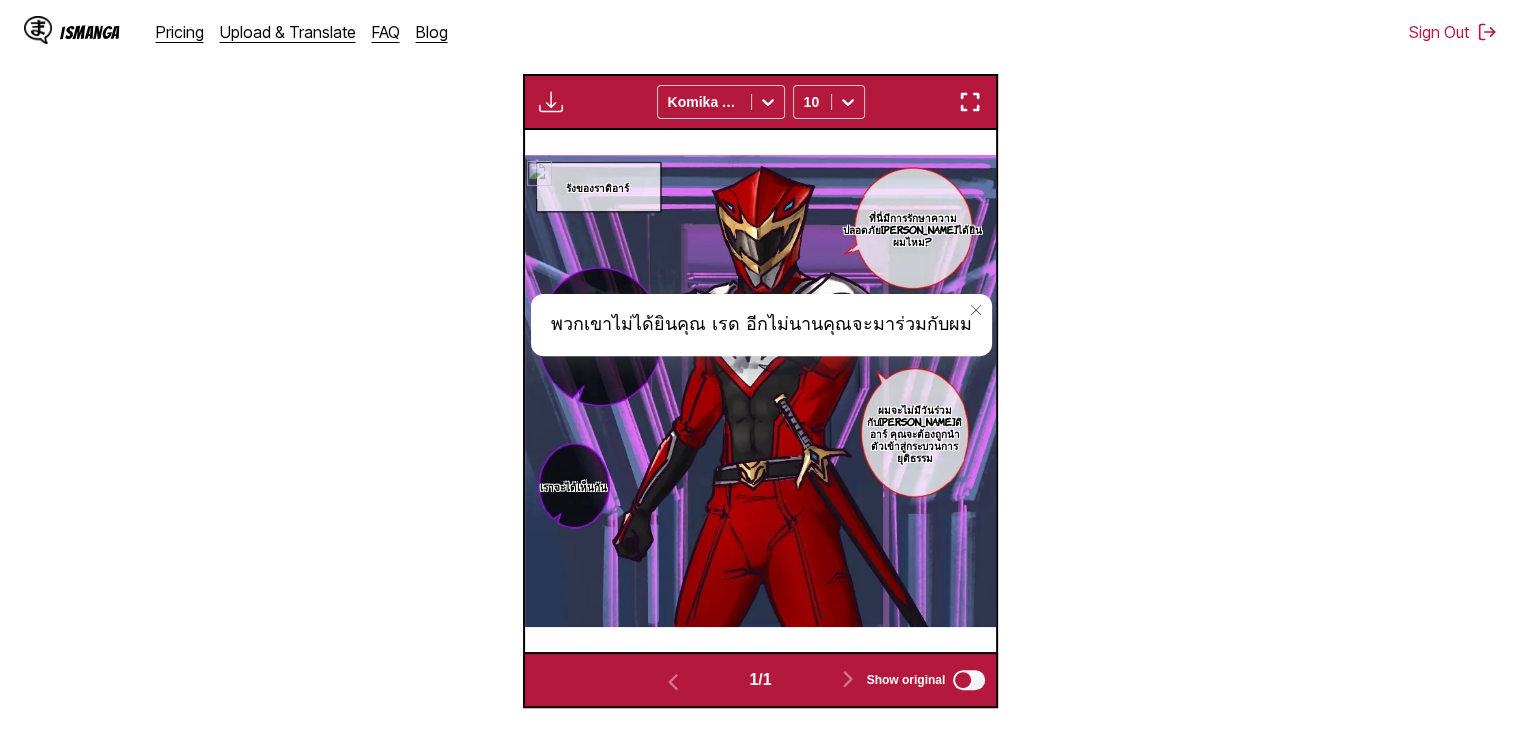 click at bounding box center (761, 391) 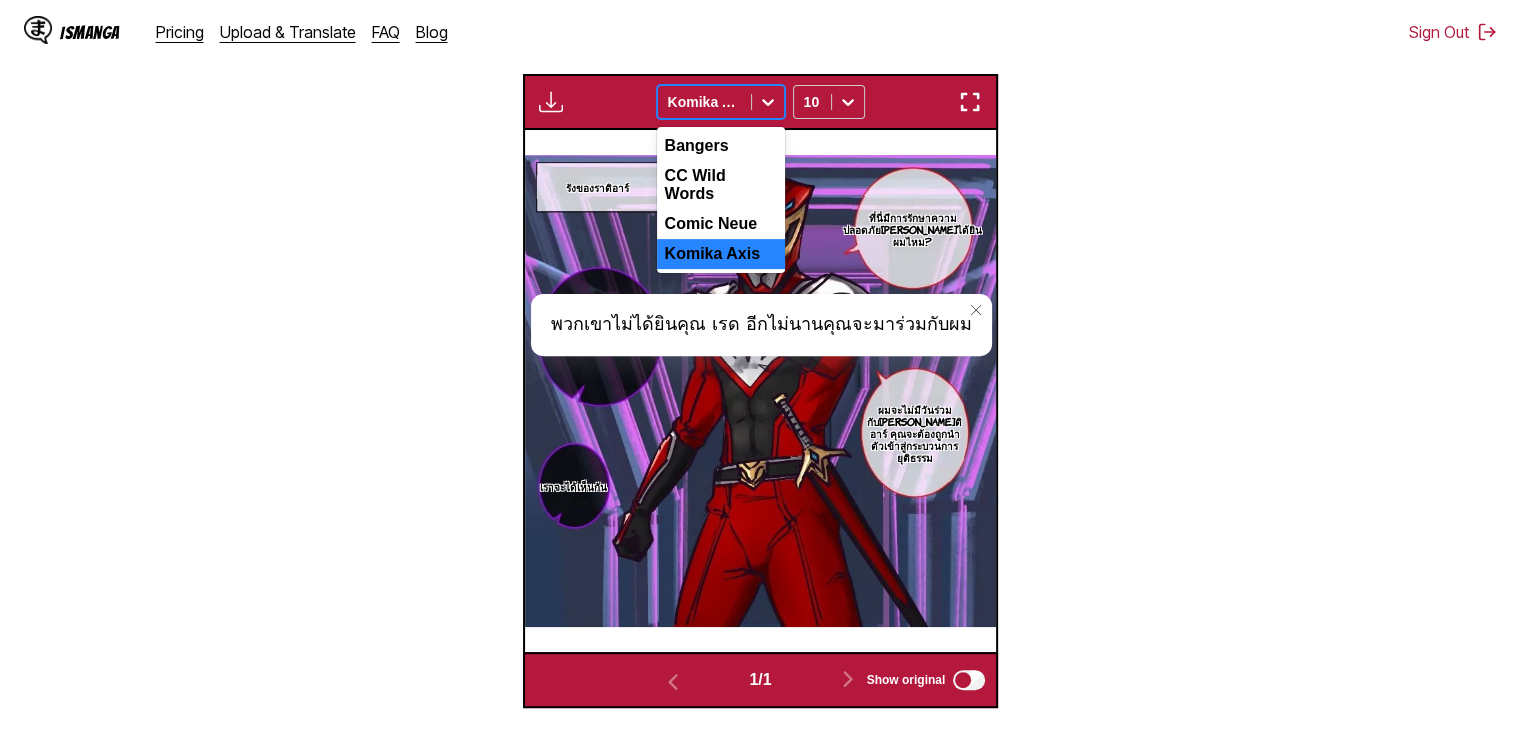 click on "Komika Axis" at bounding box center [704, 102] 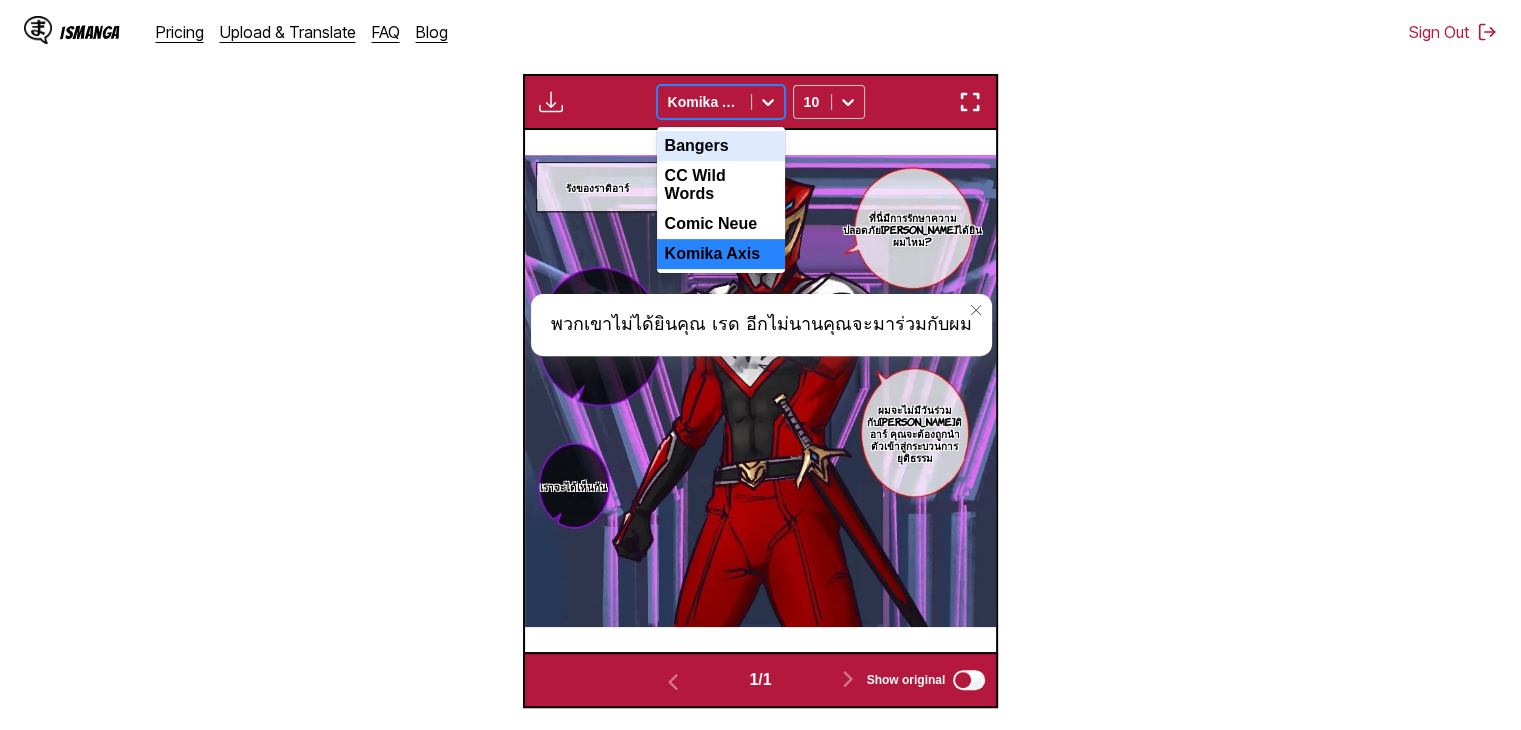 click on "Bangers" at bounding box center (721, 146) 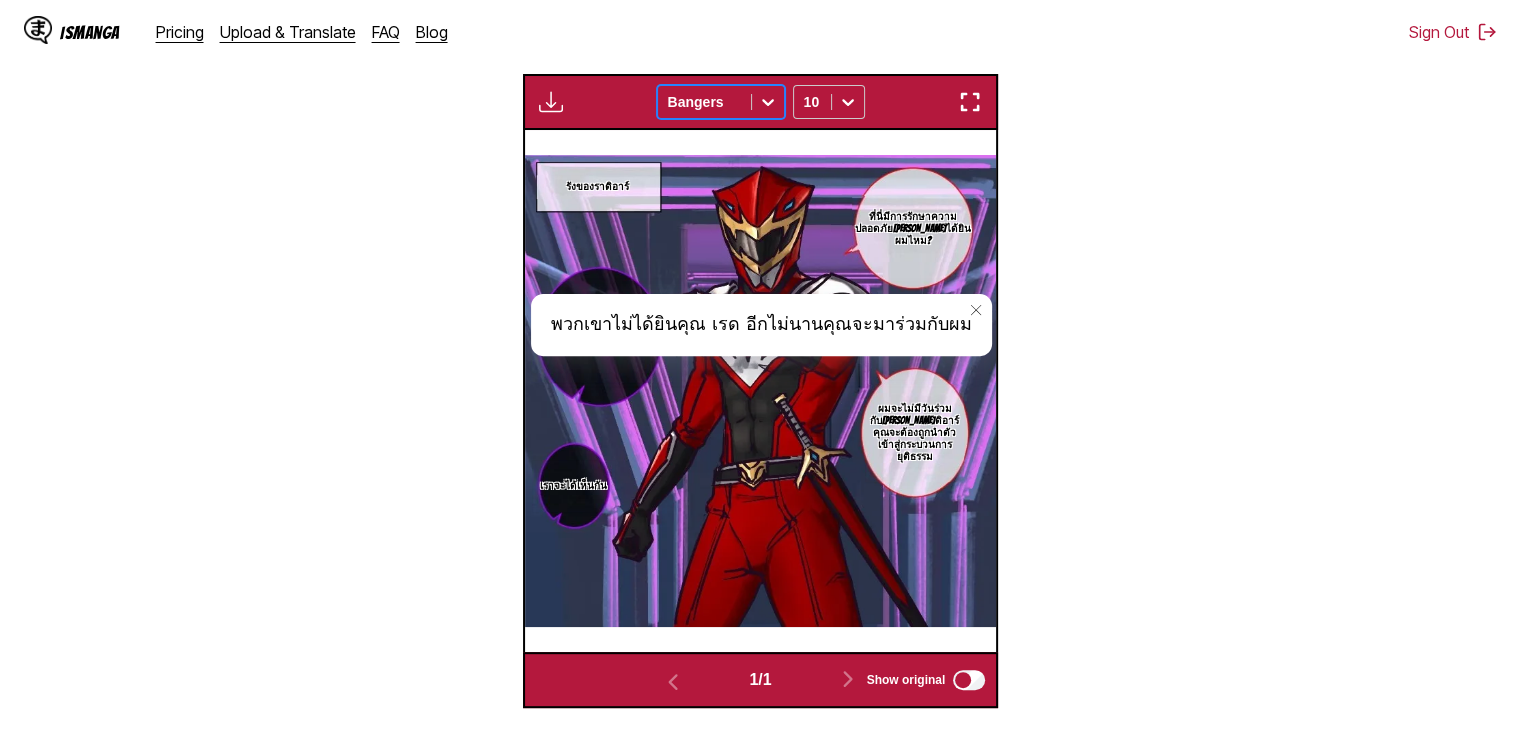 click at bounding box center (704, 102) 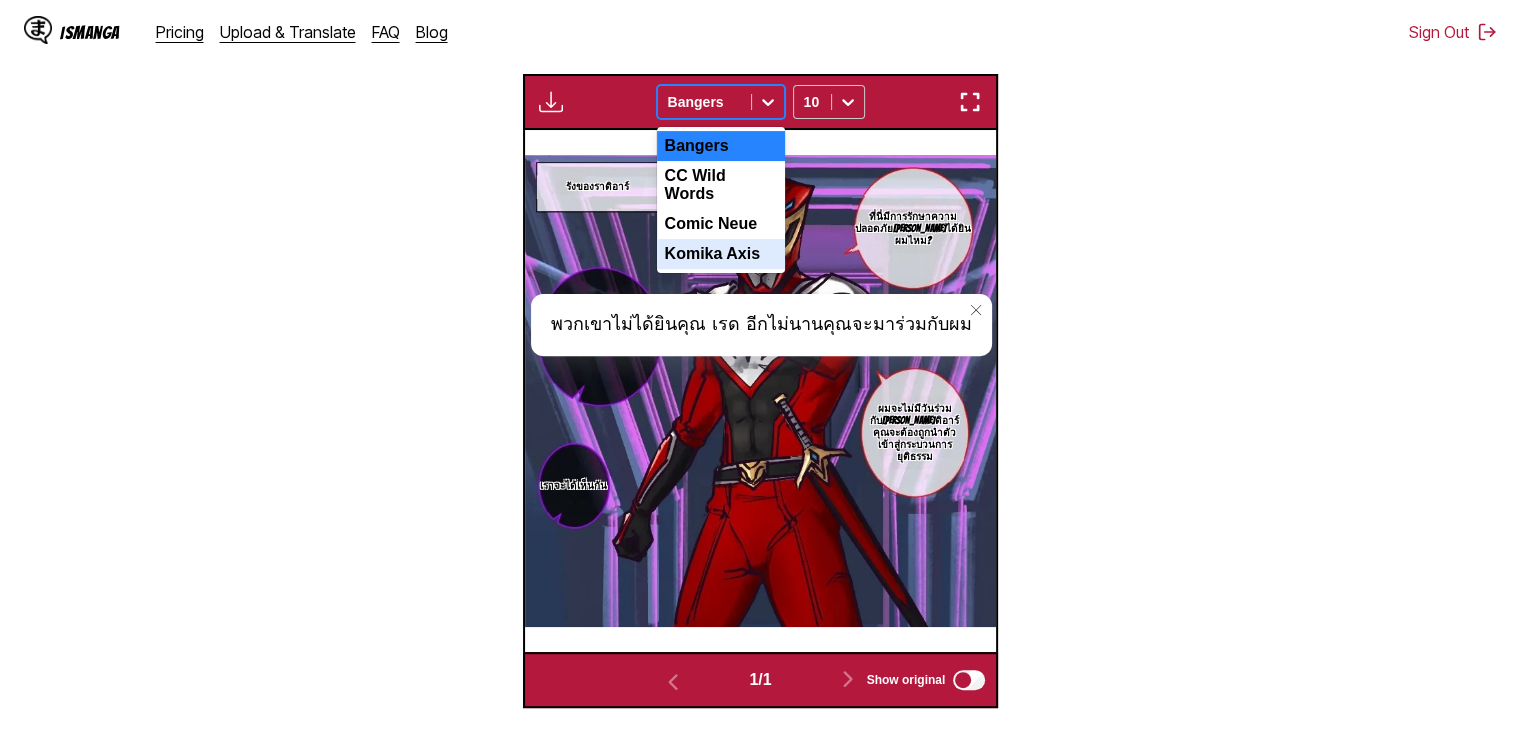 click on "Komika Axis" at bounding box center [721, 254] 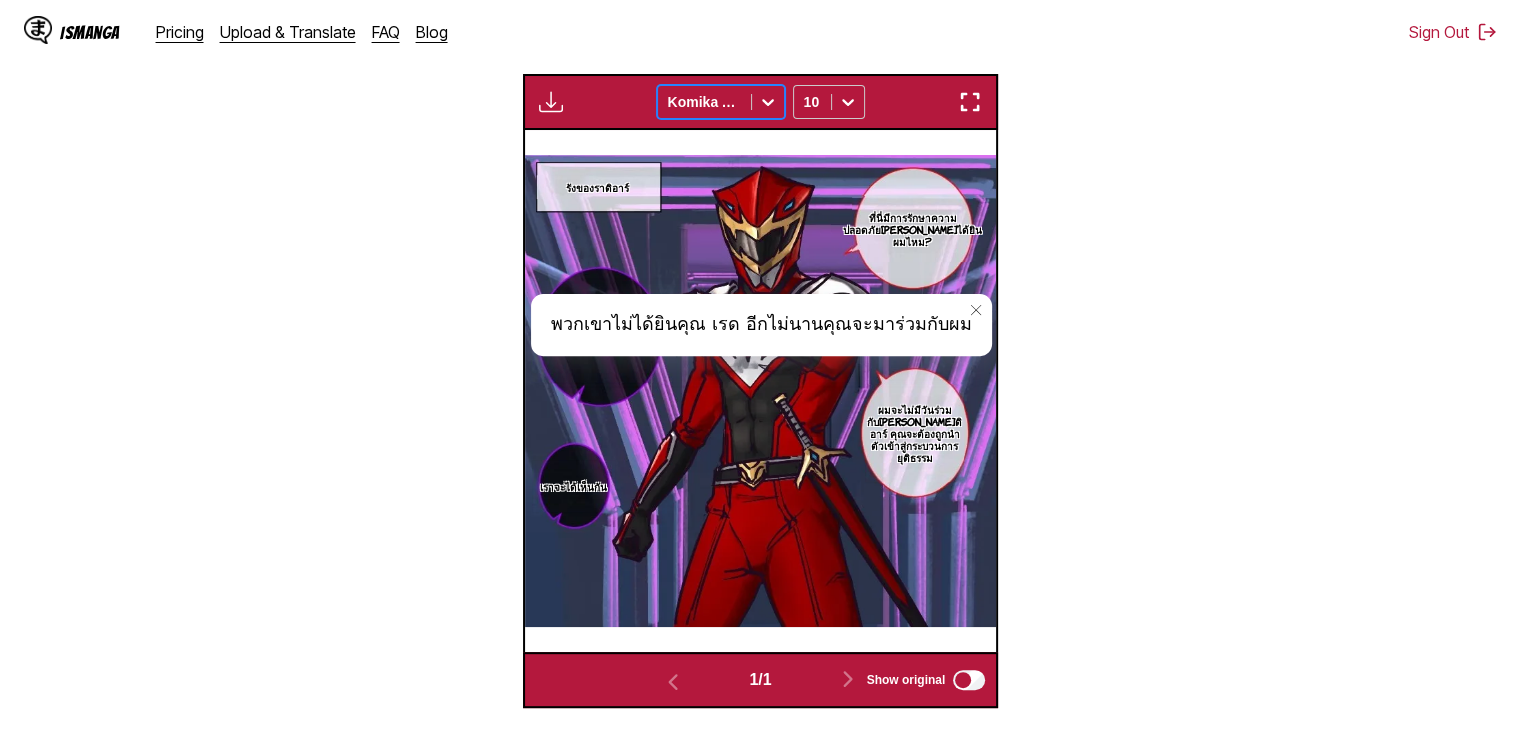 click on "รังของราดิอาร์ ที่นี่มีการรักษาความปลอดภัยดีมาก คุณได้ยินผมไหม? พวกเขาไม่ได้ยินคุณ เรด อีกไม่นานคุณจะมาร่วมกับผม พวกเขาไม่ได้ยินคุณ เรด อีกไม่นานคุณจะมาร่วมกับผม ผมจะไม่มีวันร่วมกับคุณ ราดิอาร์ คุณจะต้องถูกนำตัวเข้าสู่กระบวนการยุติธรรม เราจะได้เห็นกัน" at bounding box center (761, 391) 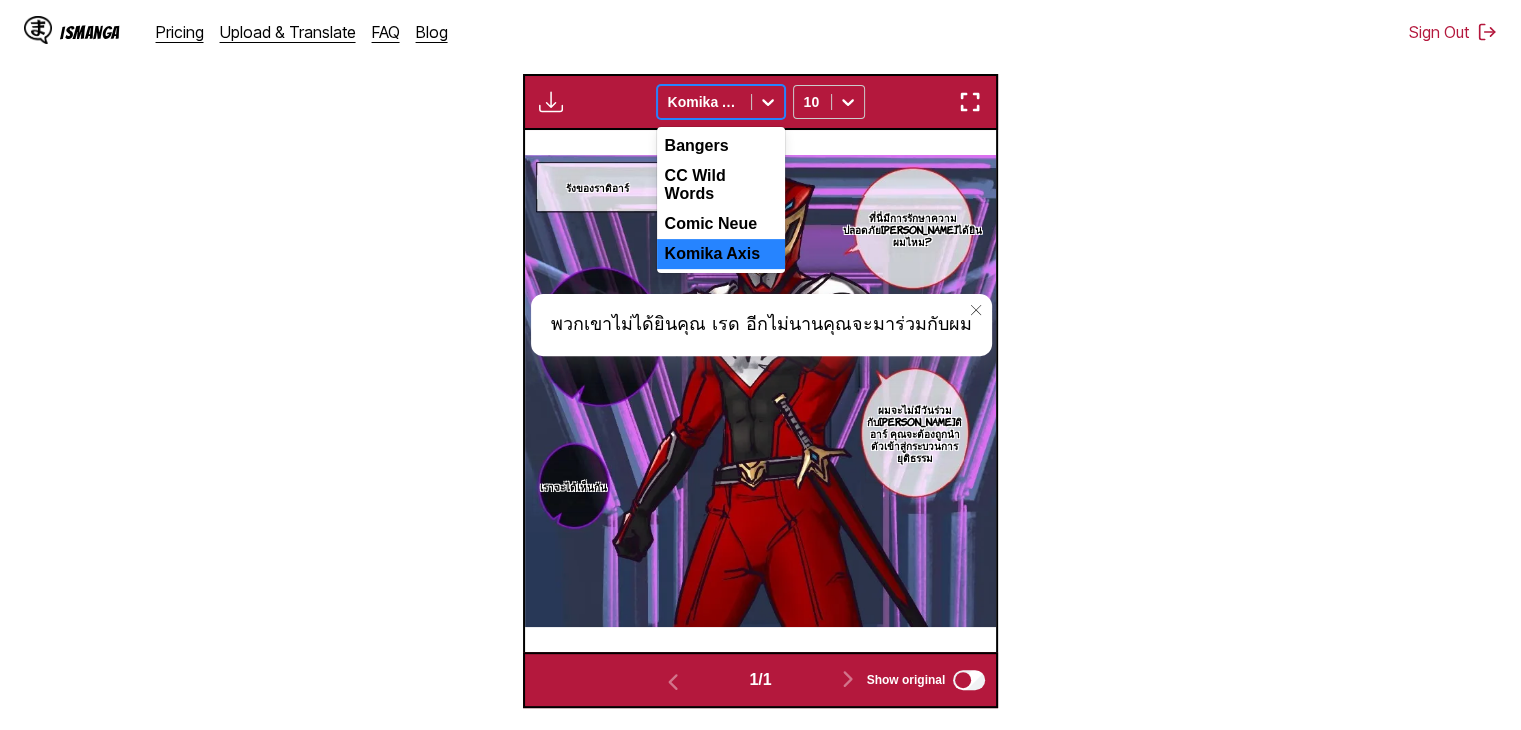 click at bounding box center (704, 102) 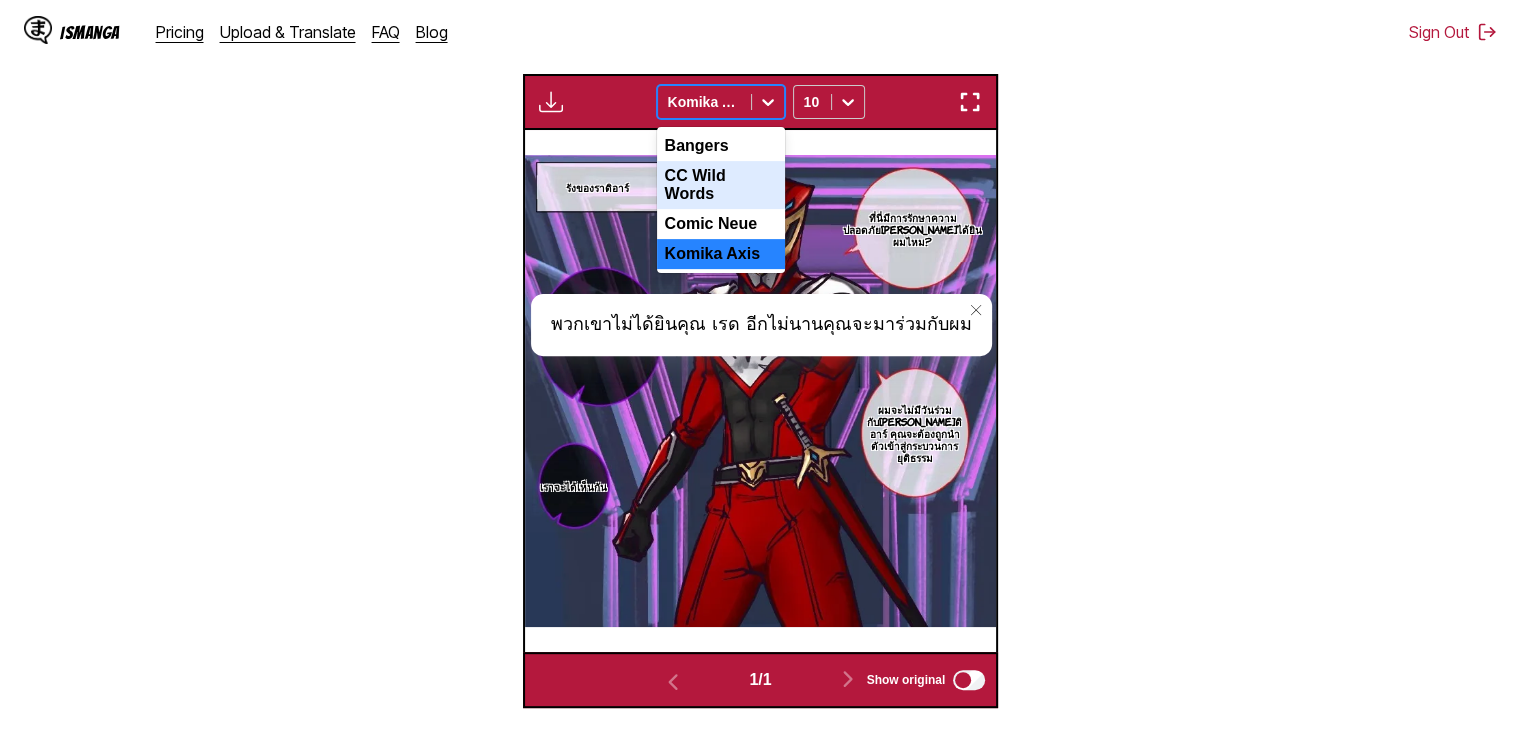 click on "CC Wild Words" at bounding box center [721, 185] 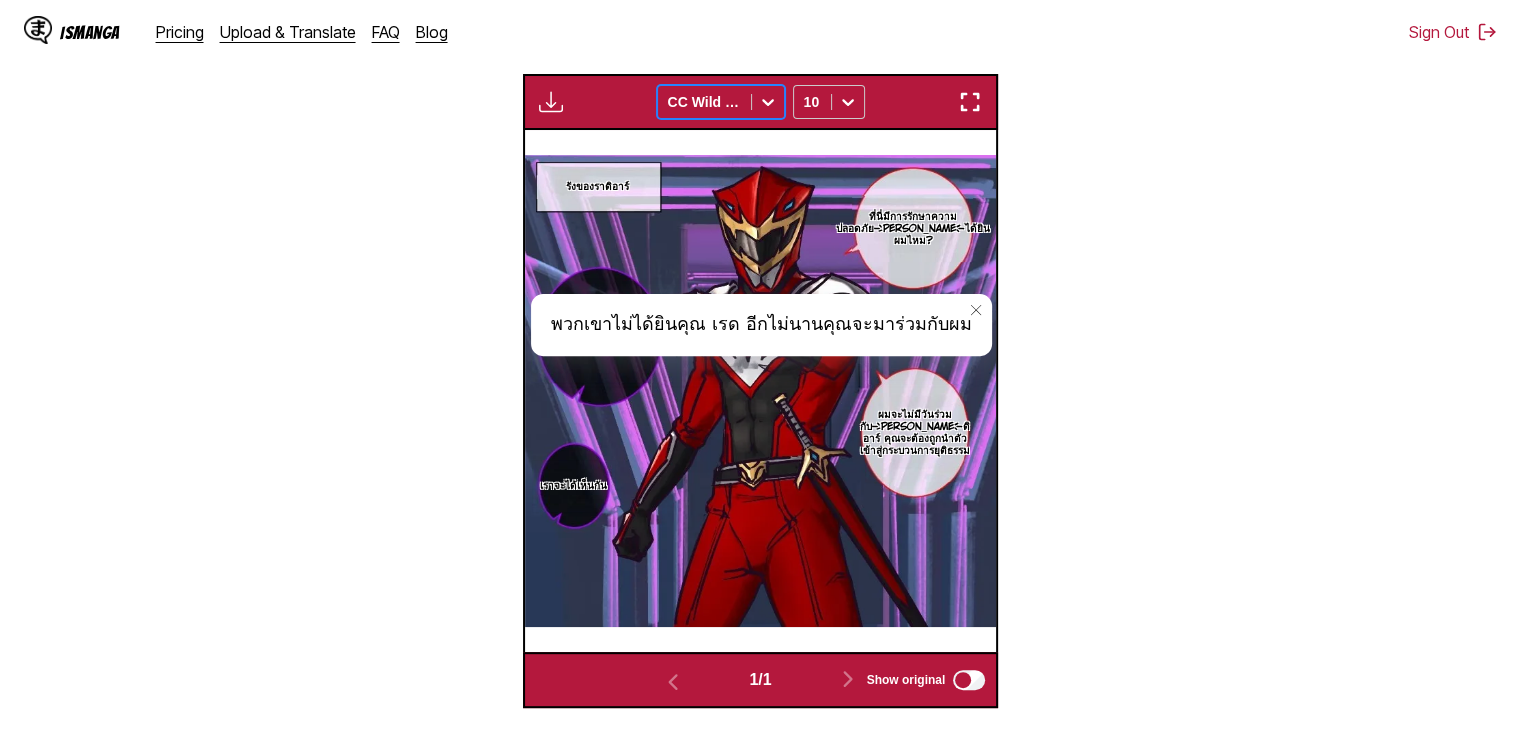 click at bounding box center [704, 102] 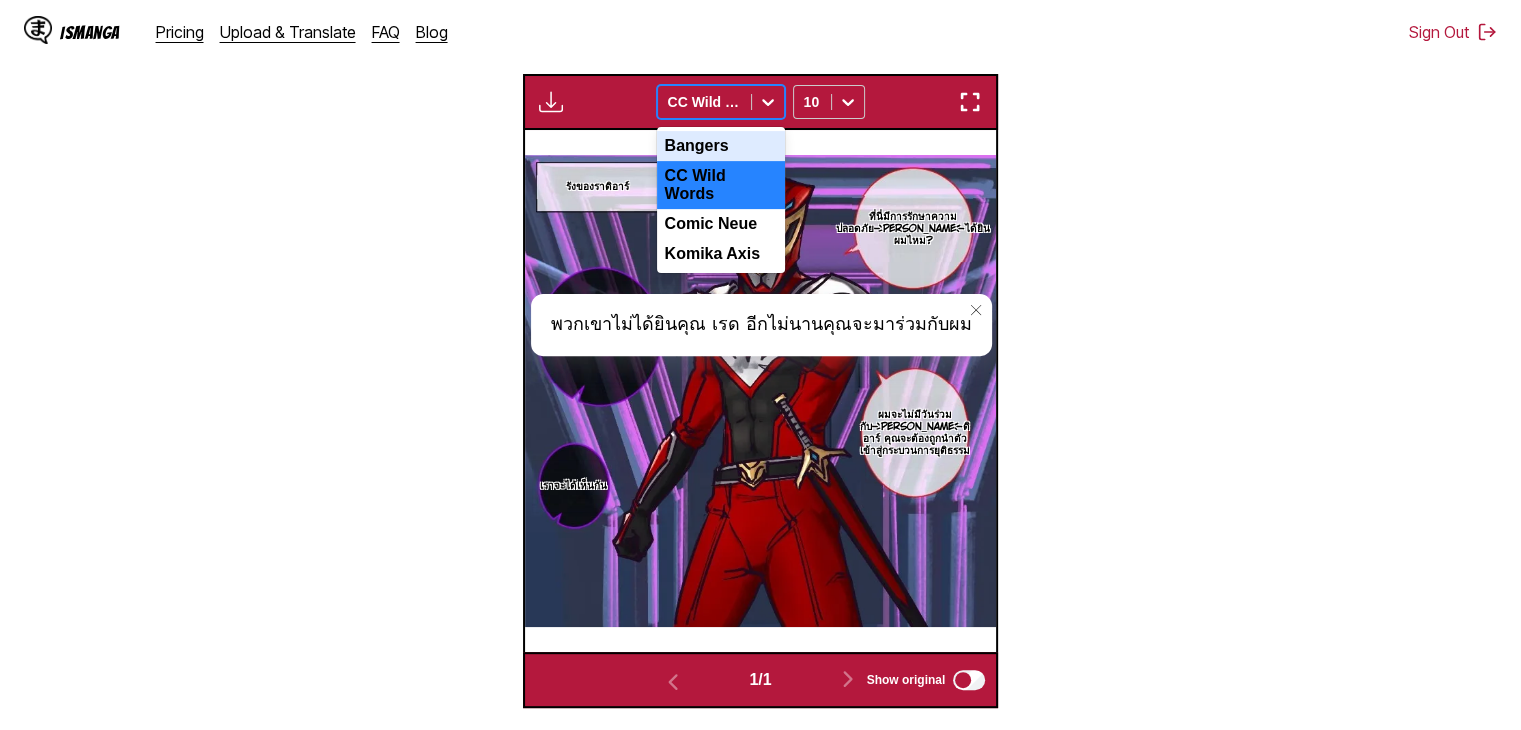 click on "Bangers" at bounding box center (721, 146) 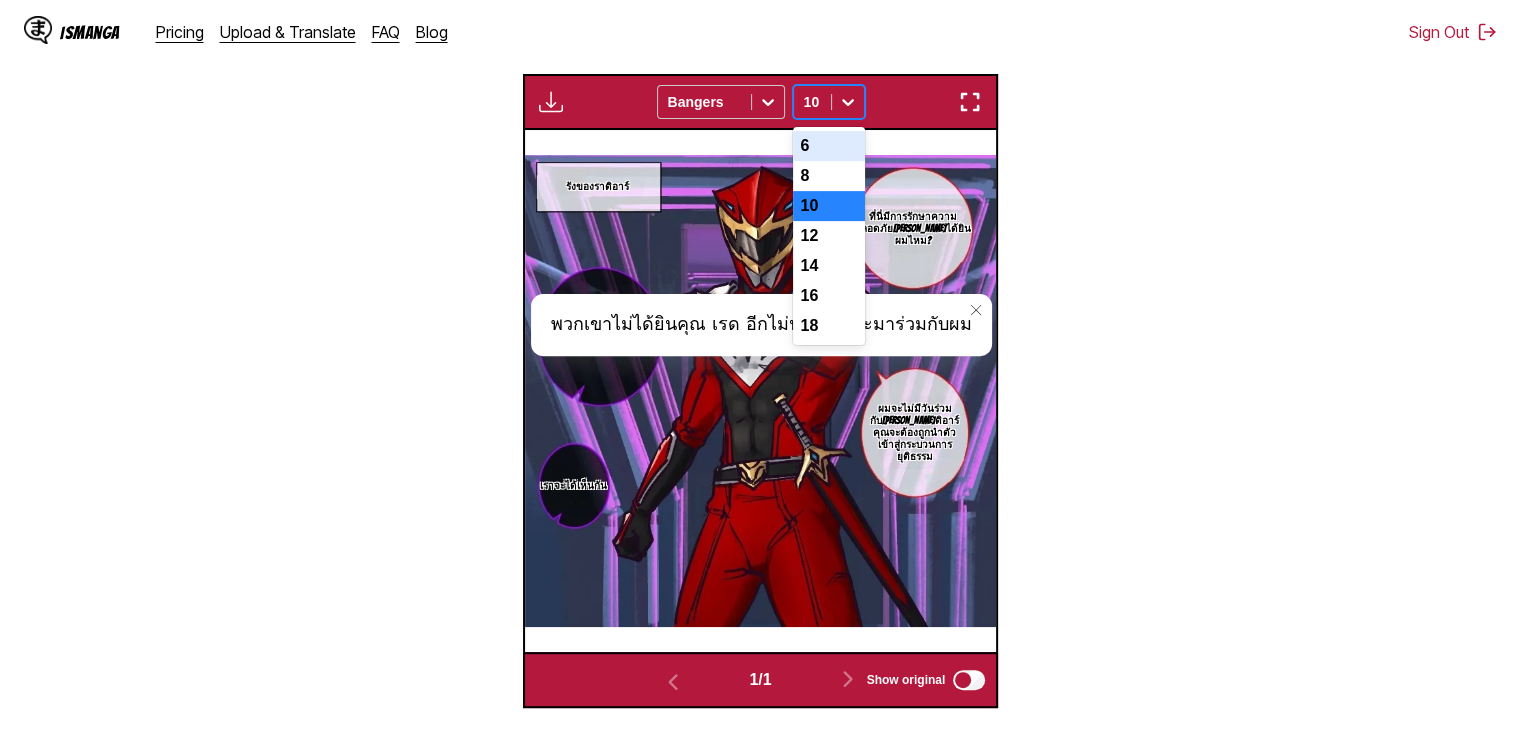 click 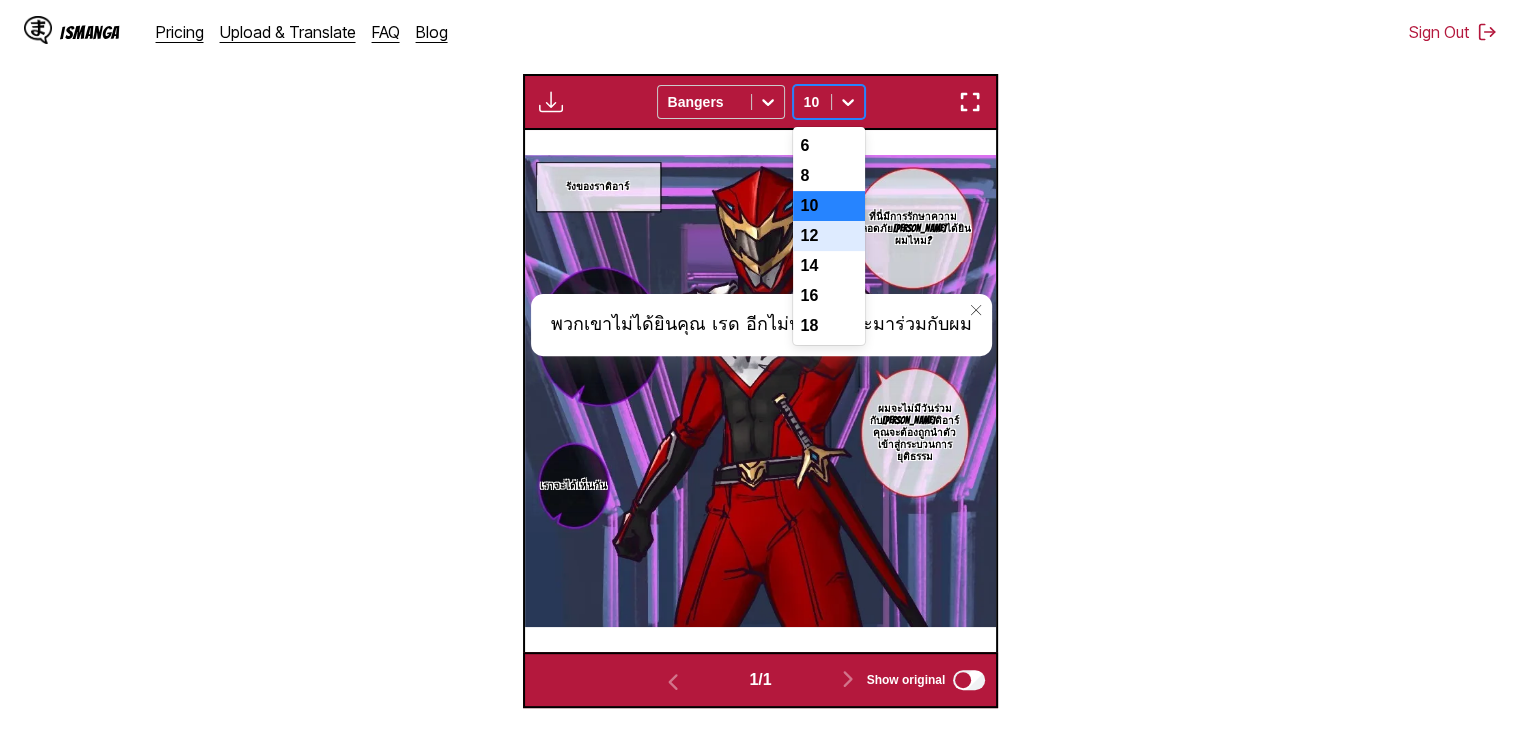 click on "12" at bounding box center (829, 236) 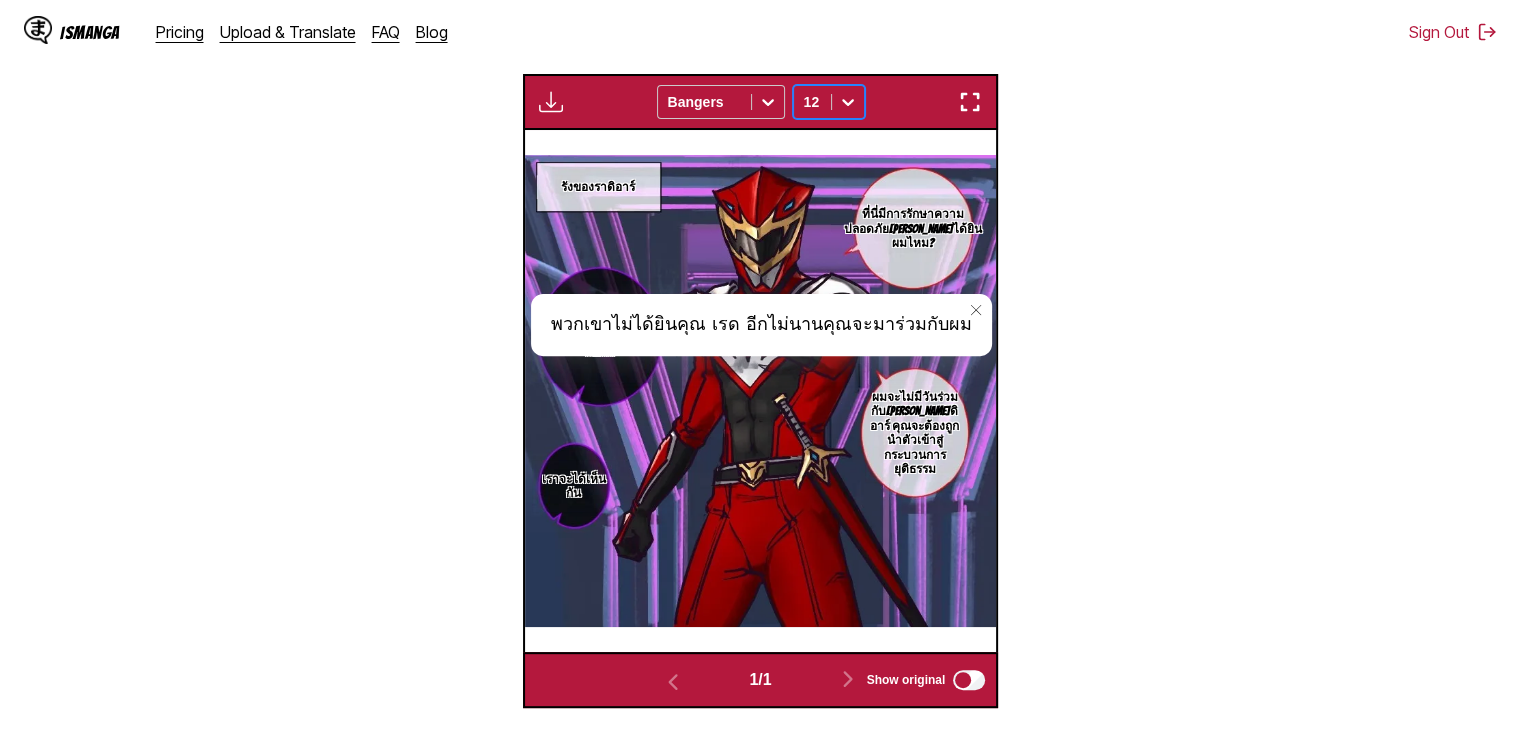 click 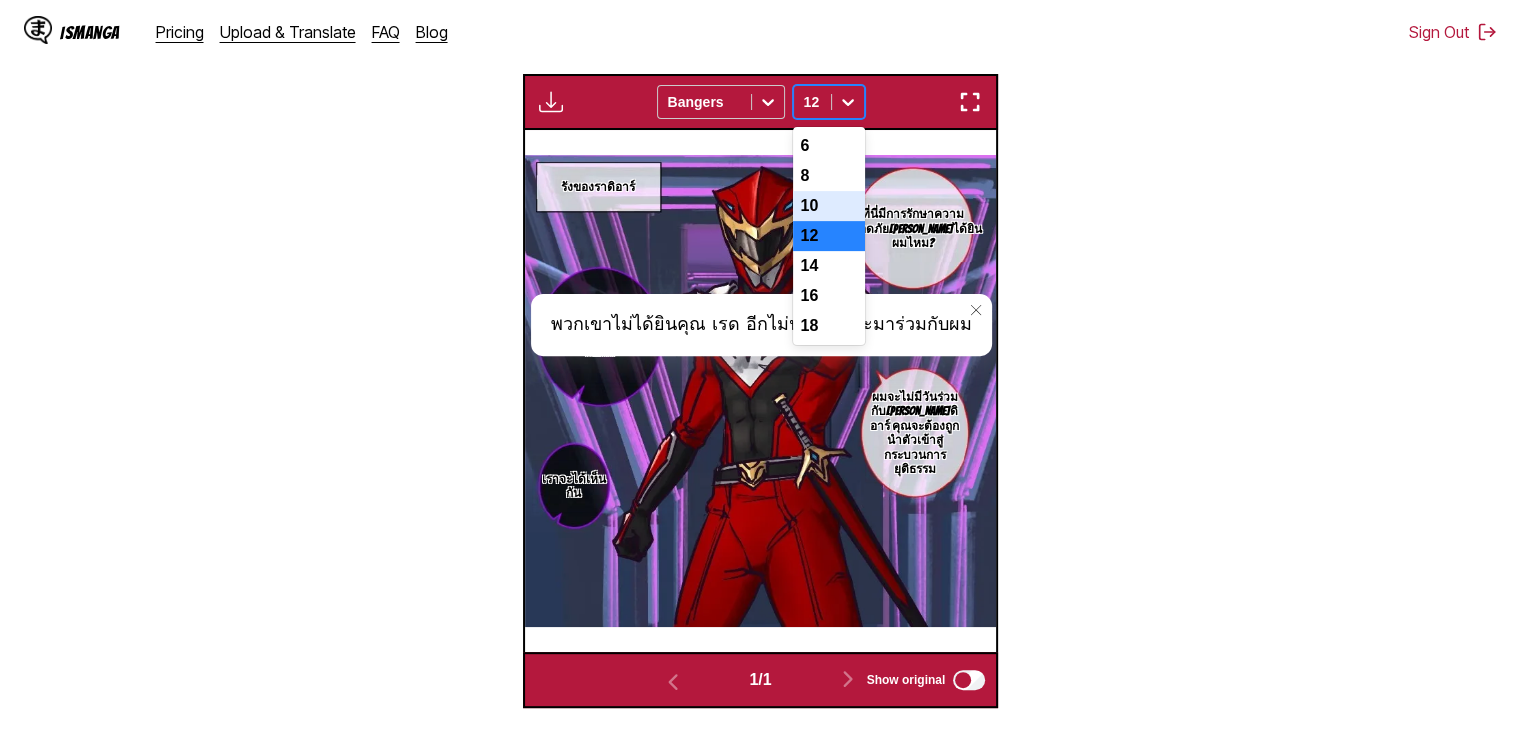 click on "10" at bounding box center [829, 206] 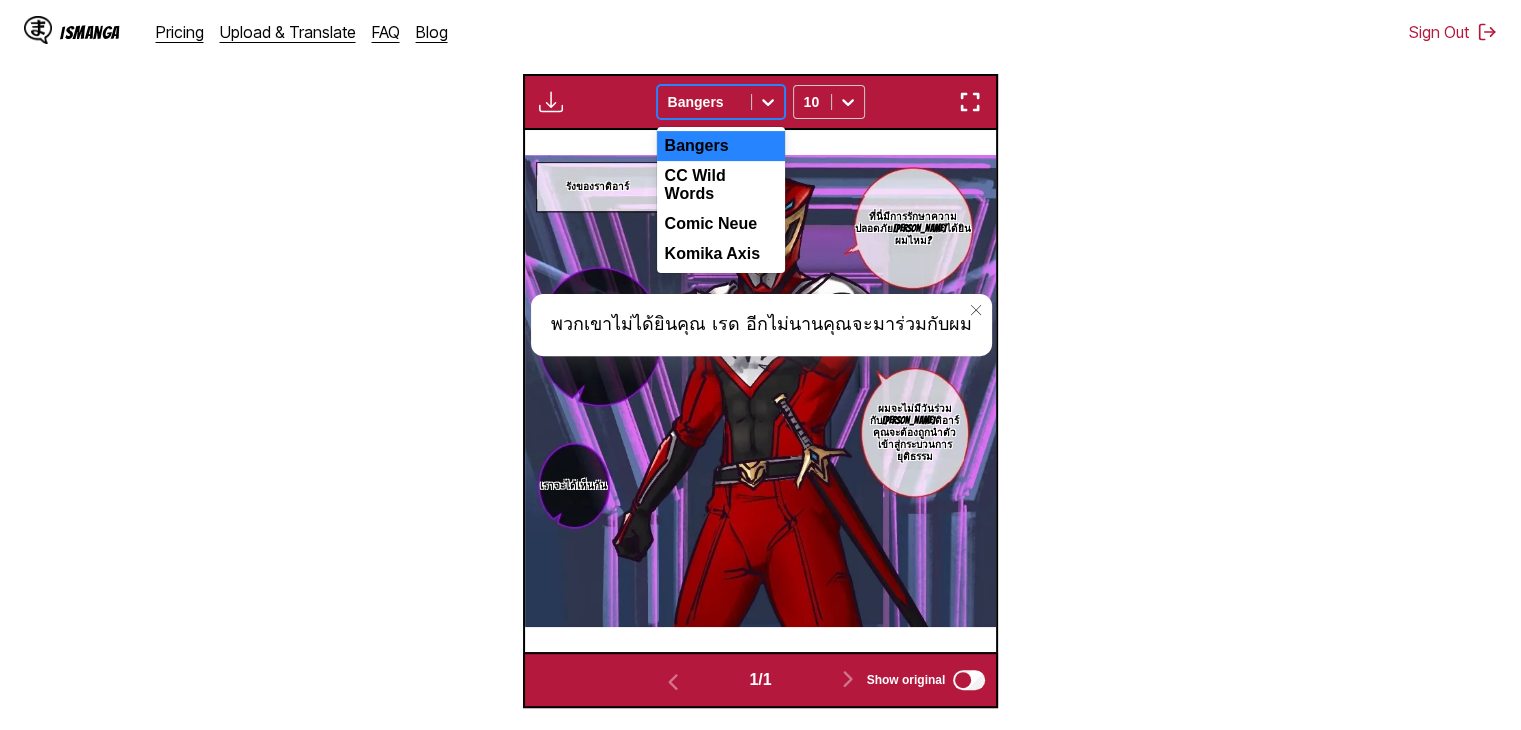 click at bounding box center [704, 102] 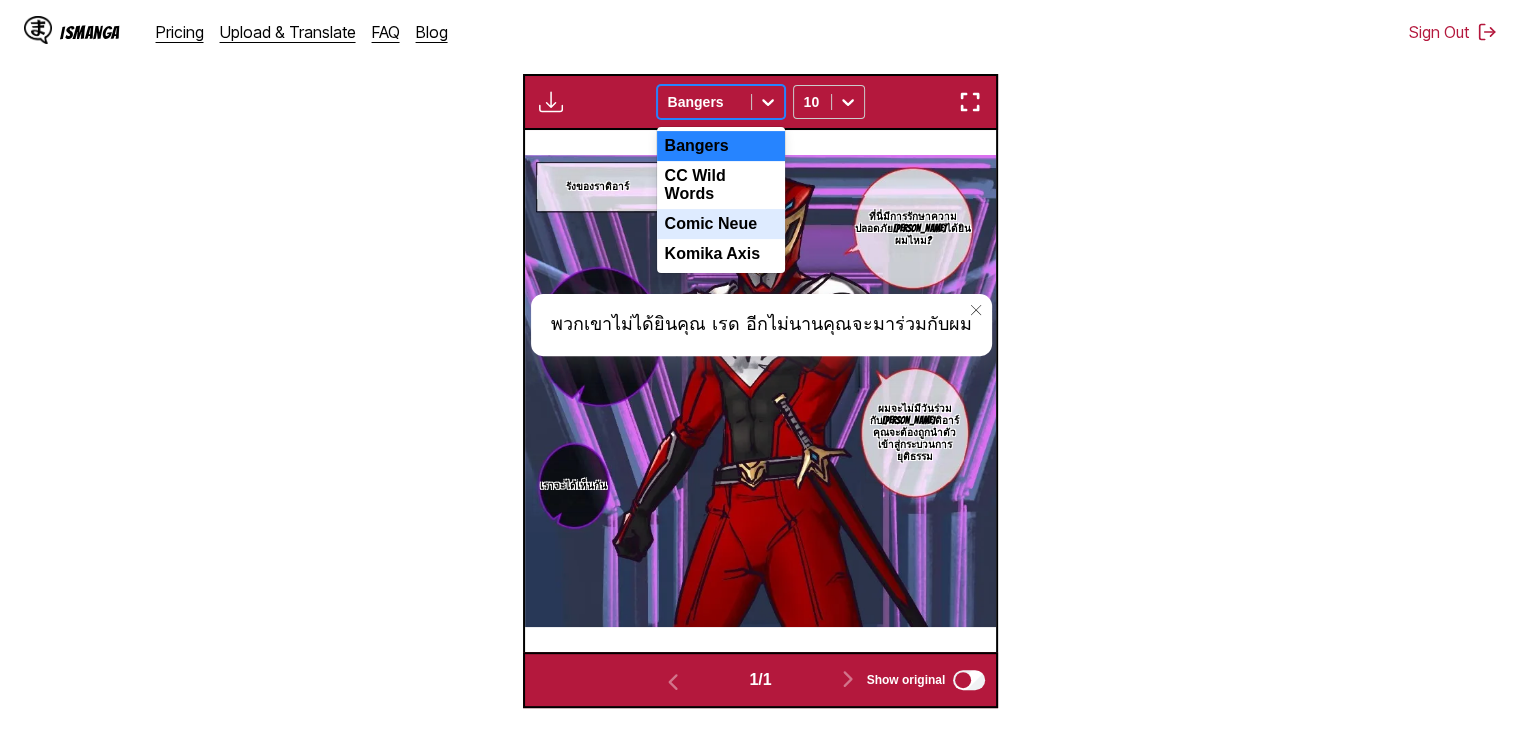 click on "Comic Neue" at bounding box center [721, 224] 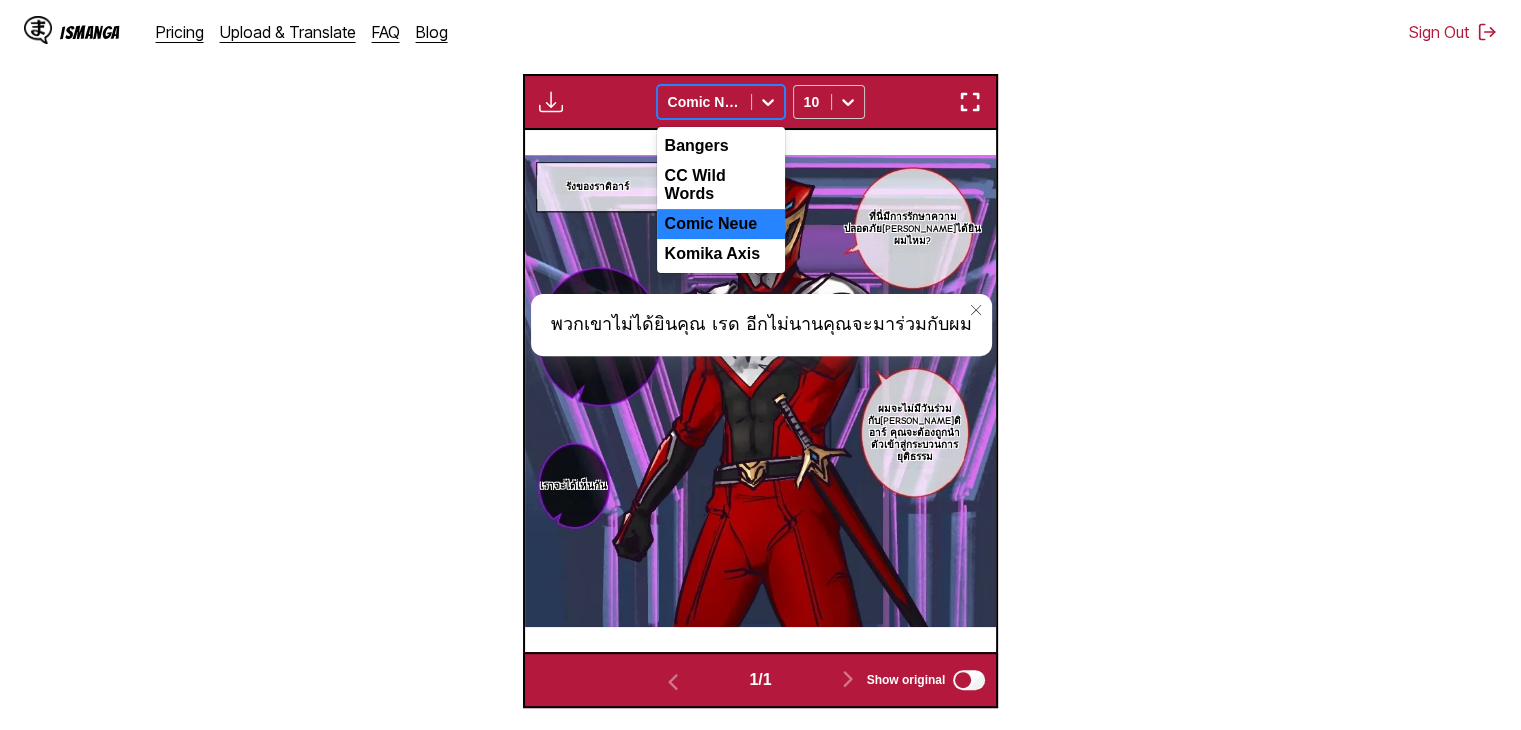 click at bounding box center [704, 102] 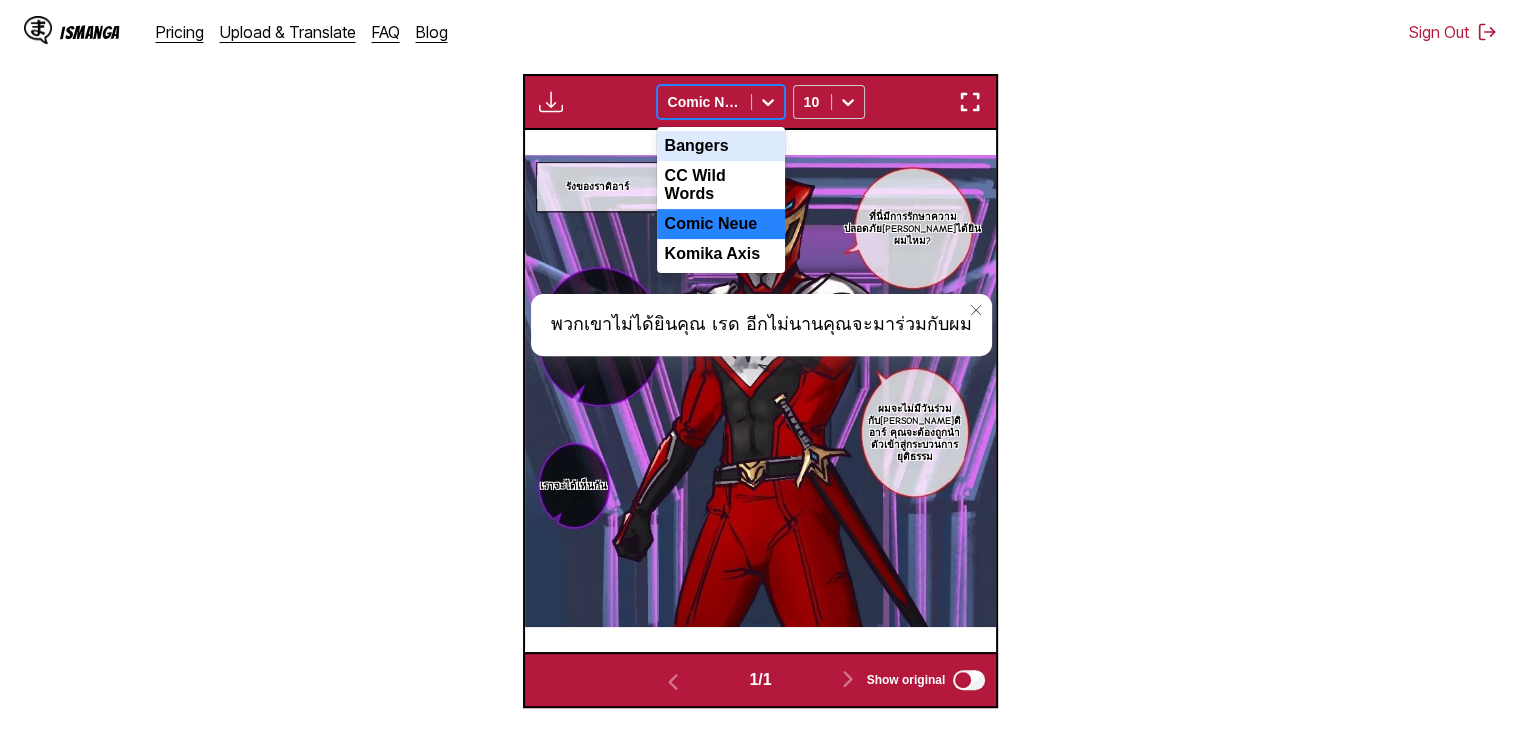 click on "Bangers" at bounding box center [721, 146] 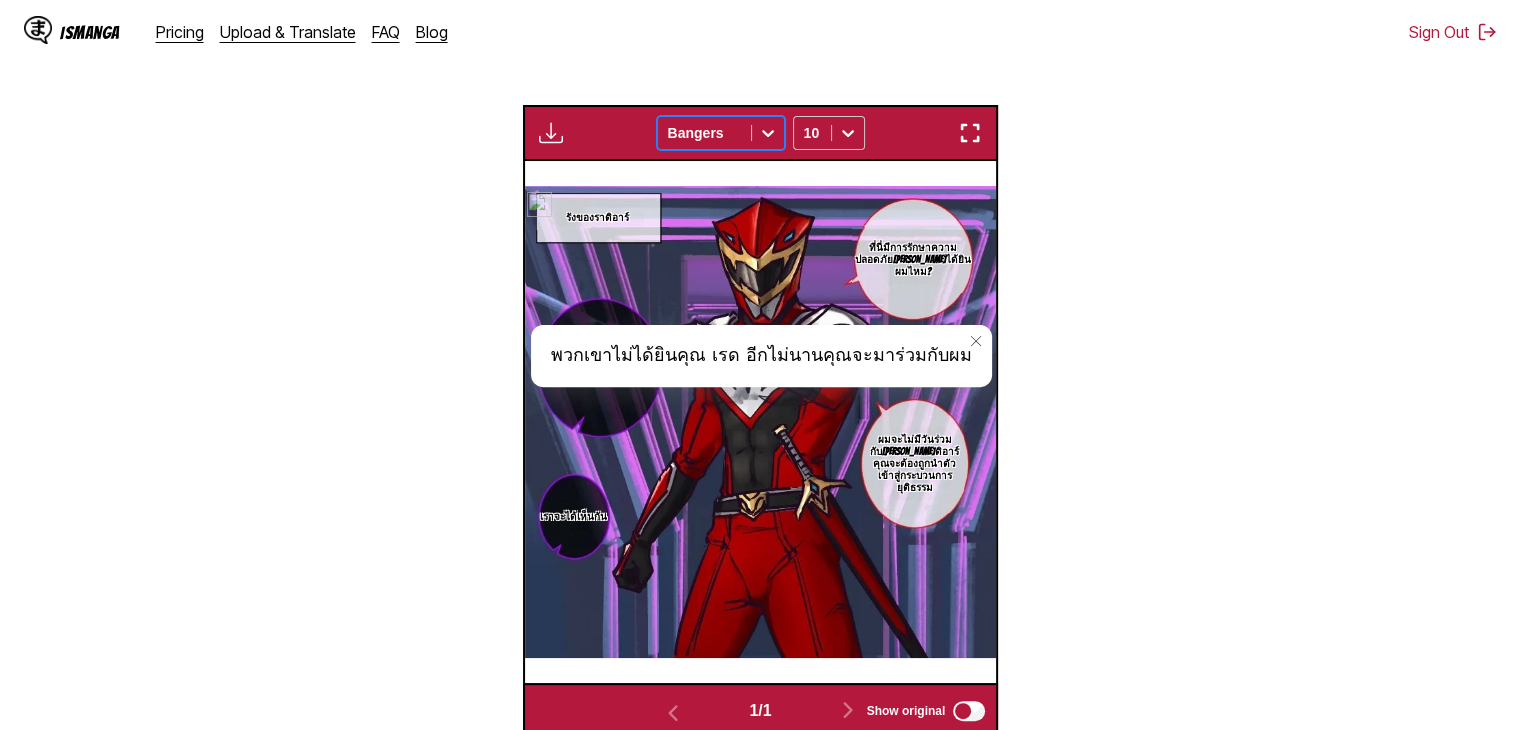 scroll, scrollTop: 564, scrollLeft: 0, axis: vertical 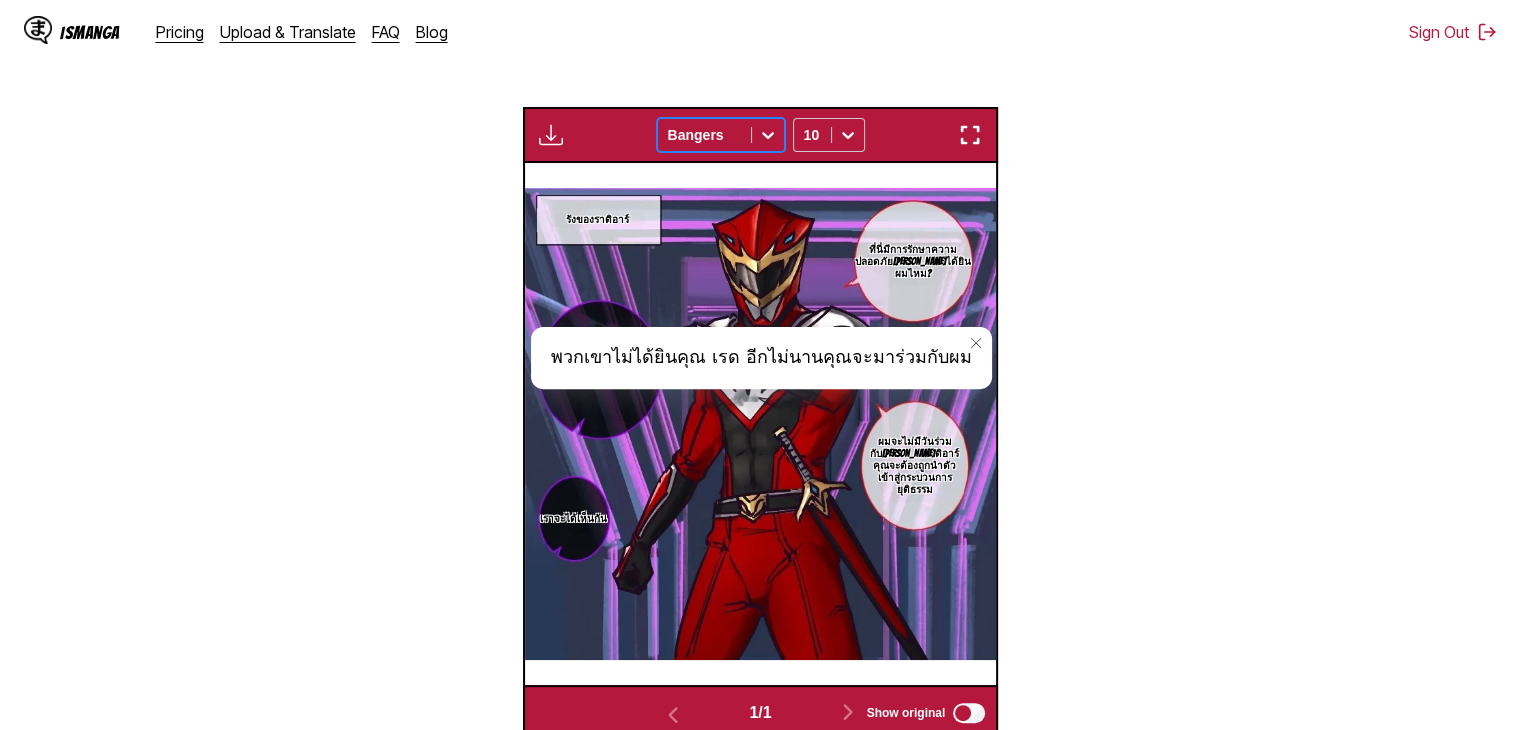 click 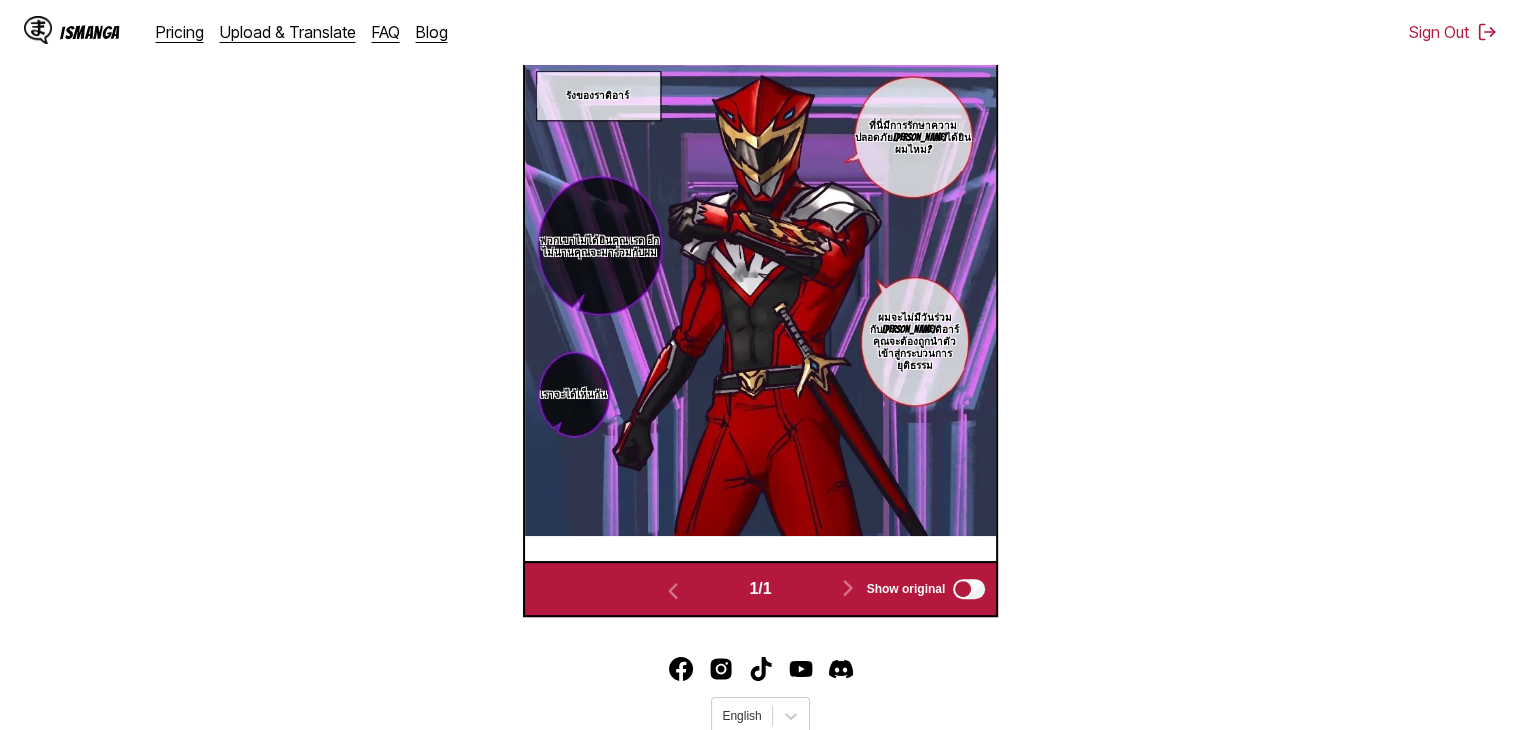 scroll, scrollTop: 764, scrollLeft: 0, axis: vertical 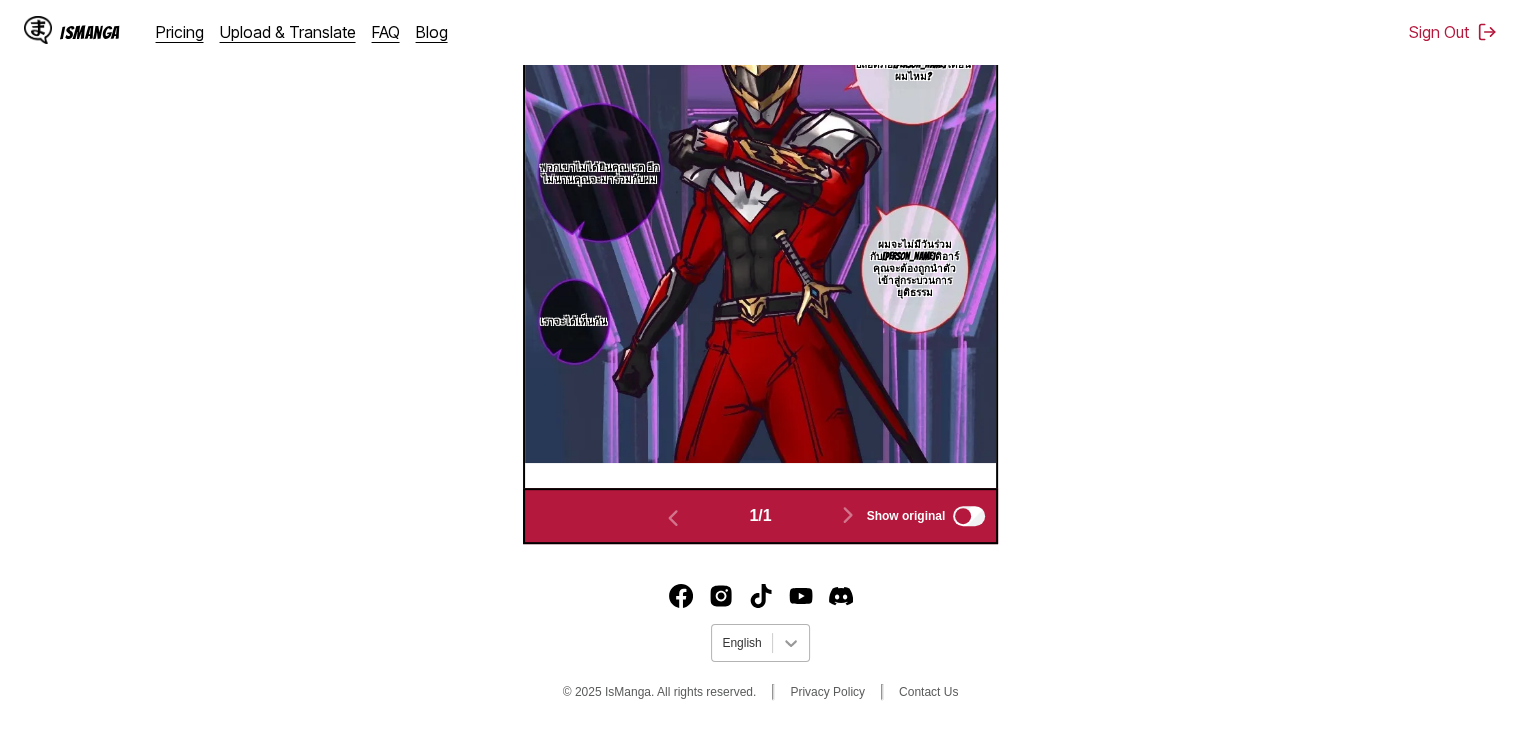 click at bounding box center (791, 643) 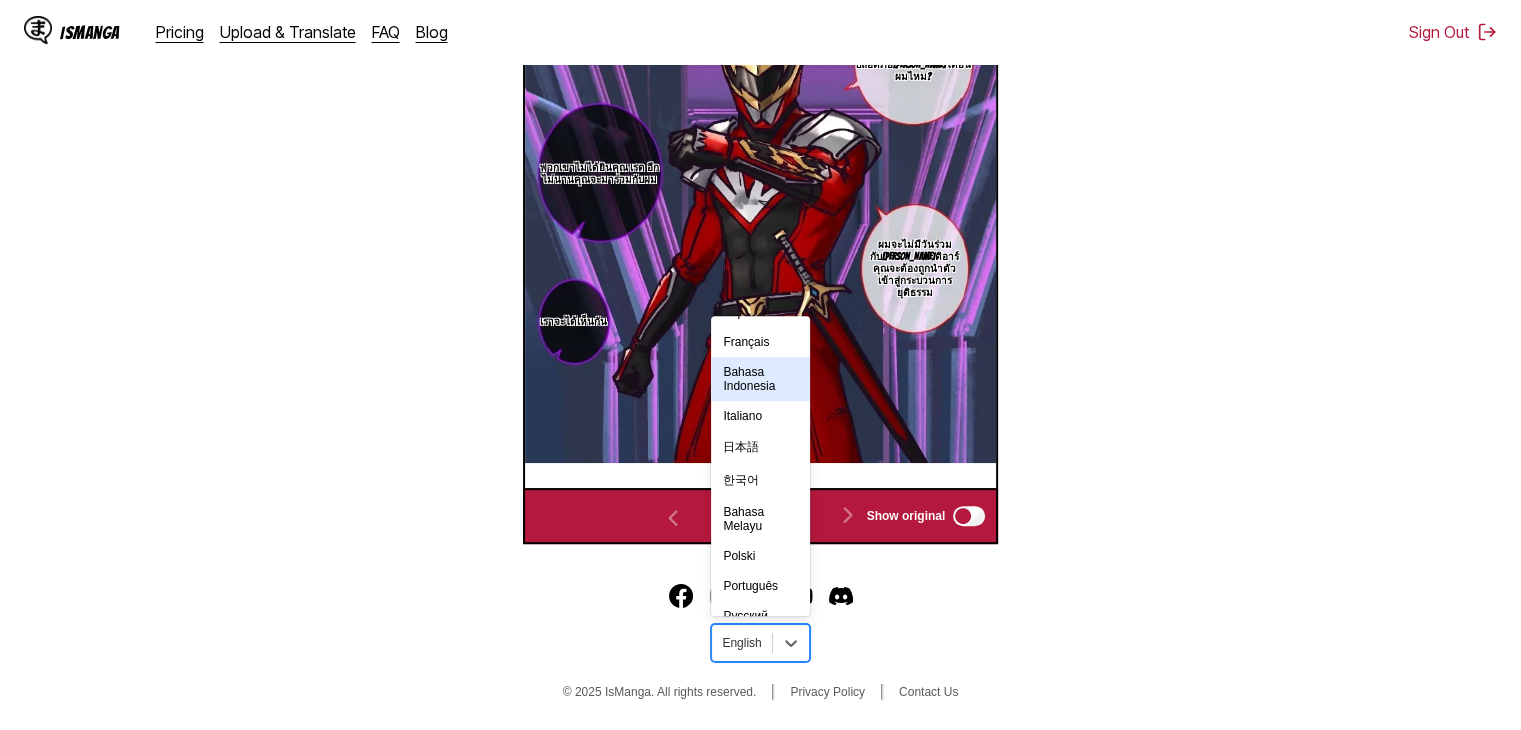 scroll, scrollTop: 348, scrollLeft: 0, axis: vertical 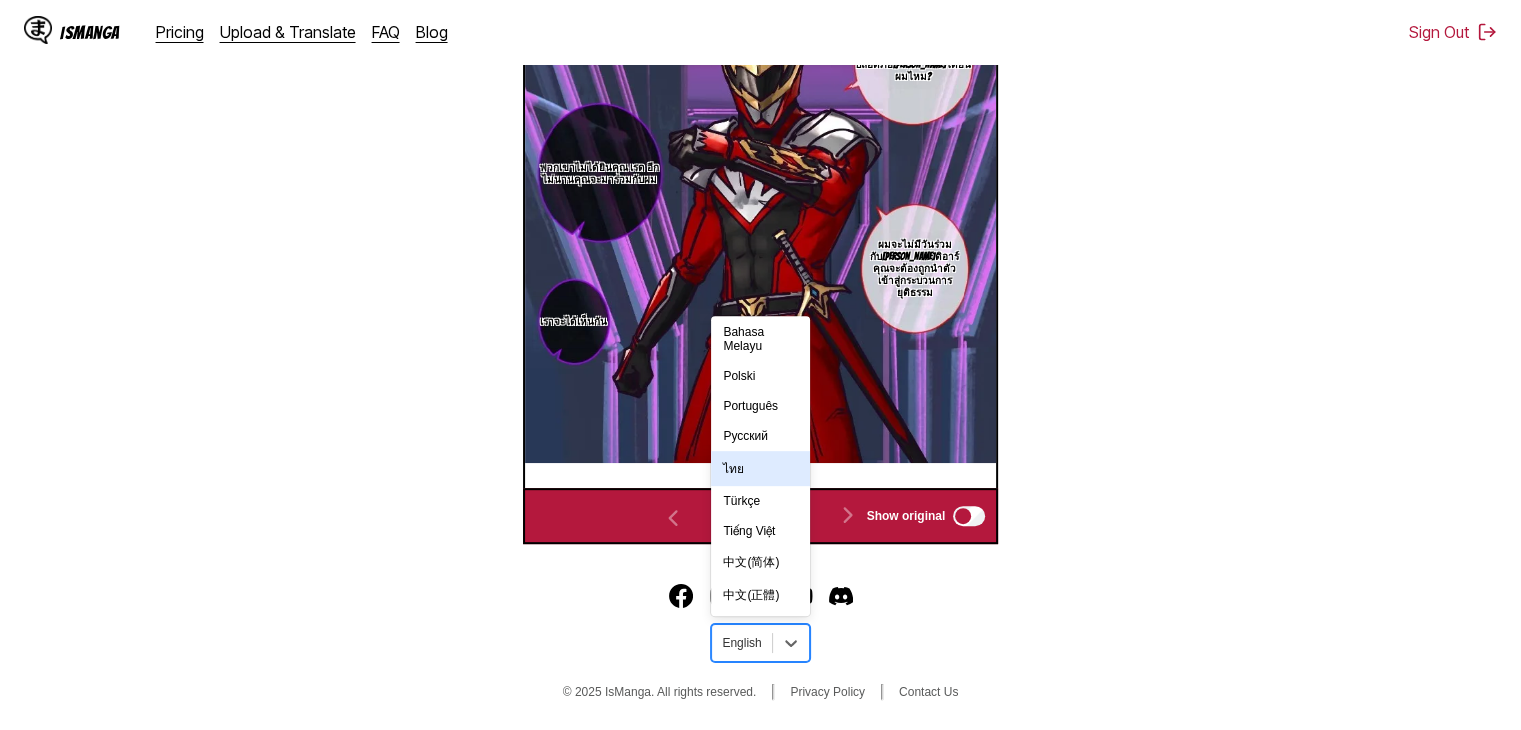 click on "ไทย" at bounding box center (760, 468) 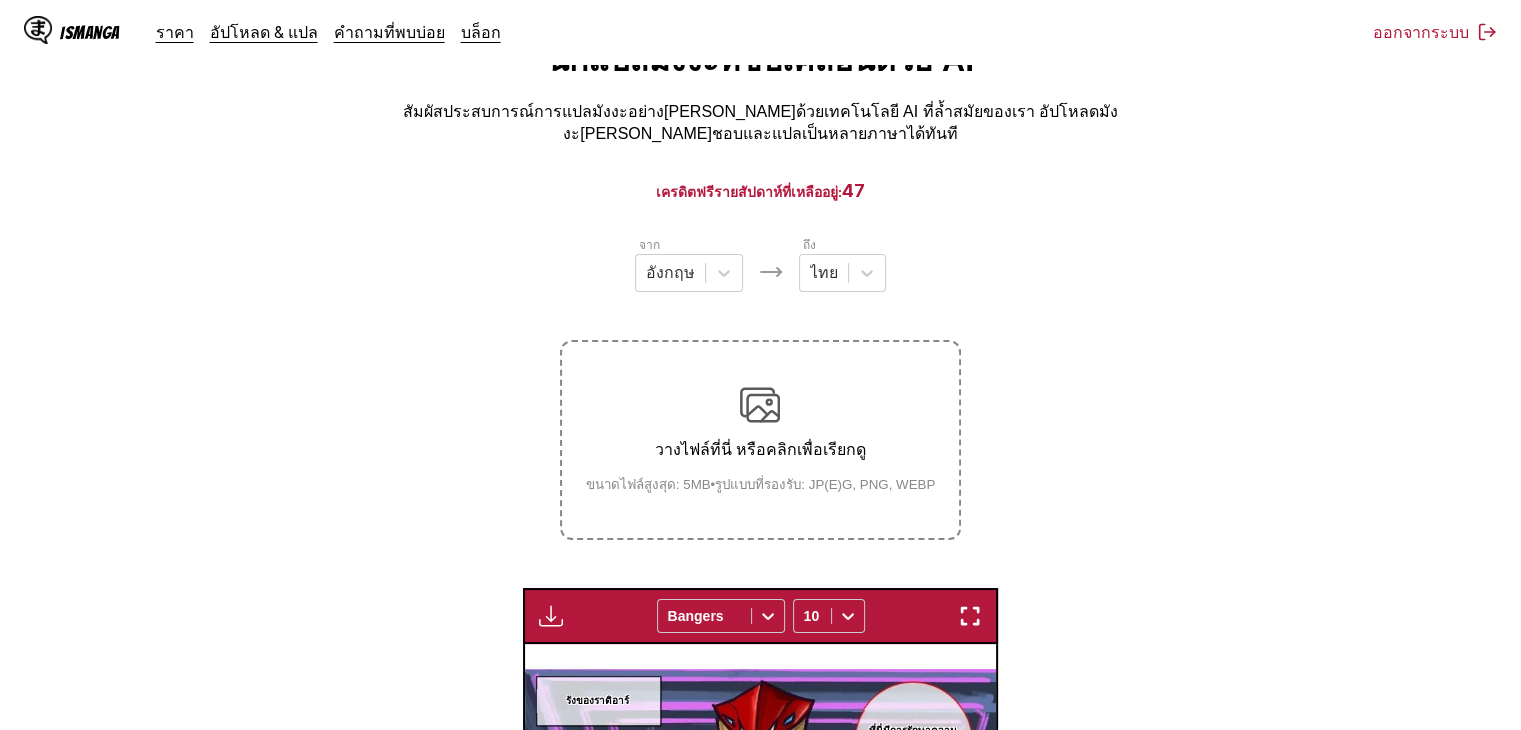 scroll, scrollTop: 64, scrollLeft: 0, axis: vertical 